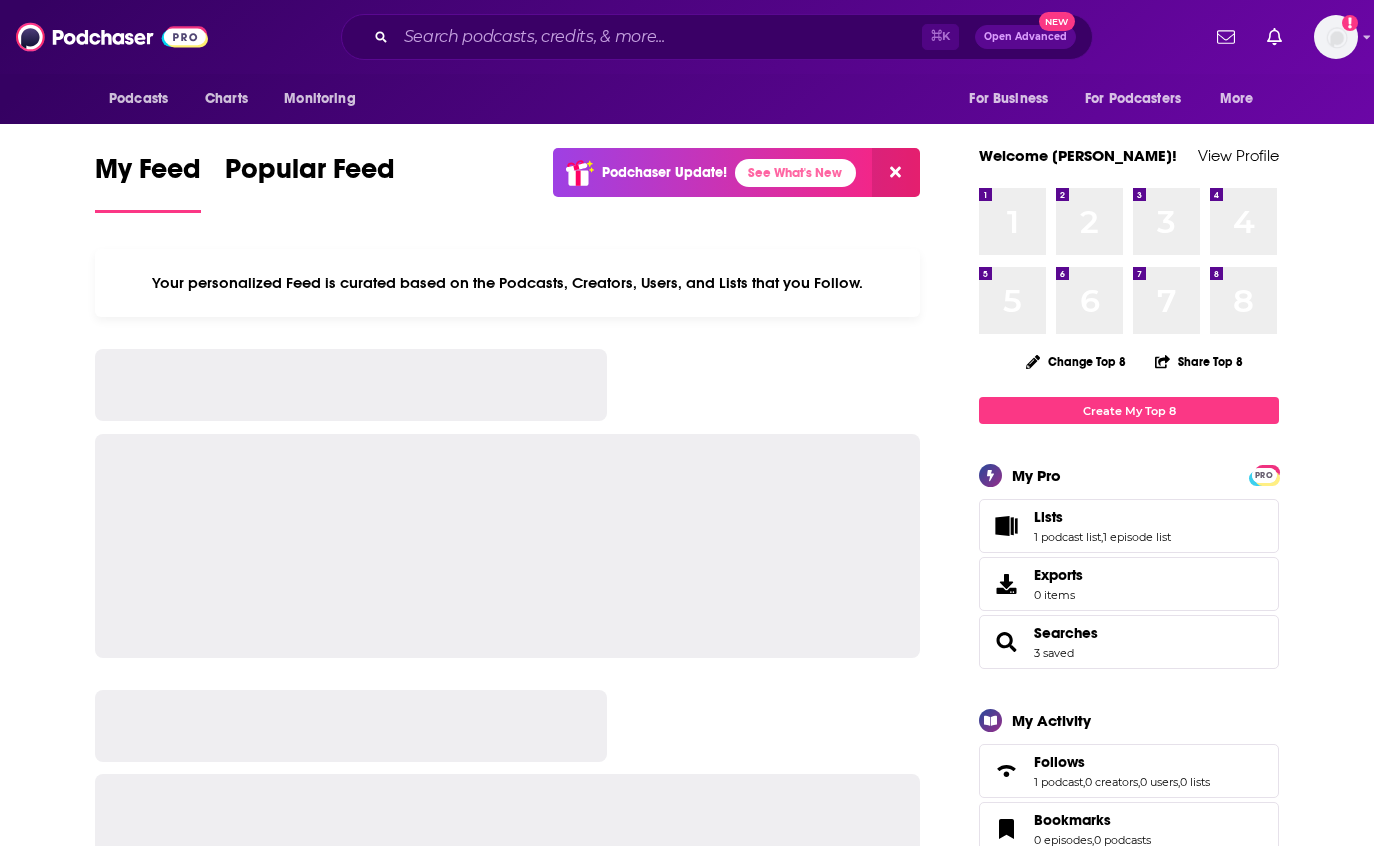 scroll, scrollTop: 0, scrollLeft: 0, axis: both 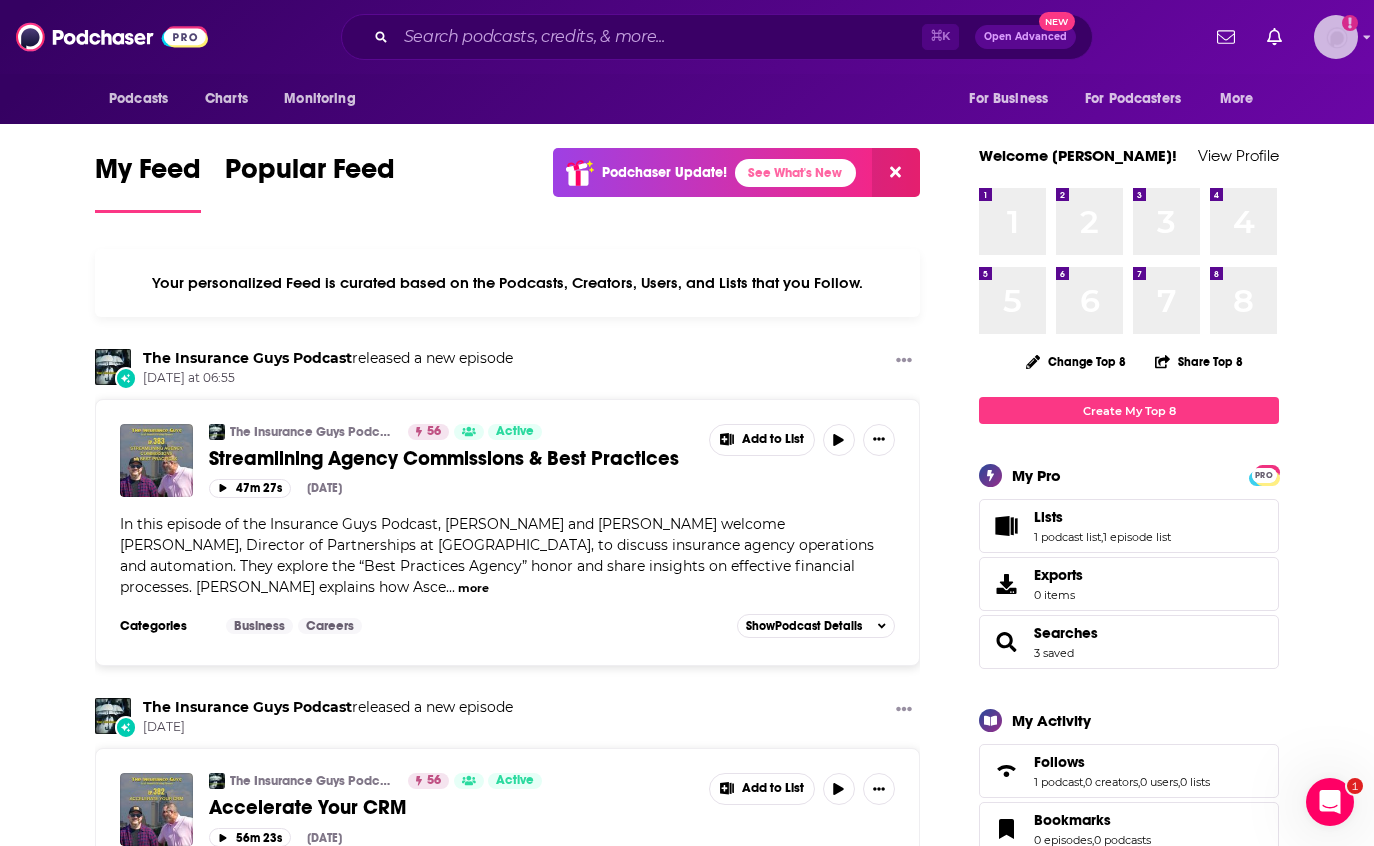 click at bounding box center (1336, 37) 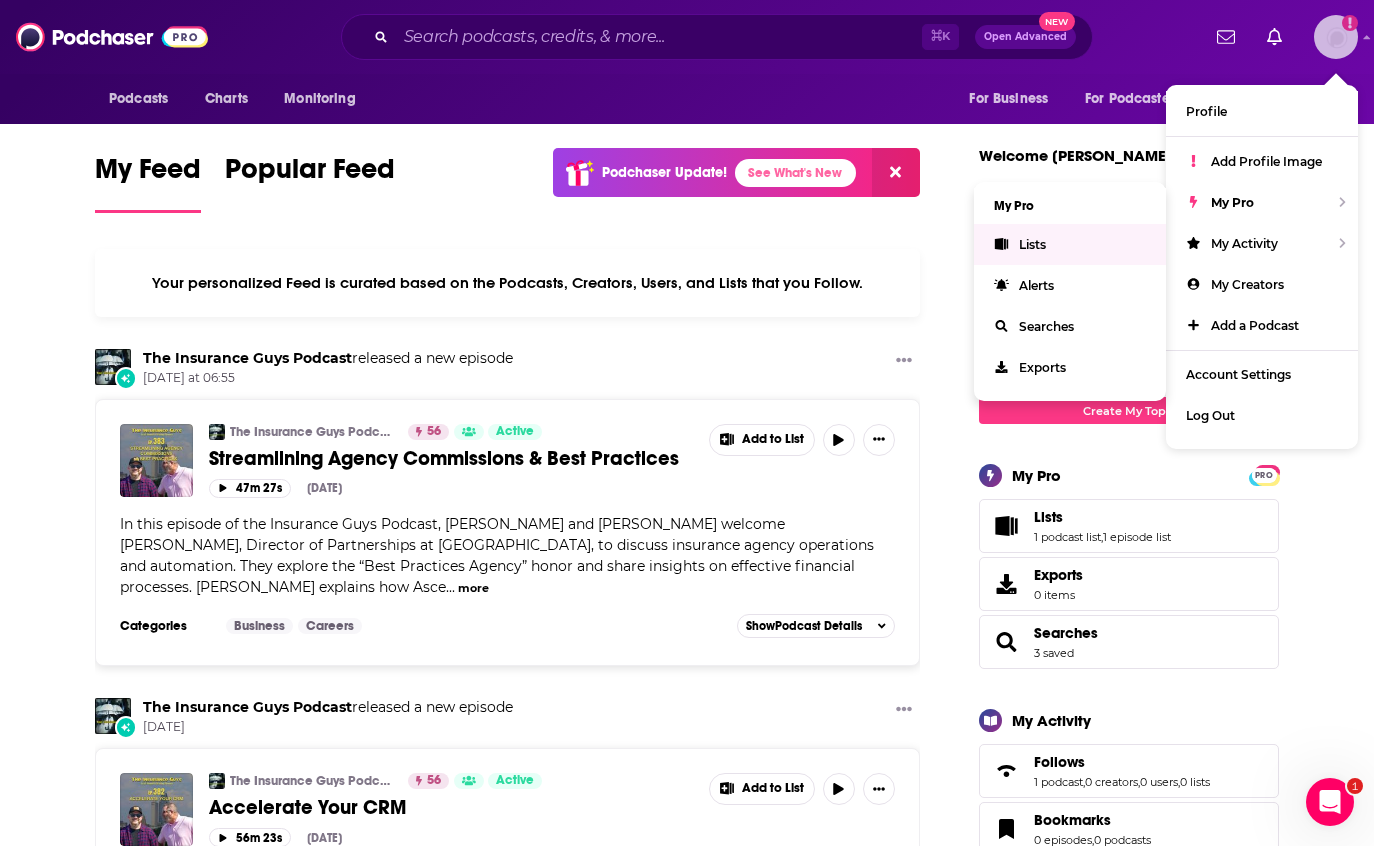 click on "Lists" at bounding box center (1032, 244) 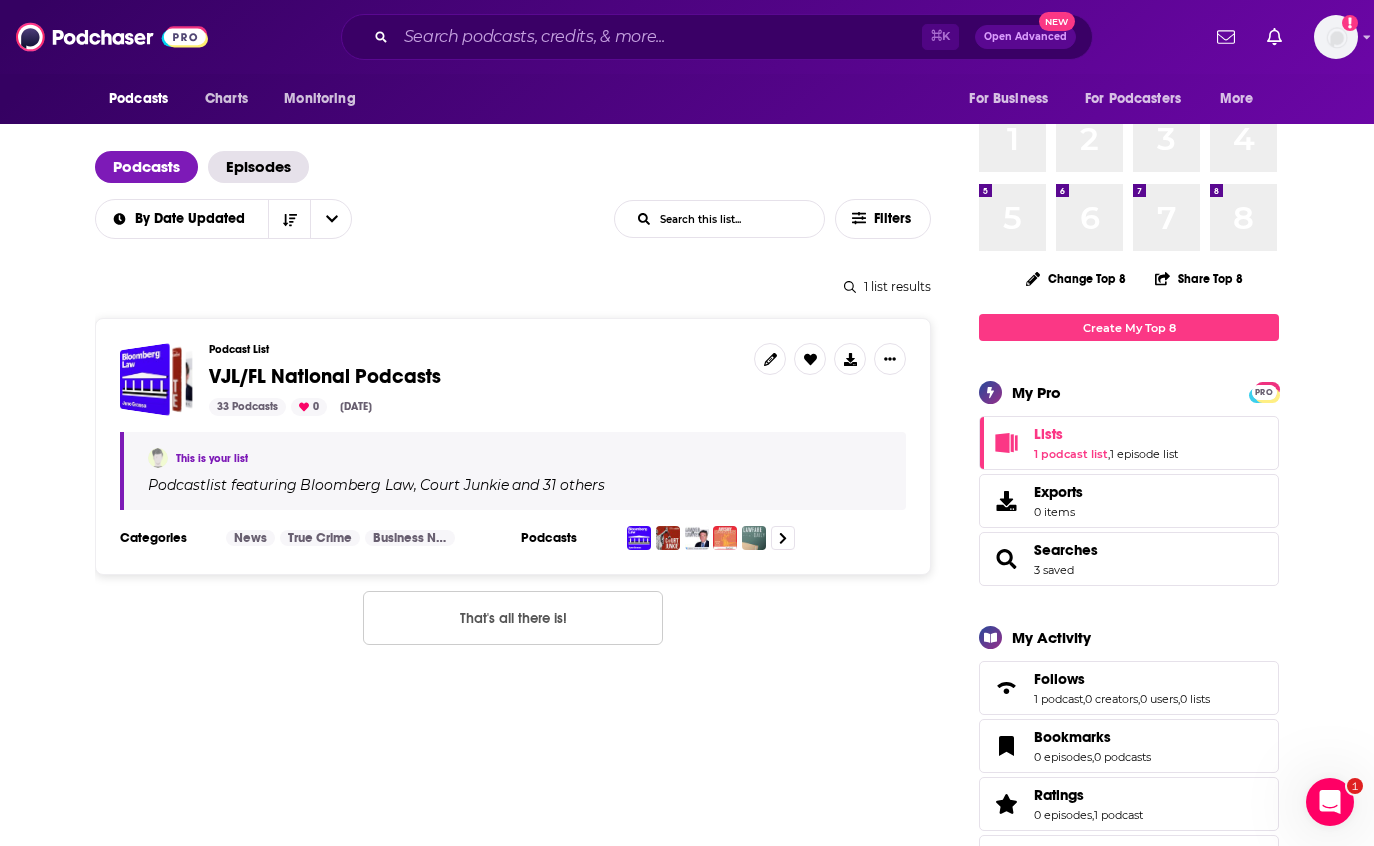scroll, scrollTop: 111, scrollLeft: 0, axis: vertical 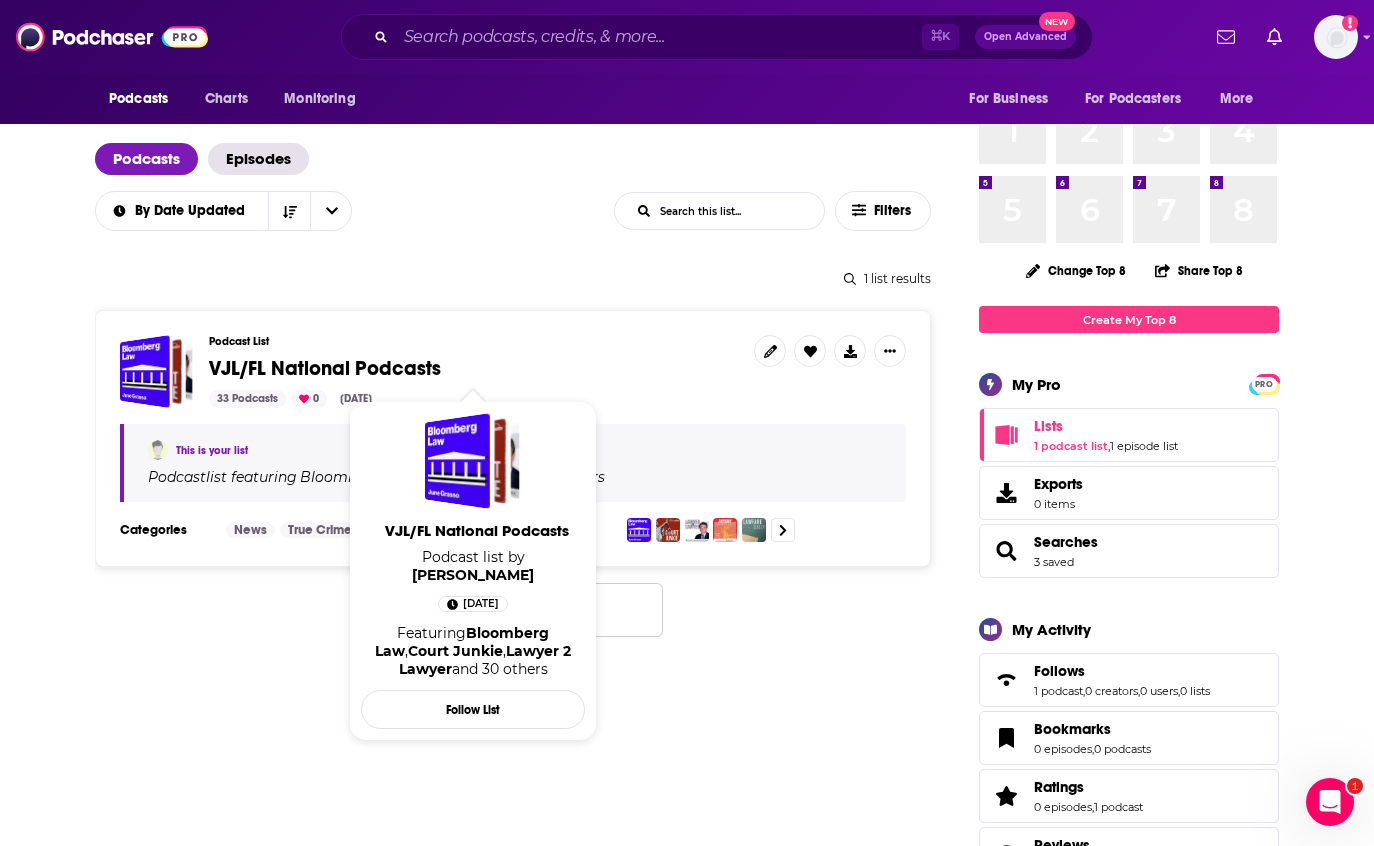 click on "VJL/FL National Podcasts" at bounding box center (325, 368) 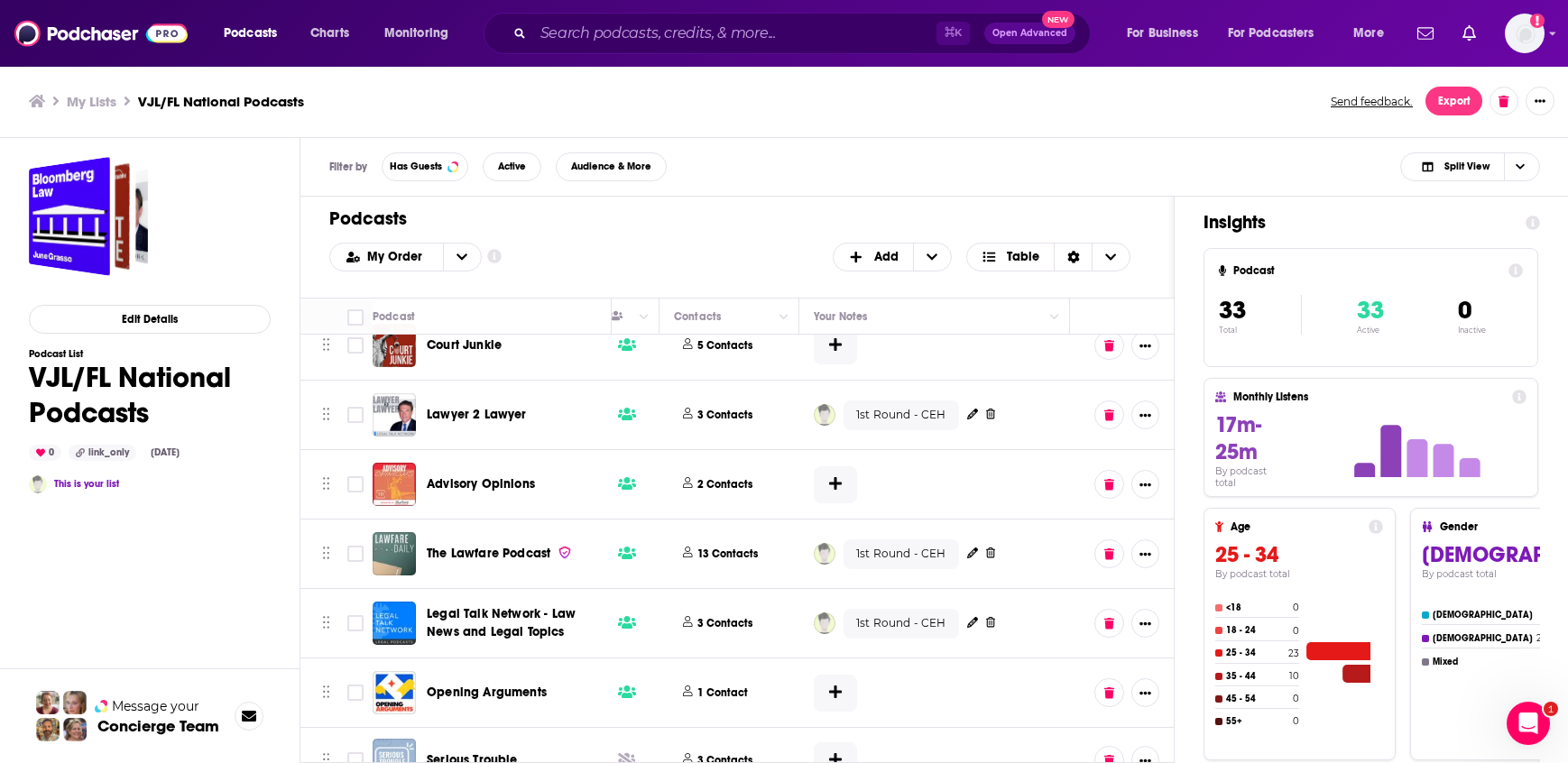 scroll, scrollTop: 0, scrollLeft: 831, axis: horizontal 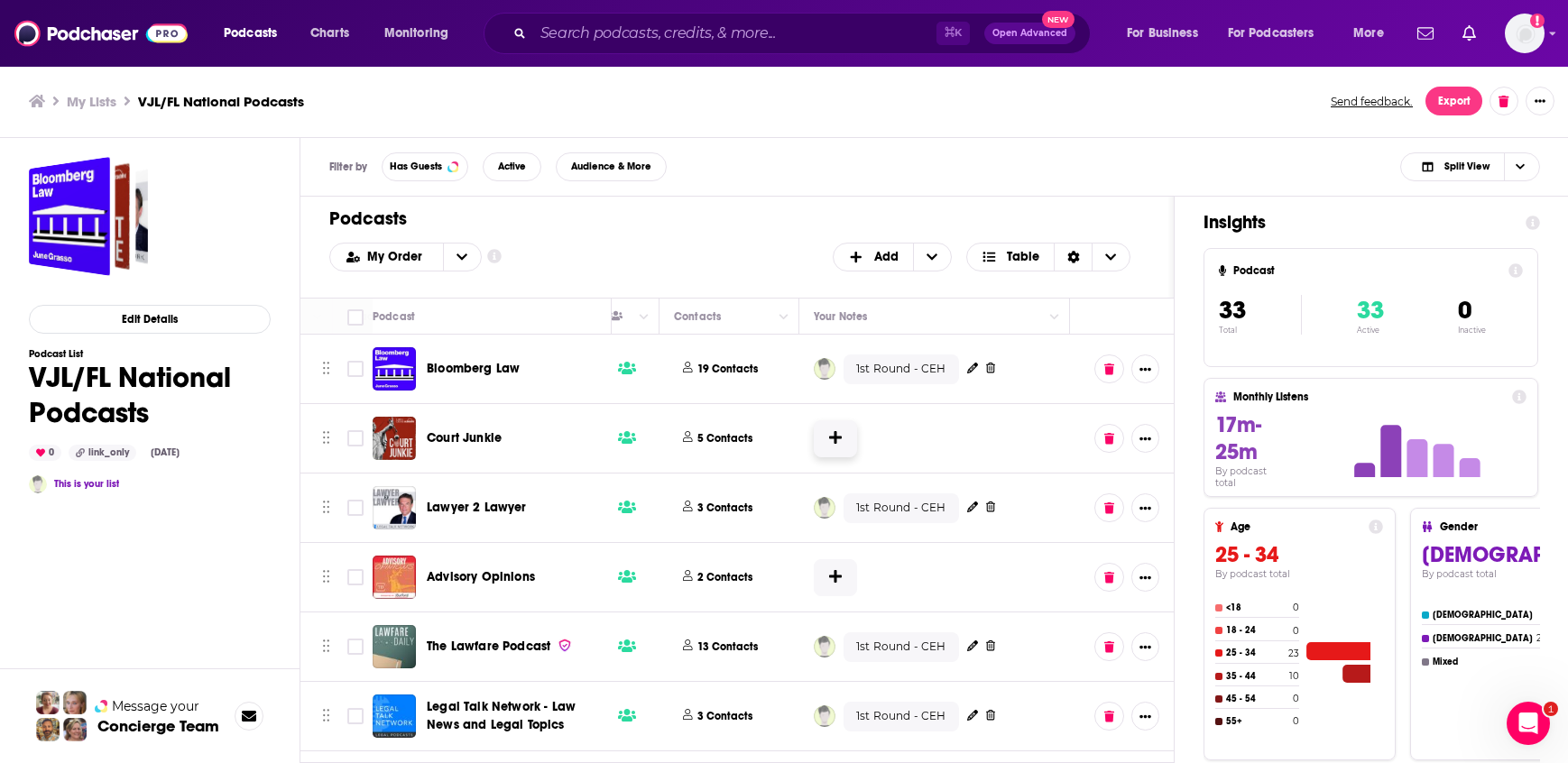 click at bounding box center (835, 438) 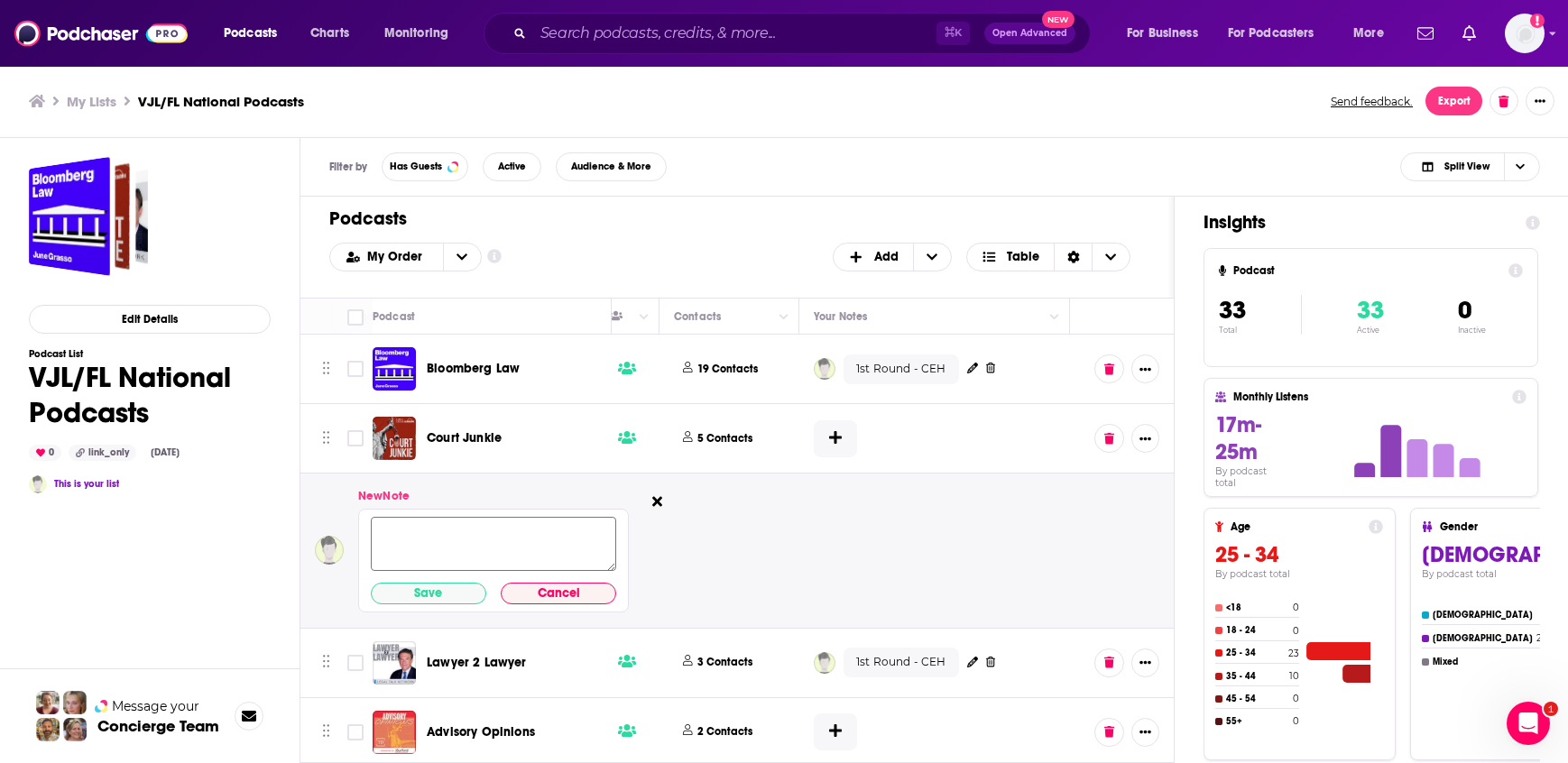 click at bounding box center [493, 545] 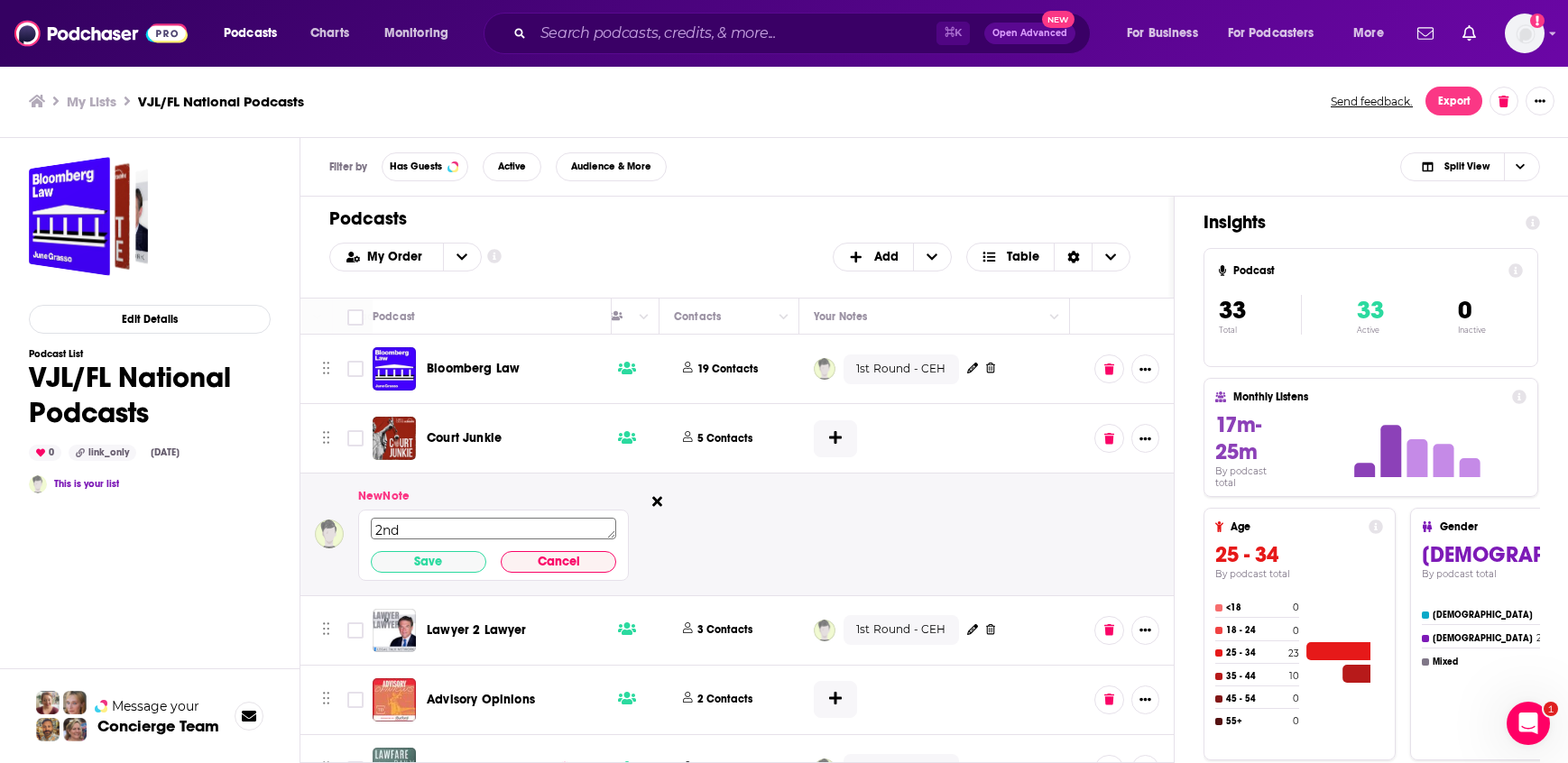 scroll, scrollTop: 4, scrollLeft: 0, axis: vertical 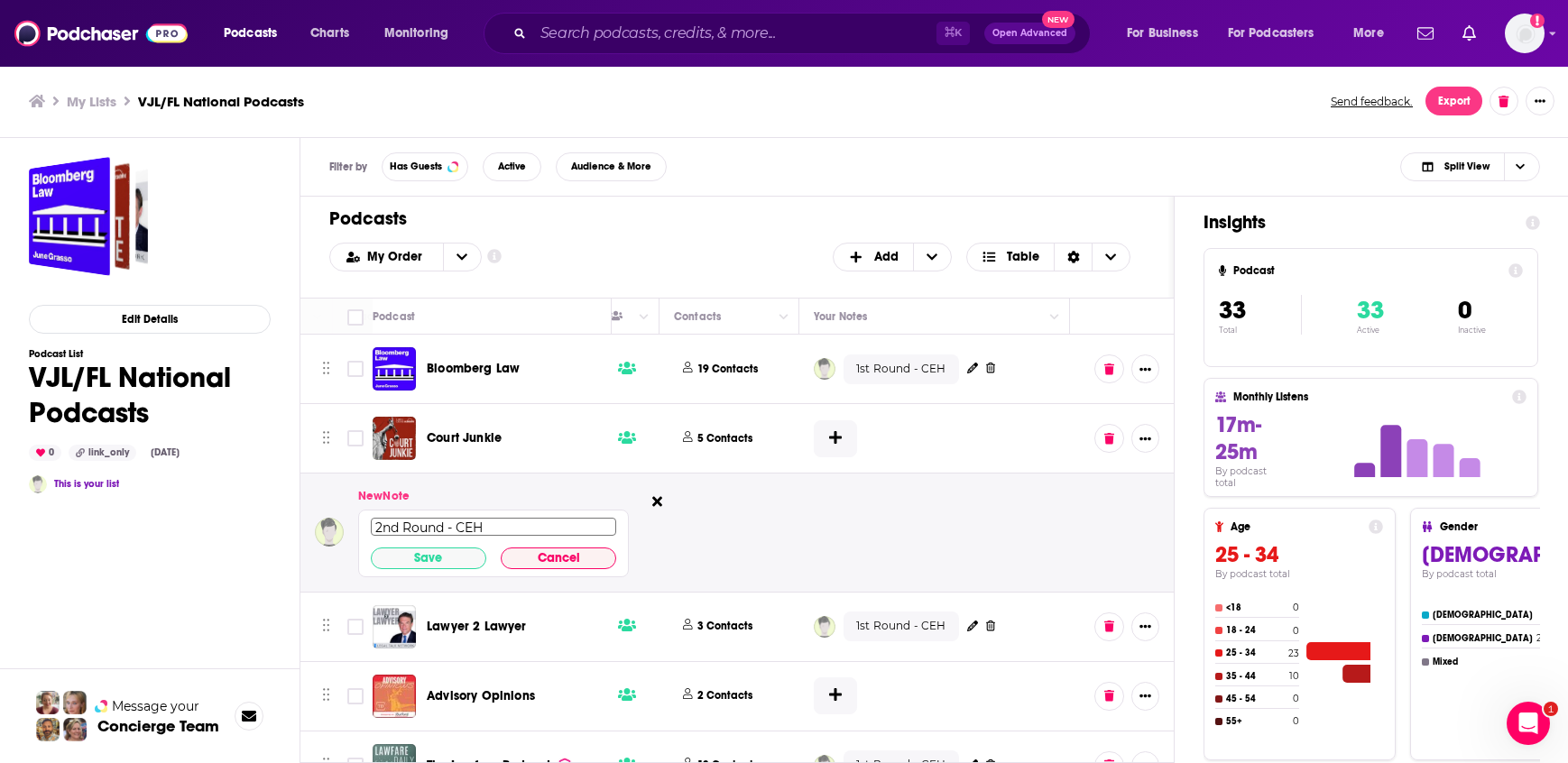 click on "2nd Round - CEH" at bounding box center (493, 527) 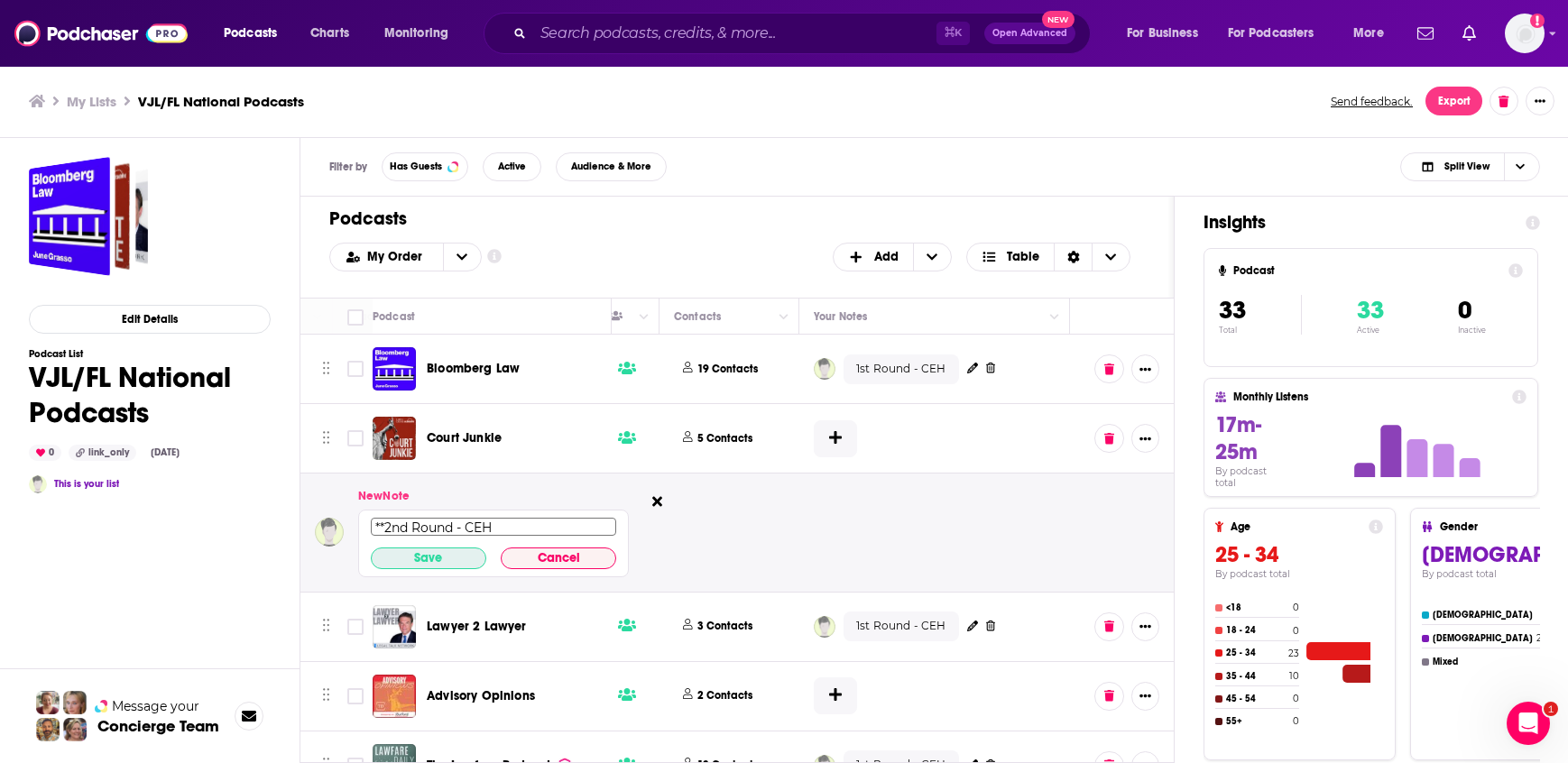type on "**2nd Round - CEH" 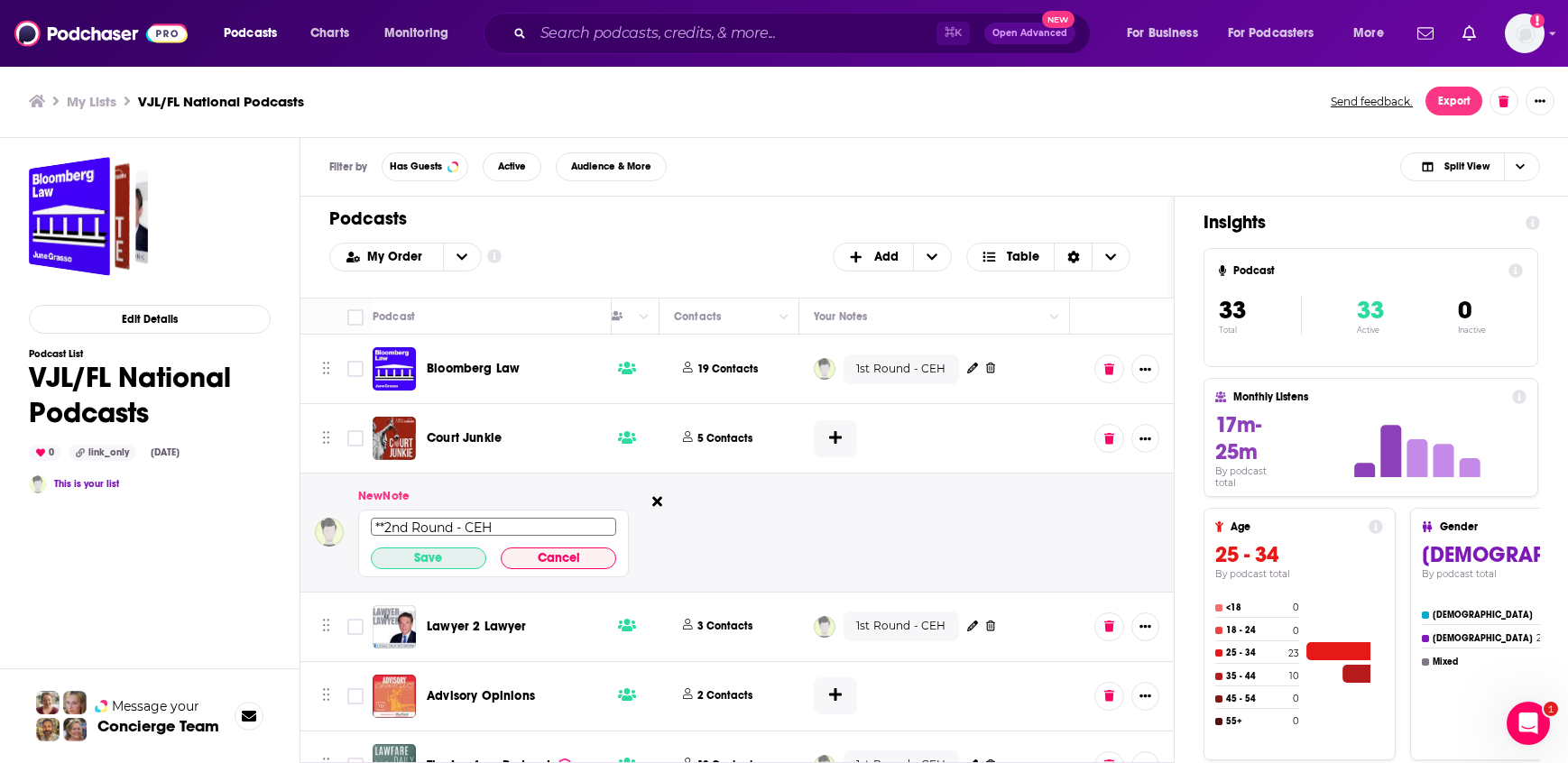 click on "Save" at bounding box center (429, 558) 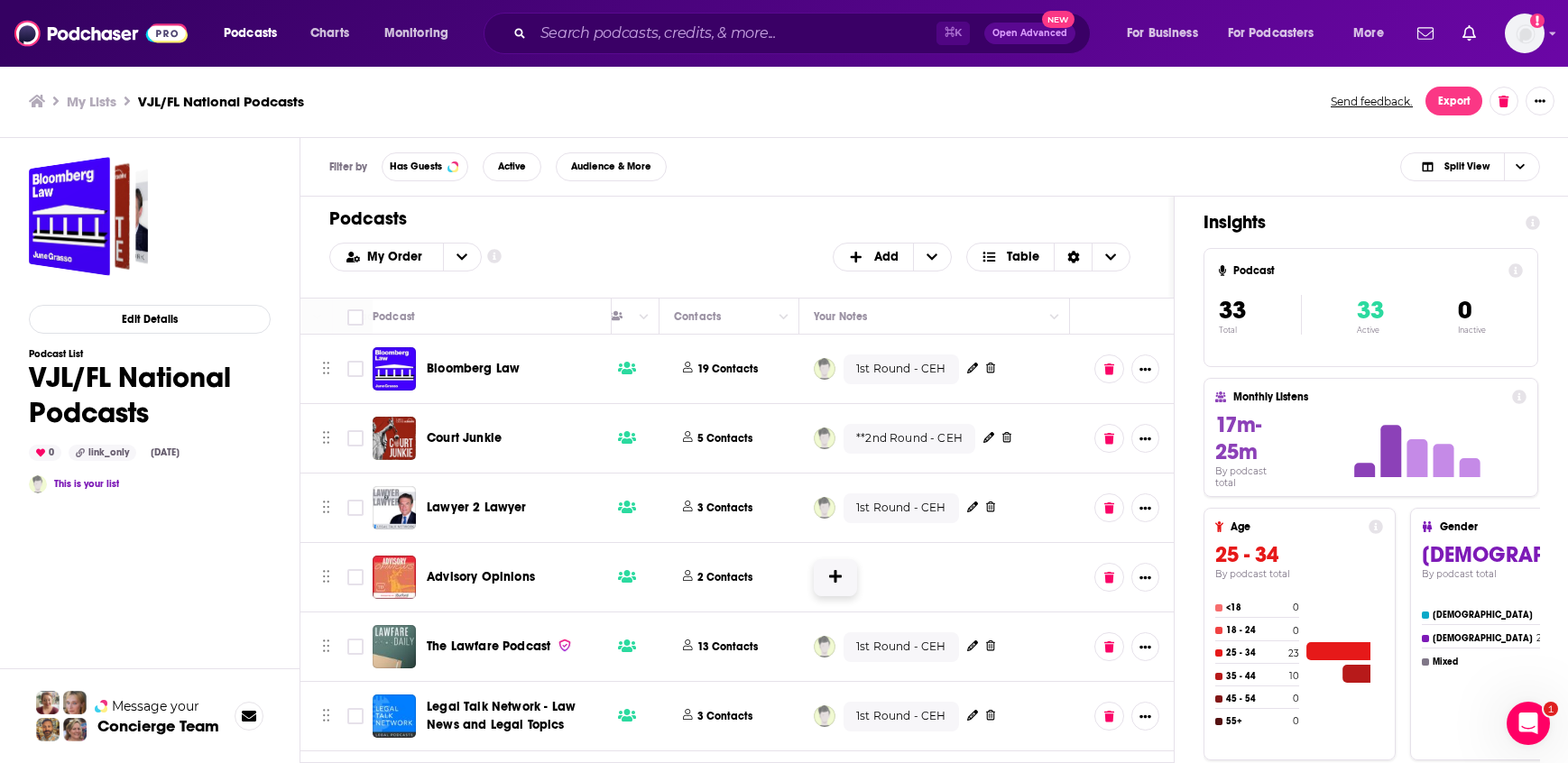 click at bounding box center [835, 577] 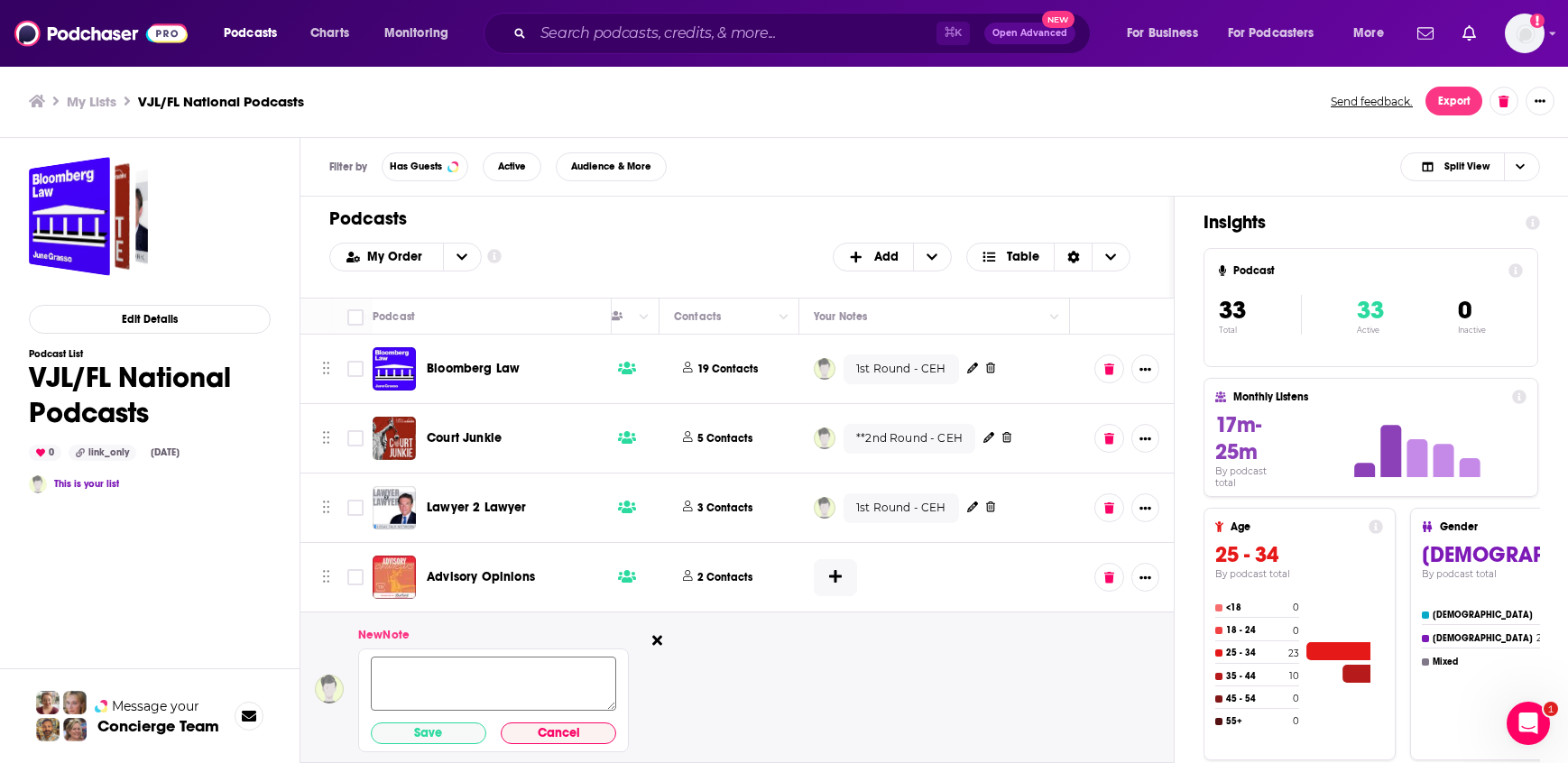 click at bounding box center [493, 684] 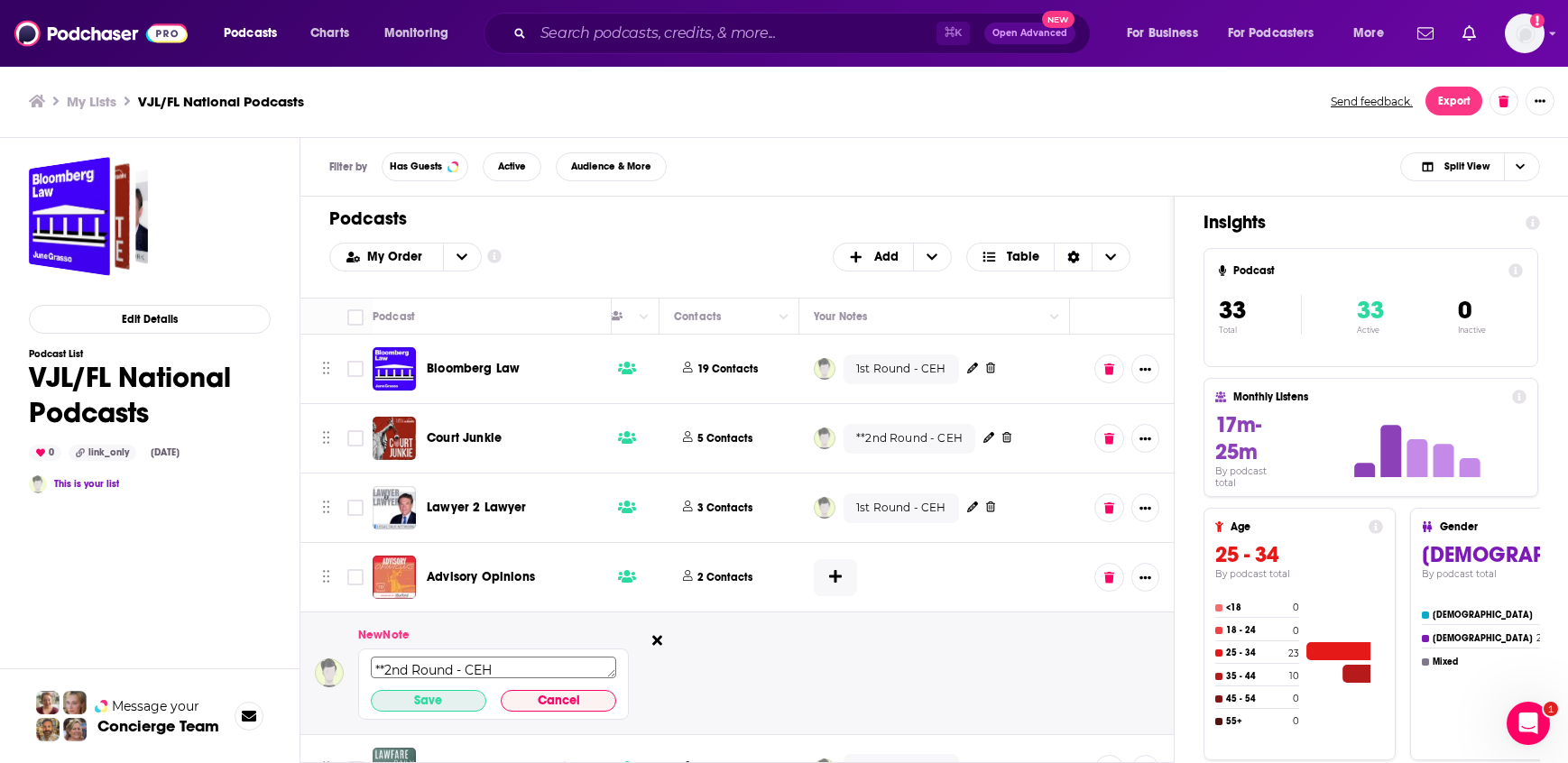 type on "**2nd Round - CEH" 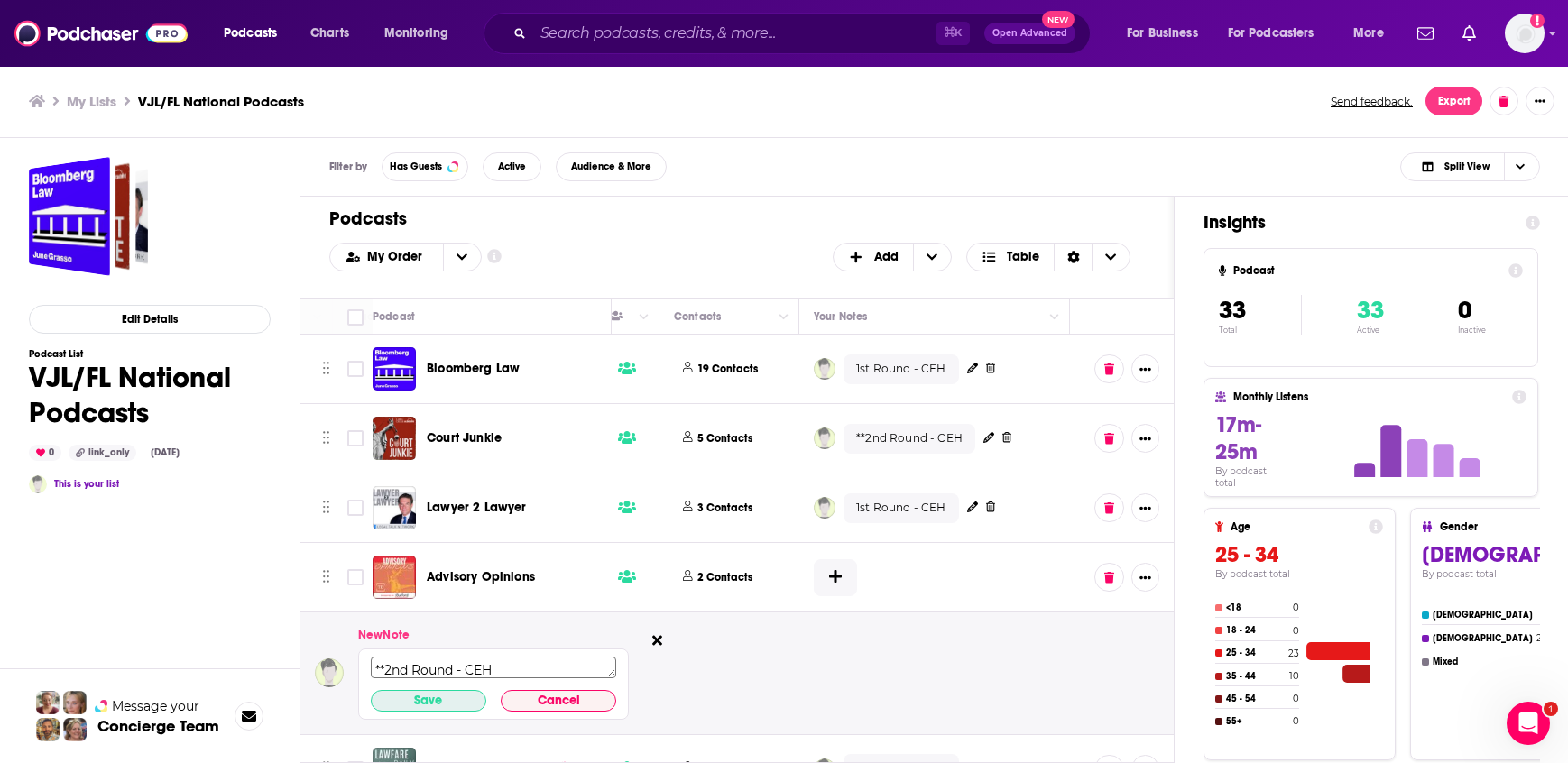 click on "Save" at bounding box center (429, 701) 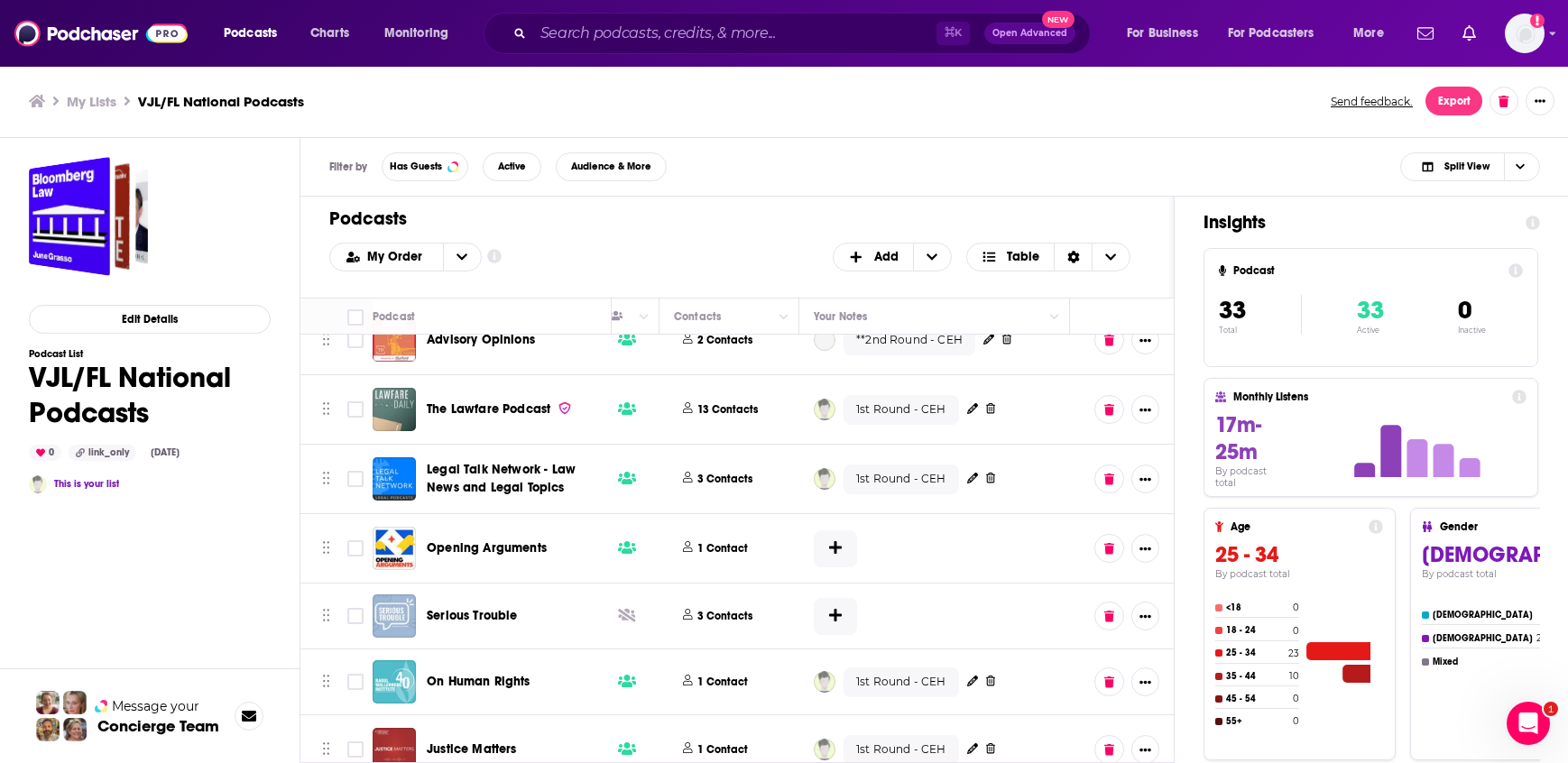 scroll, scrollTop: 249, scrollLeft: 831, axis: both 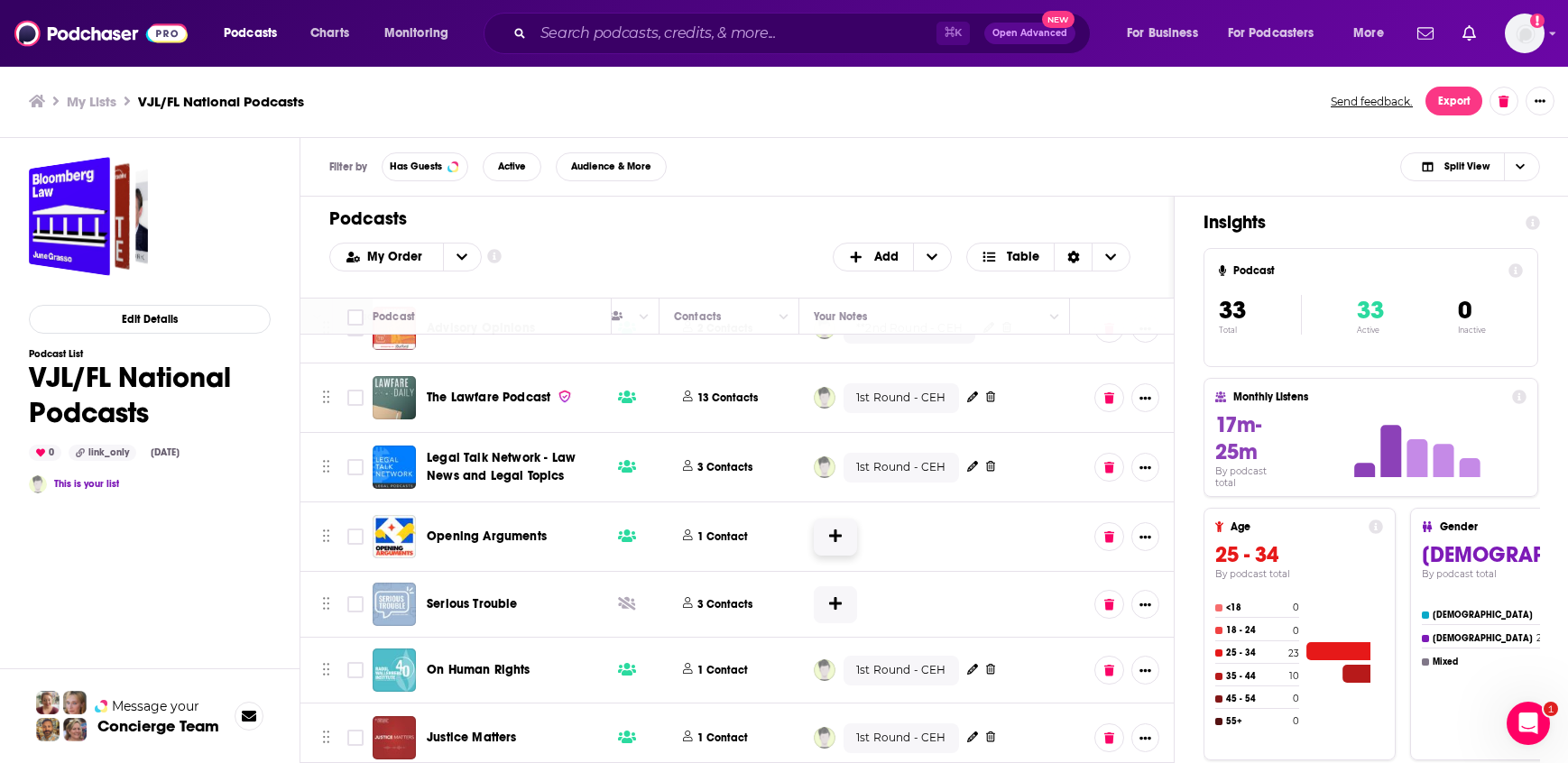 click 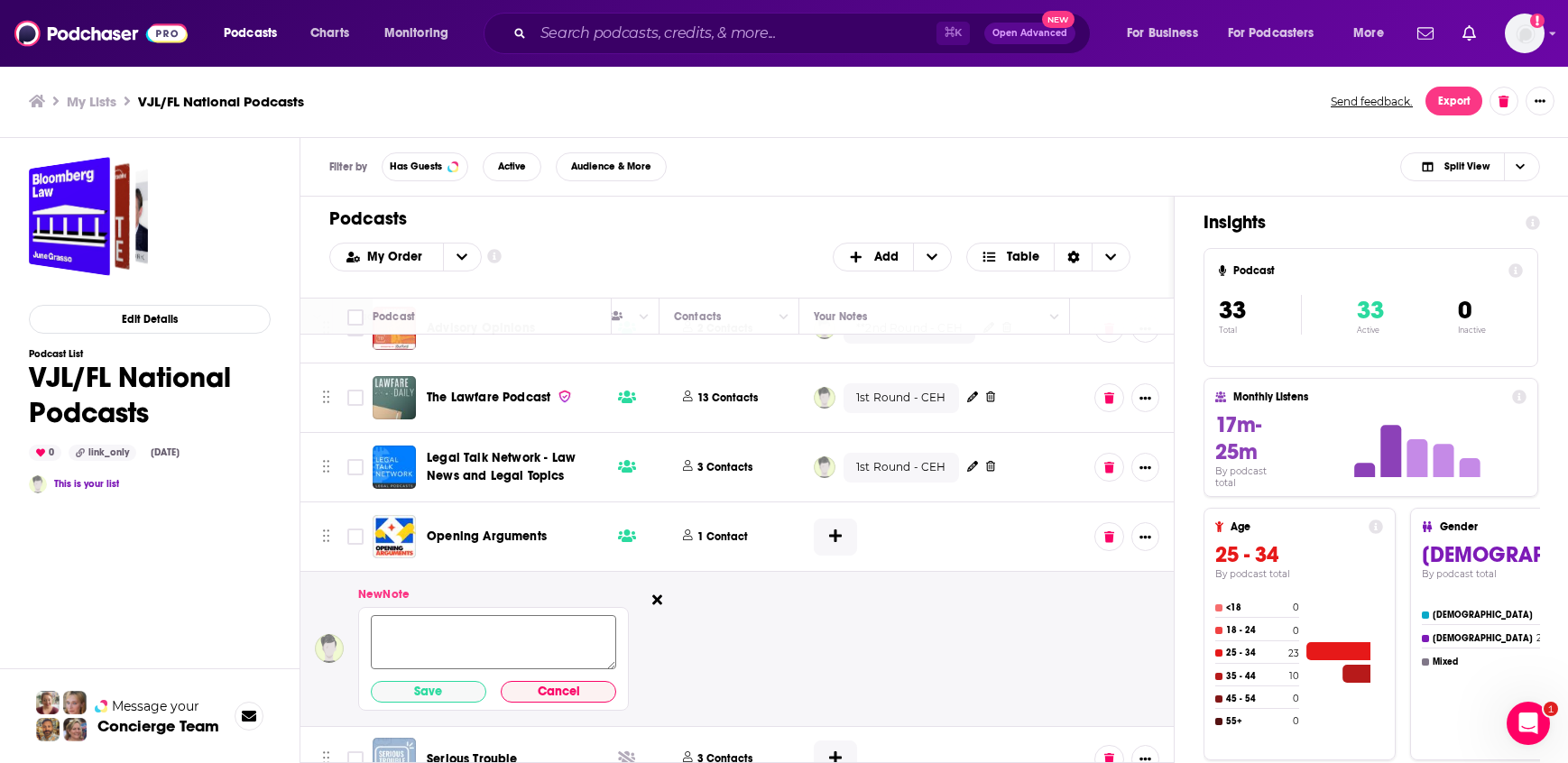 click at bounding box center (493, 643) 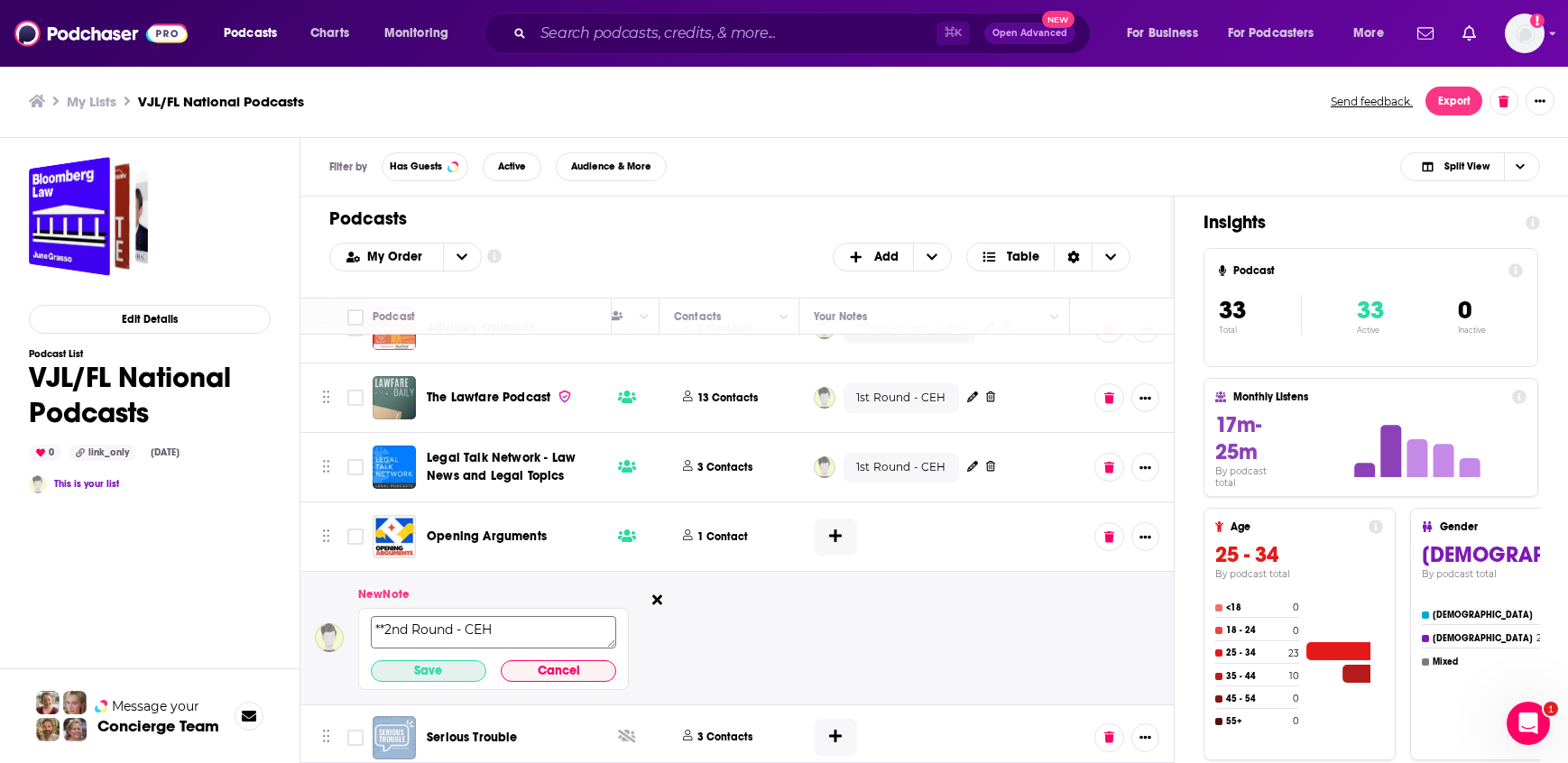type on "**2nd Round - CEH" 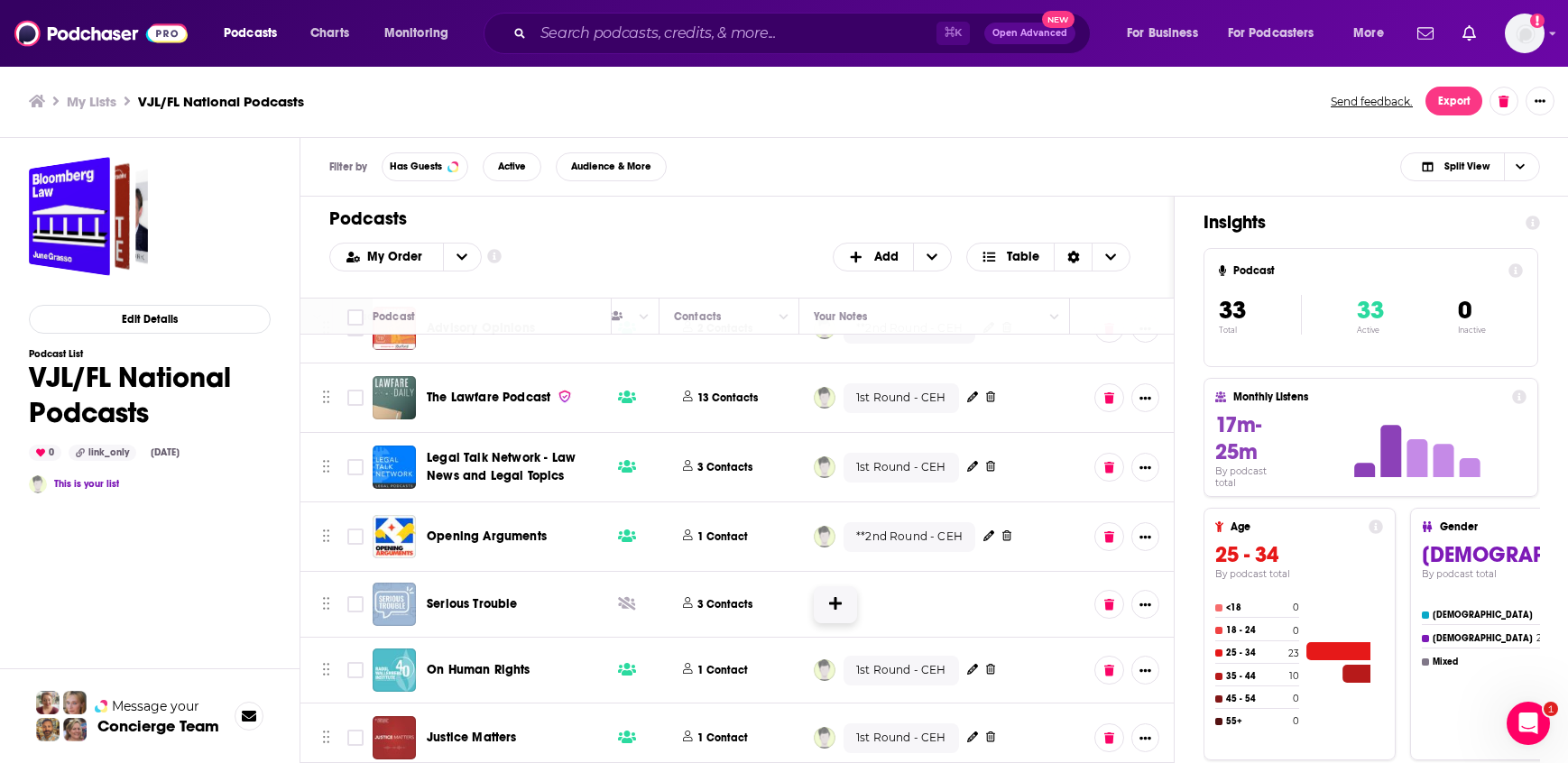 click 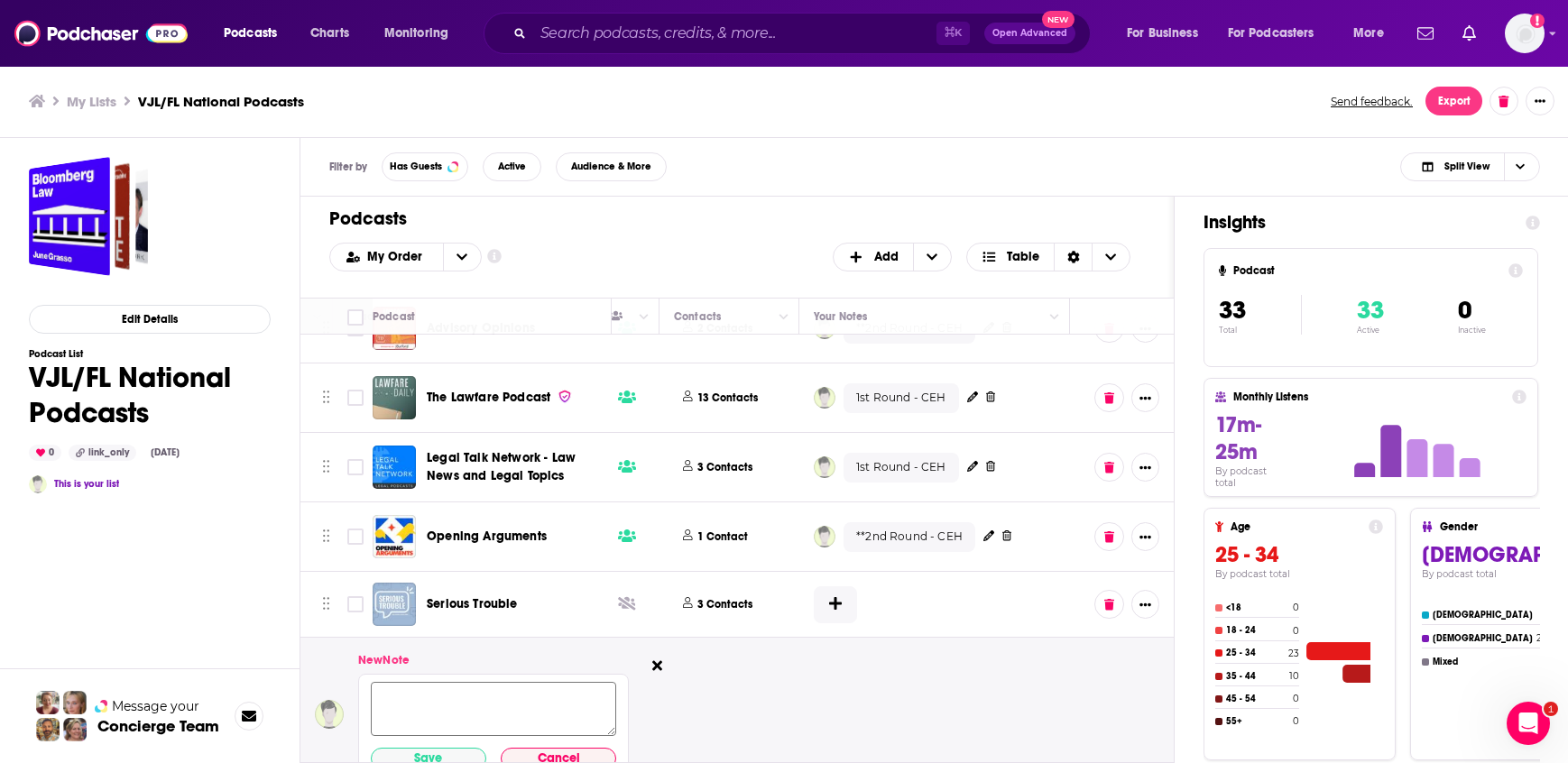 click at bounding box center (493, 709) 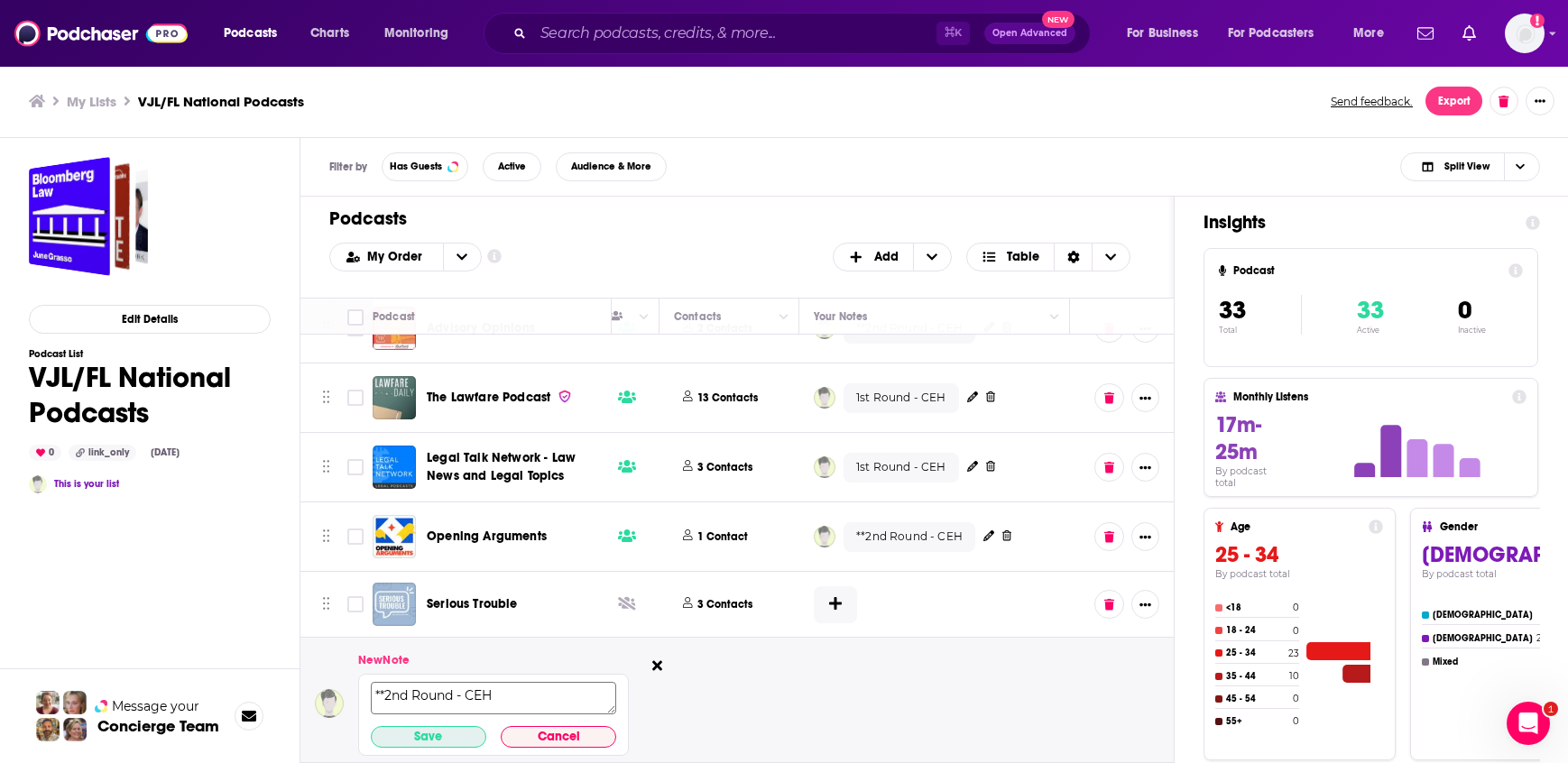 type on "**2nd Round - CEH" 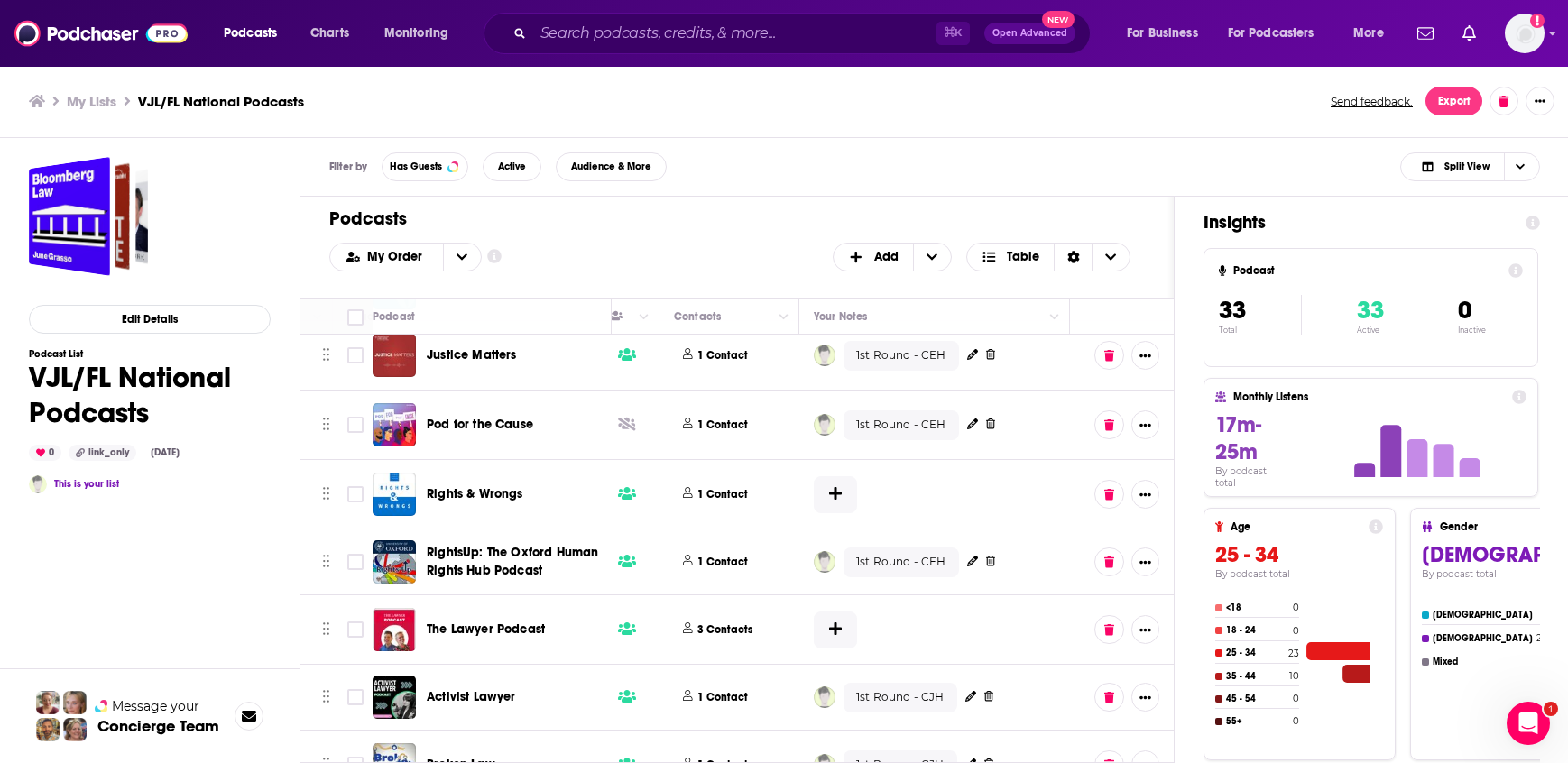 scroll, scrollTop: 682, scrollLeft: 831, axis: both 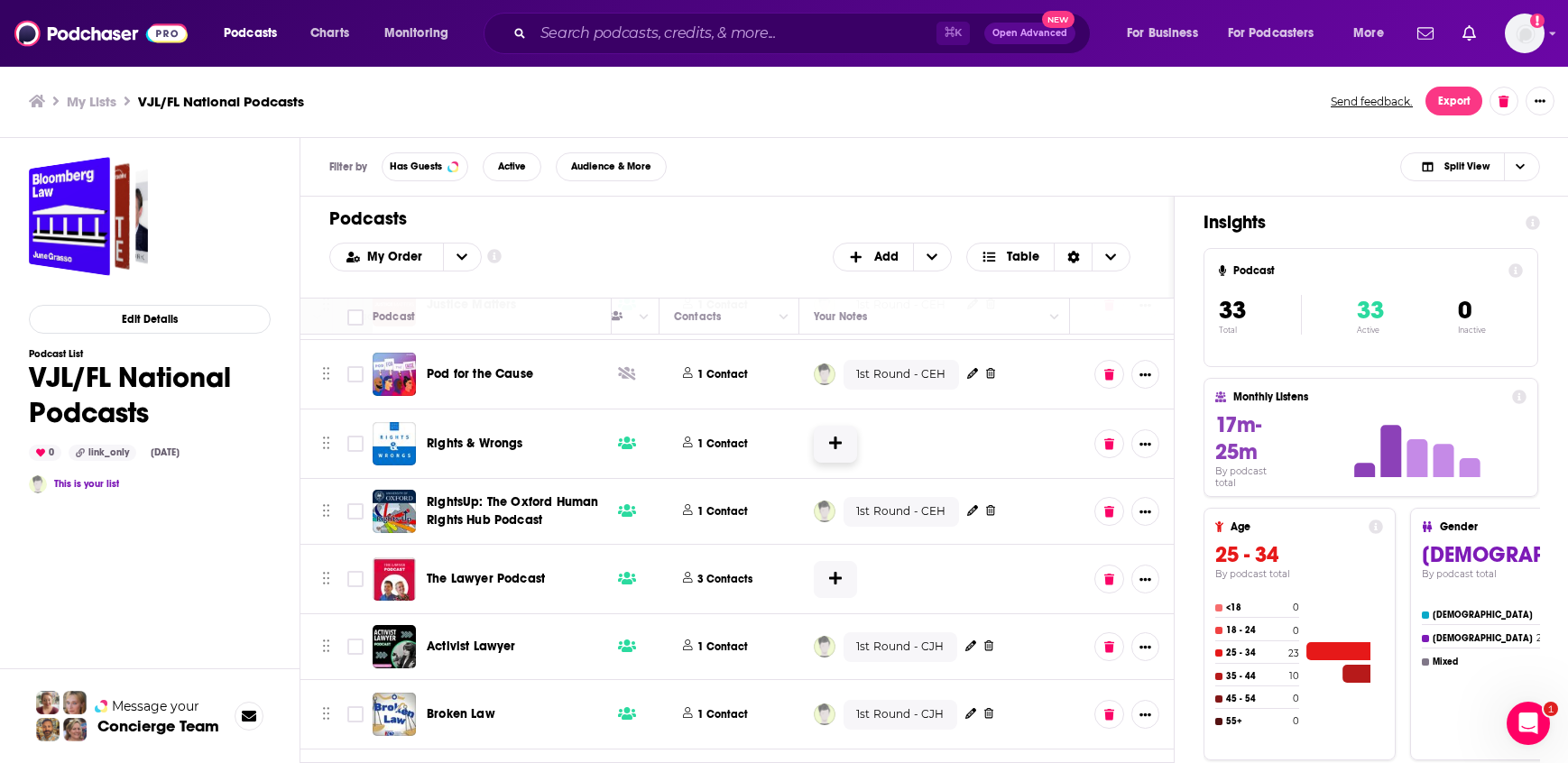 click at bounding box center [835, 444] 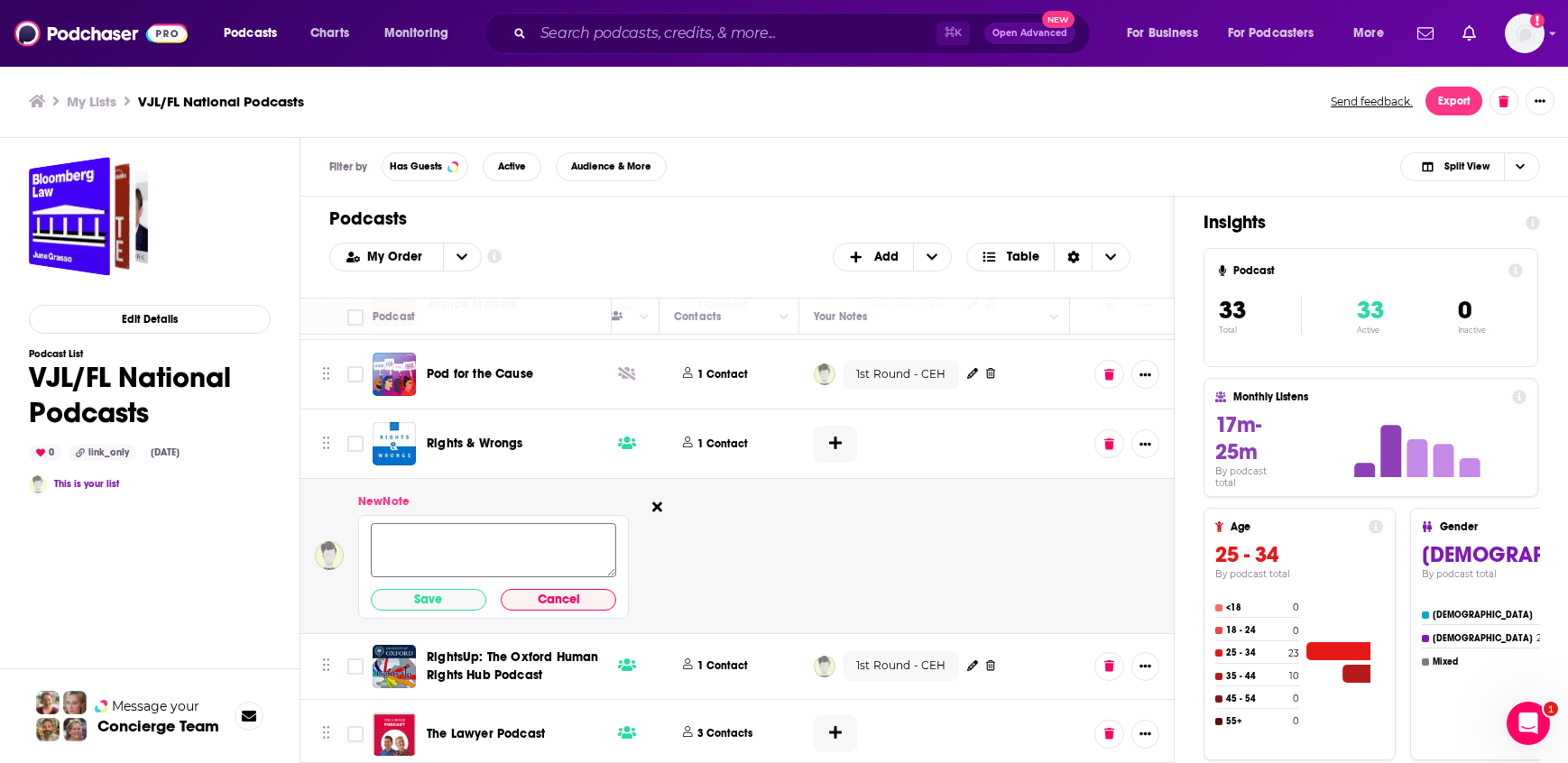 click at bounding box center [493, 550] 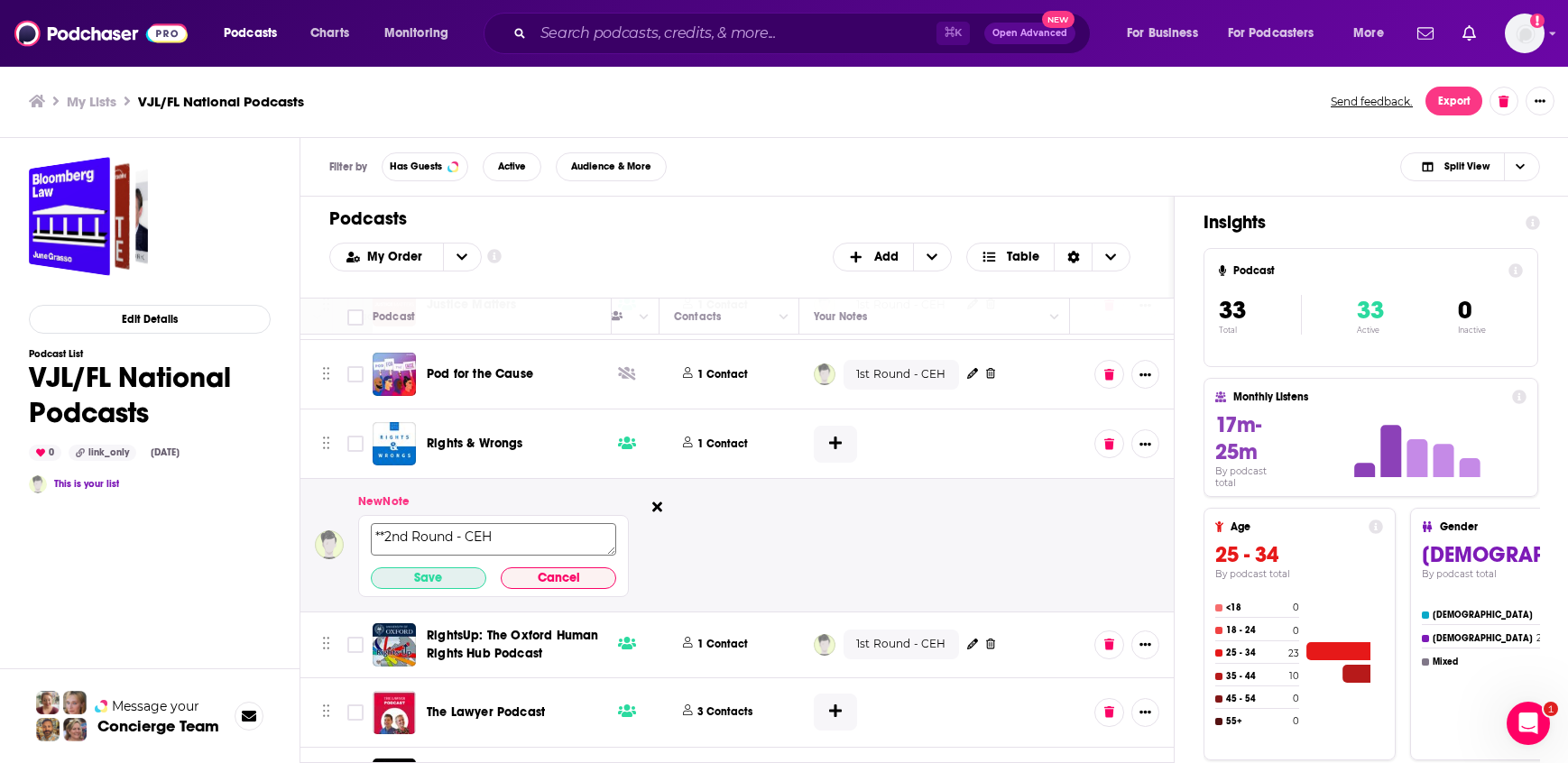 type on "**2nd Round - CEH" 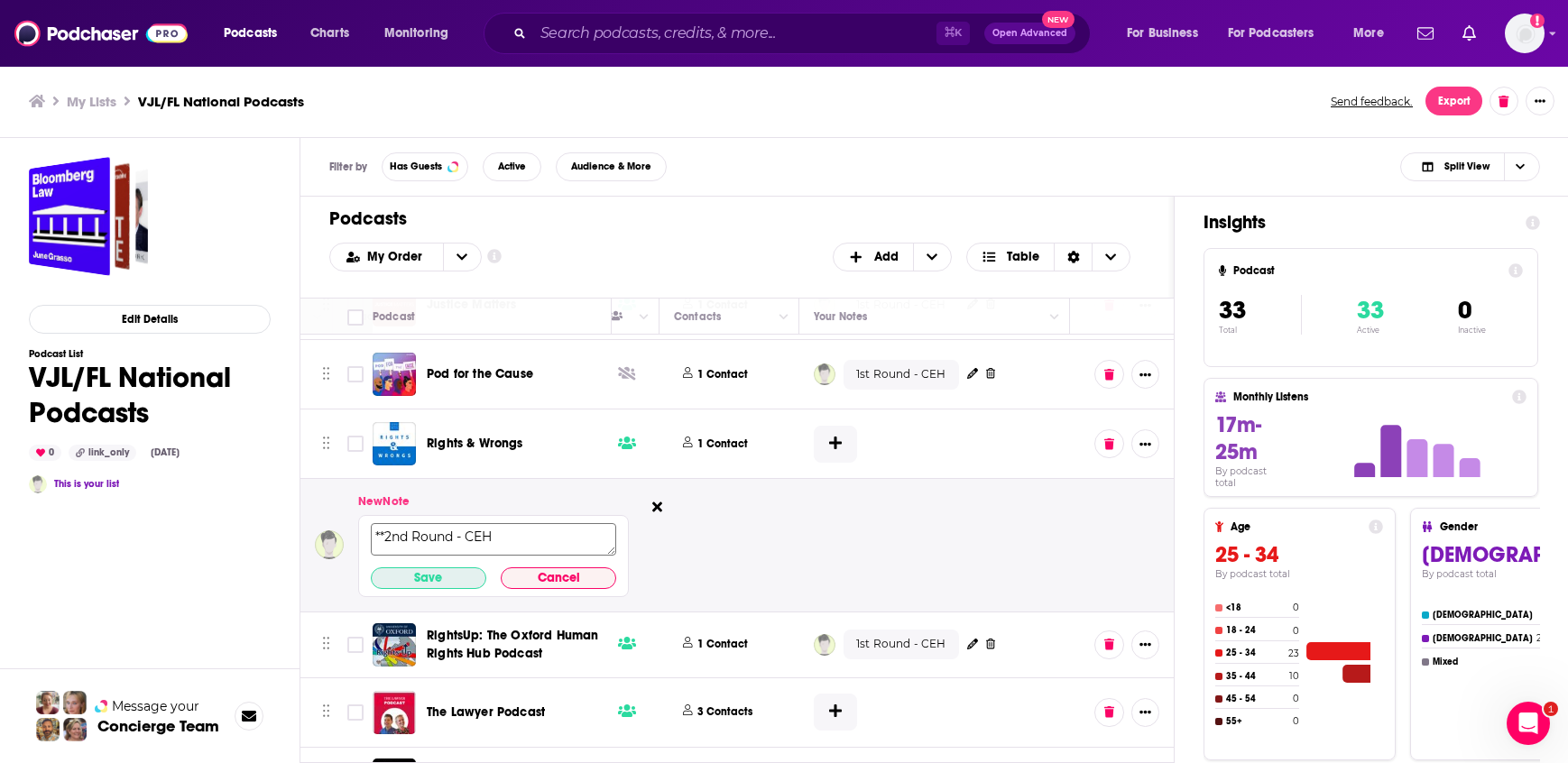 click on "Save" at bounding box center [429, 578] 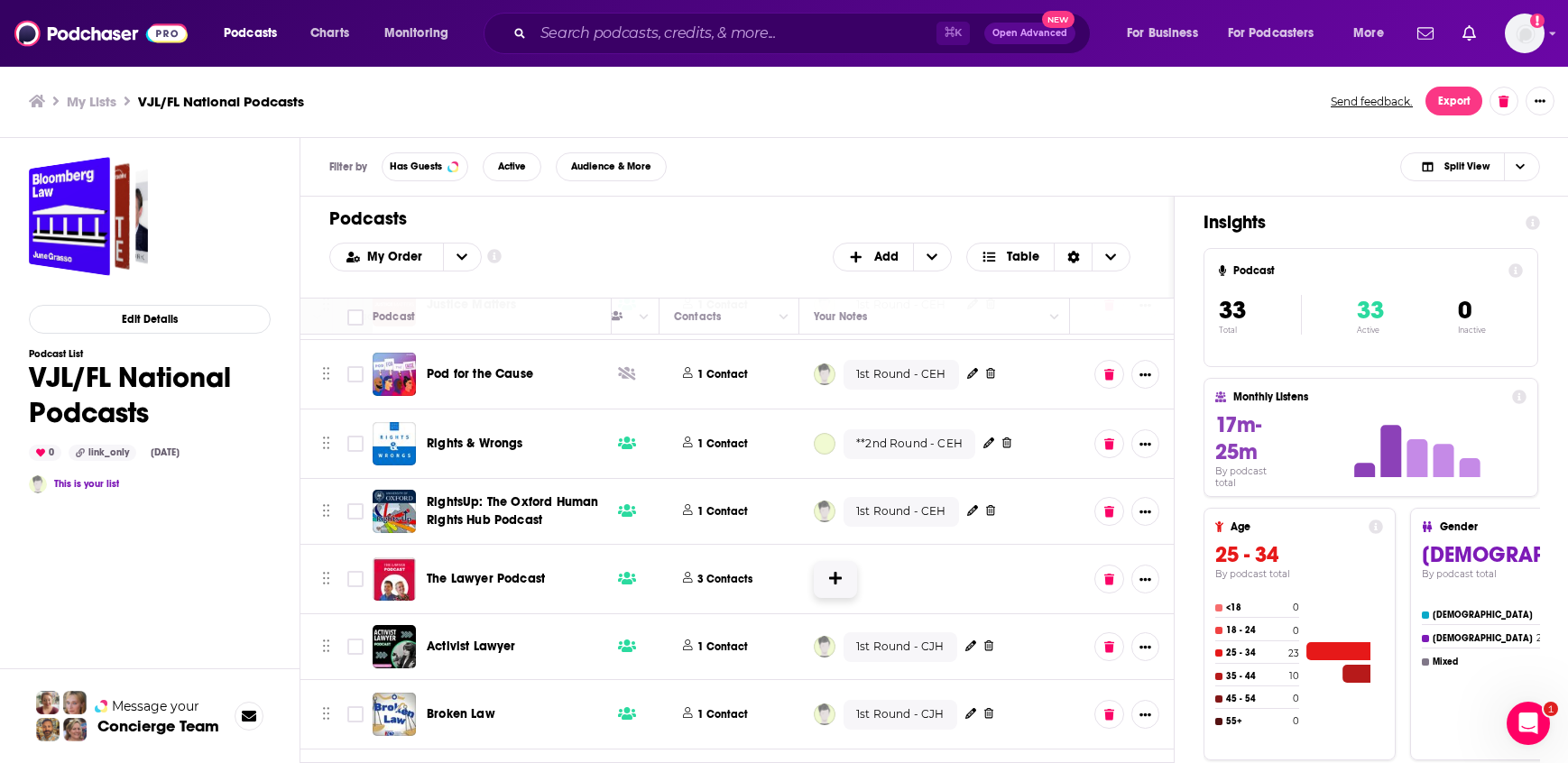 click 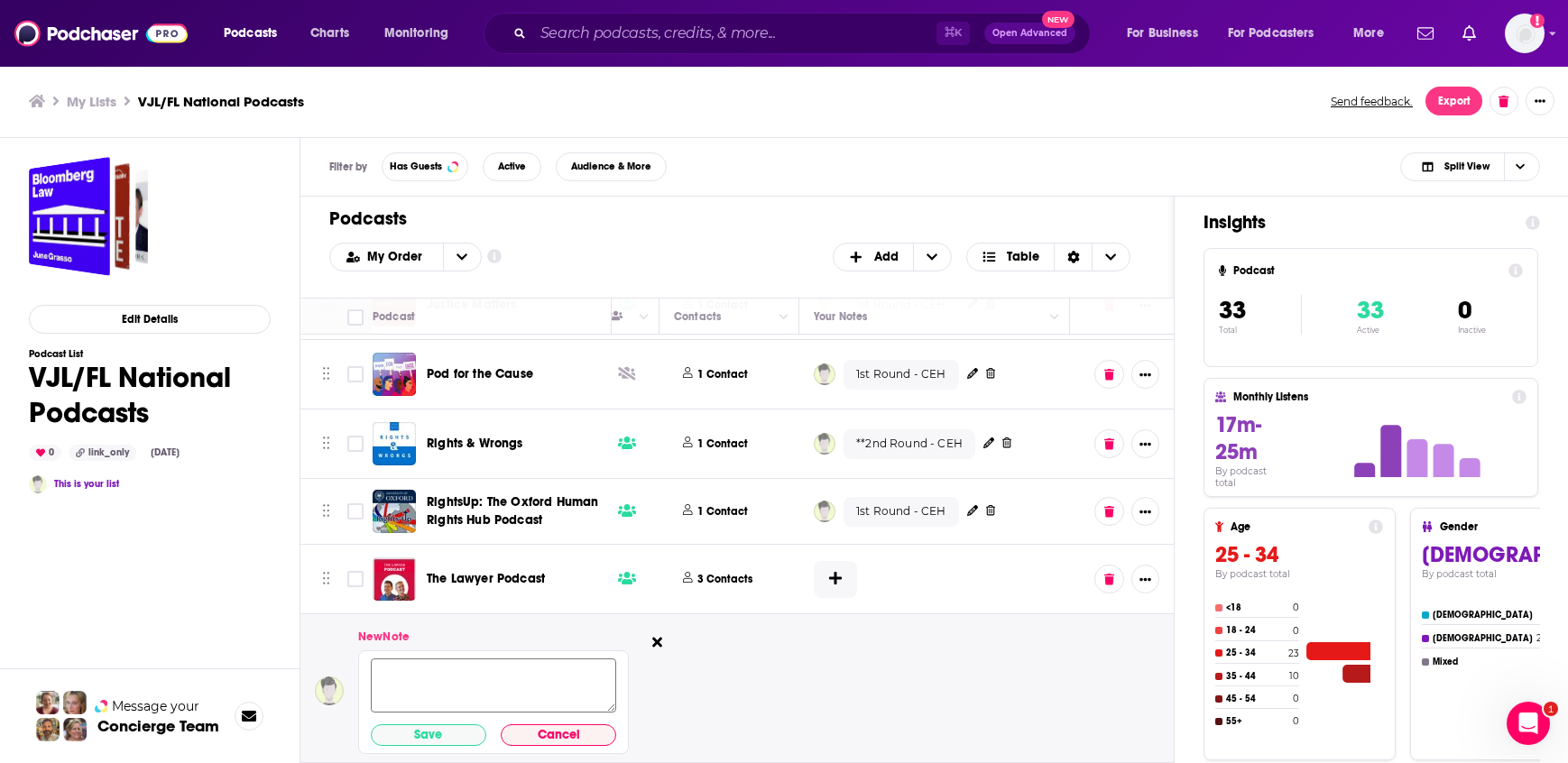 click at bounding box center (493, 685) 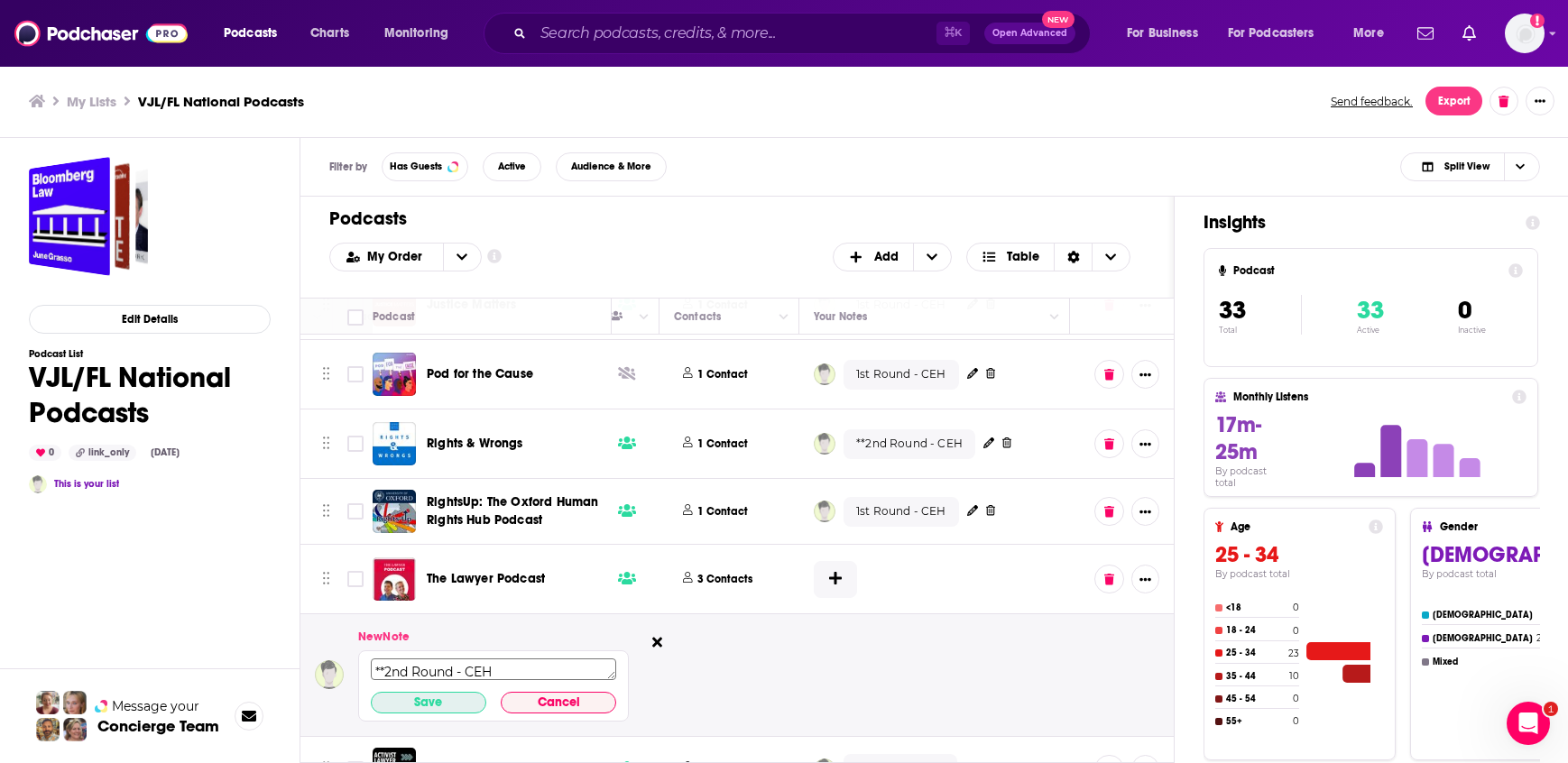 type on "**2nd Round - CEH" 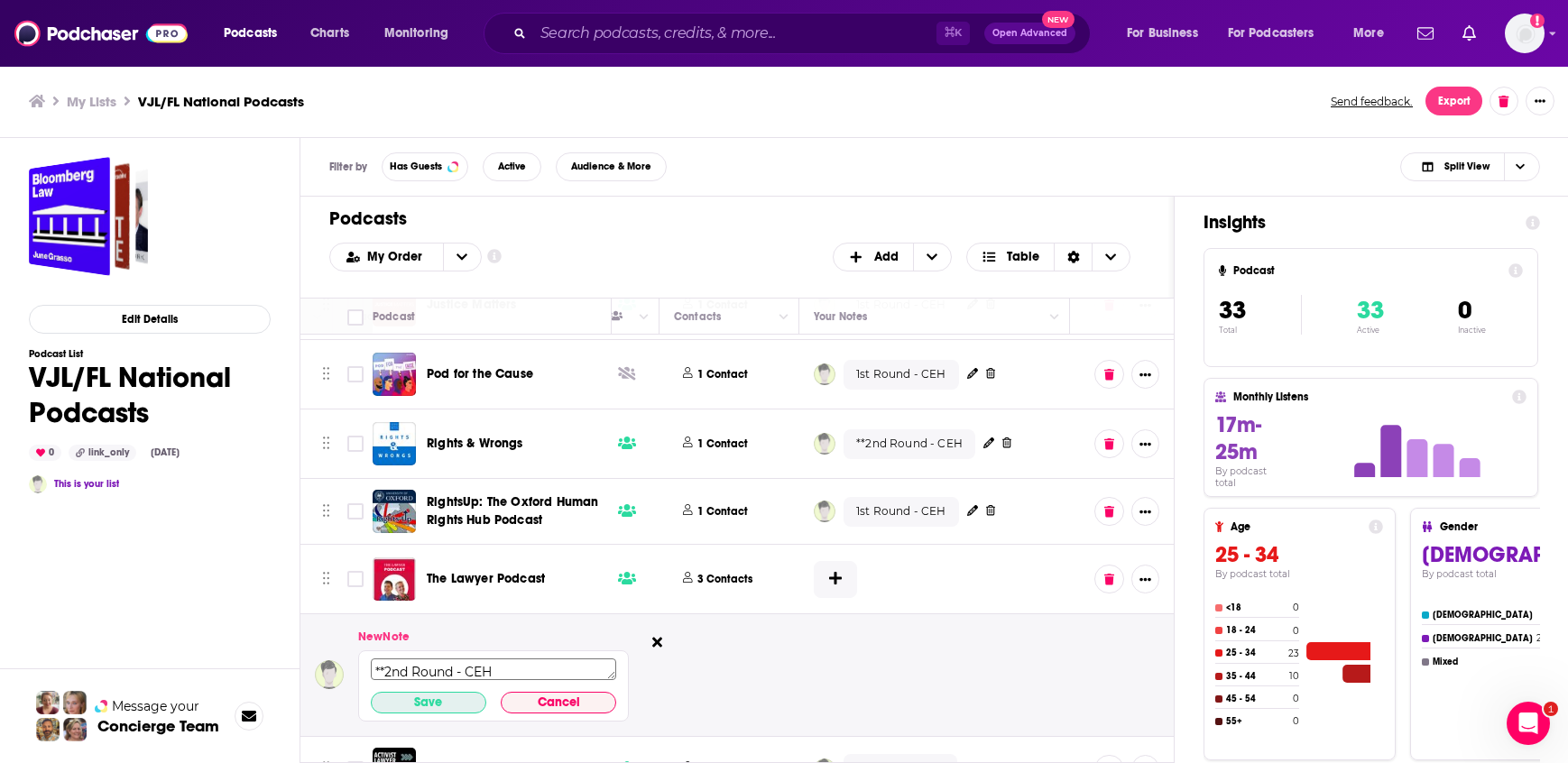 click on "Save" at bounding box center (429, 703) 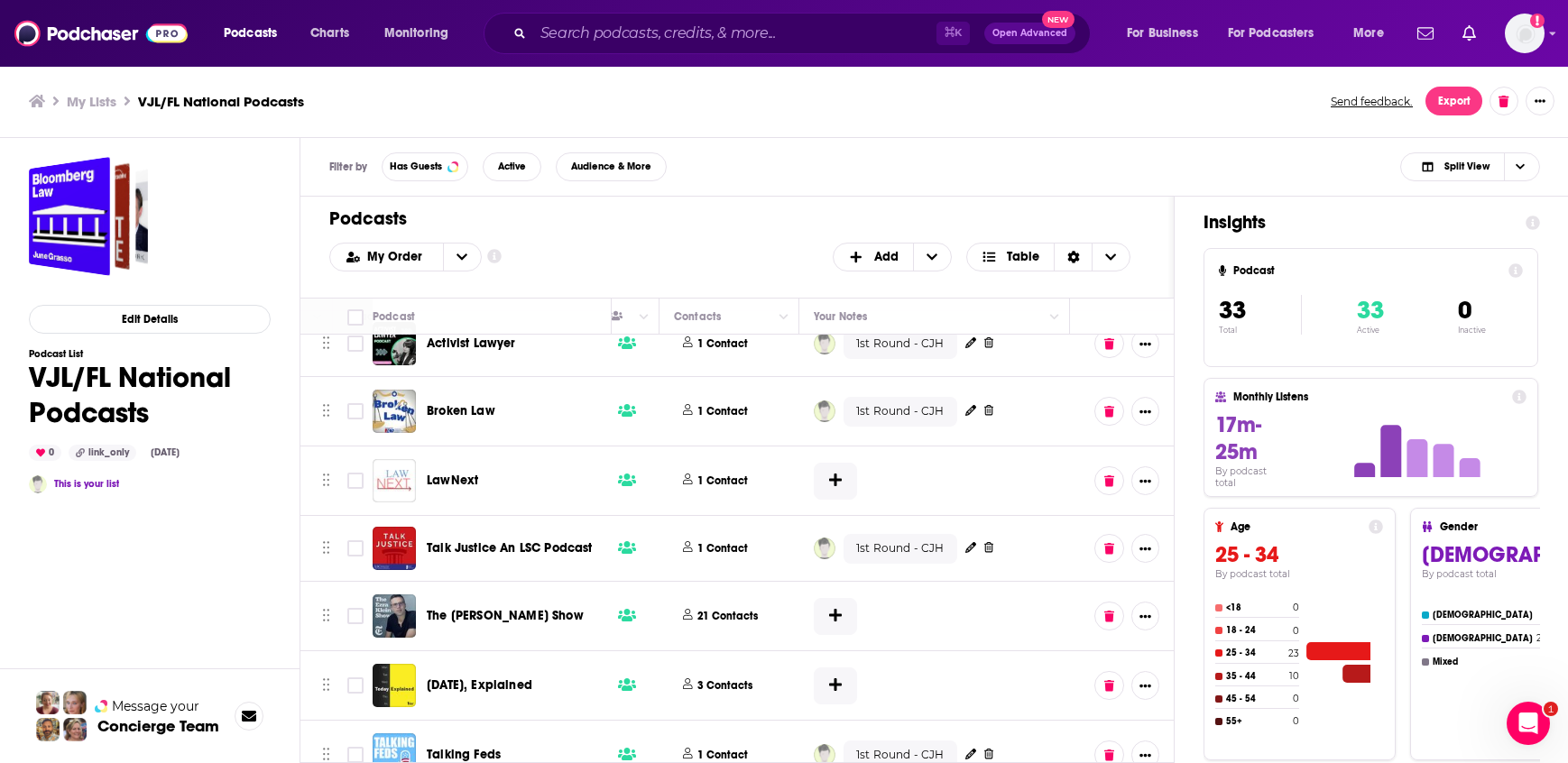 scroll, scrollTop: 988, scrollLeft: 831, axis: both 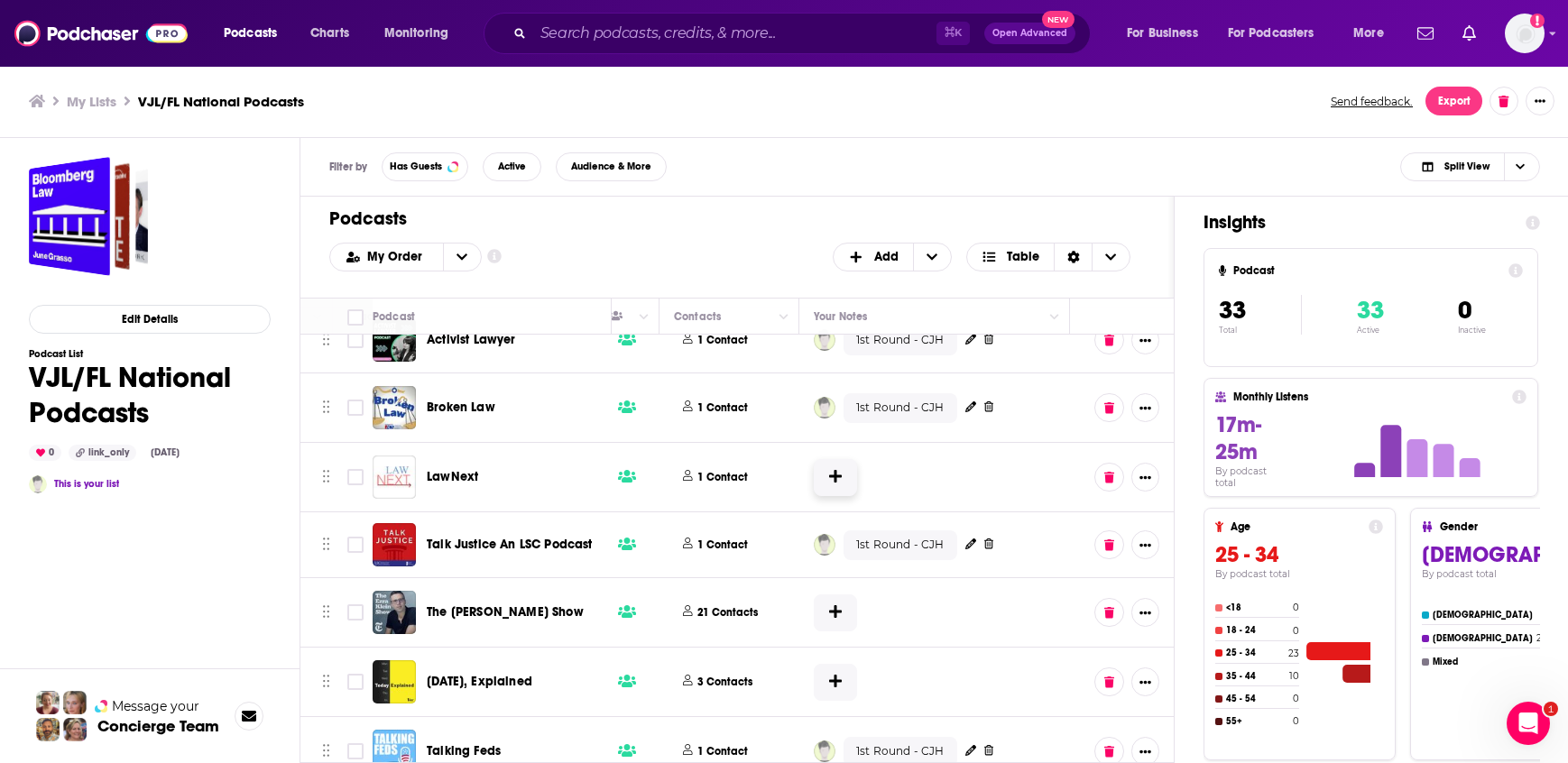 click at bounding box center (835, 477) 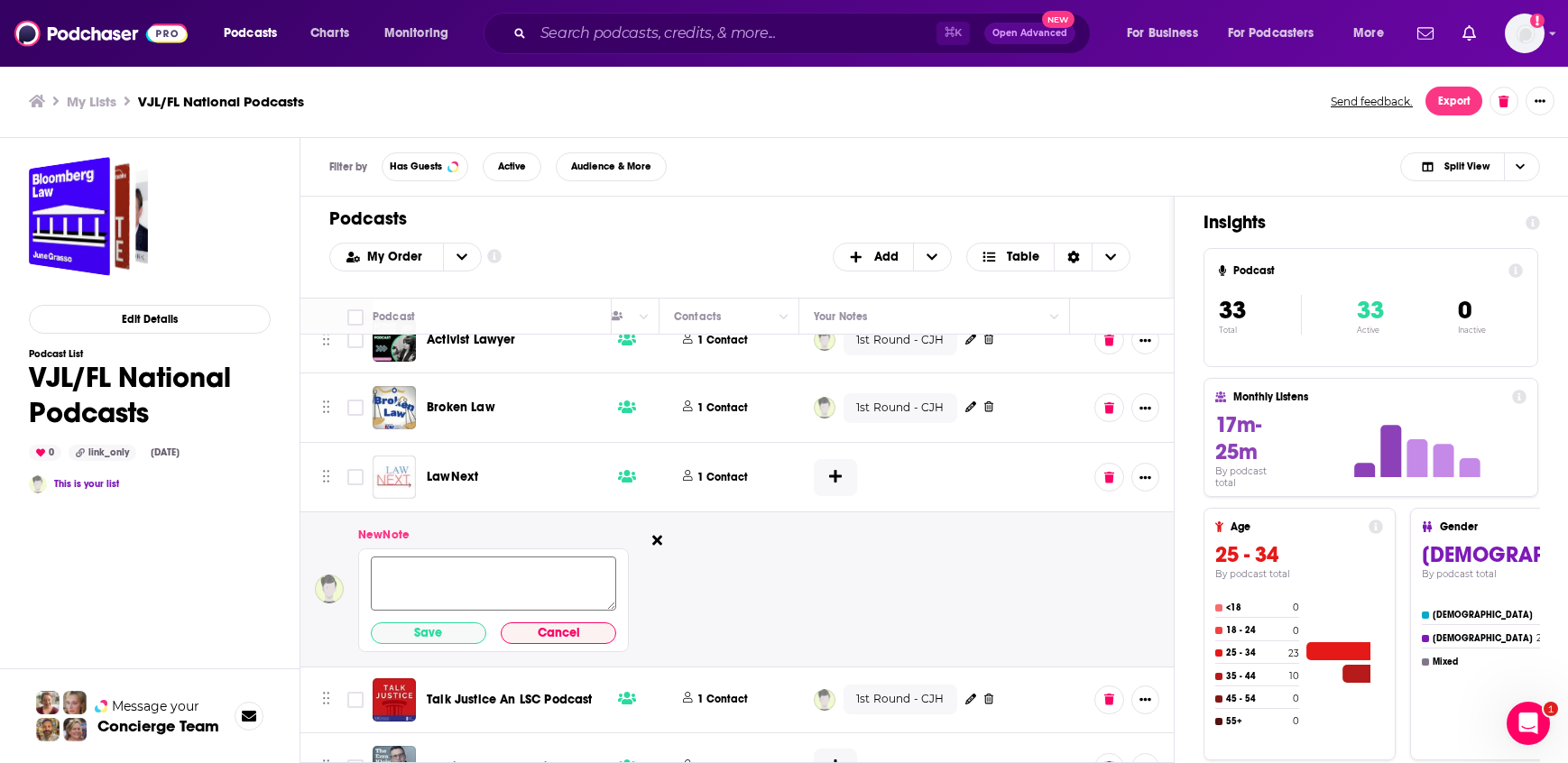 click at bounding box center [493, 584] 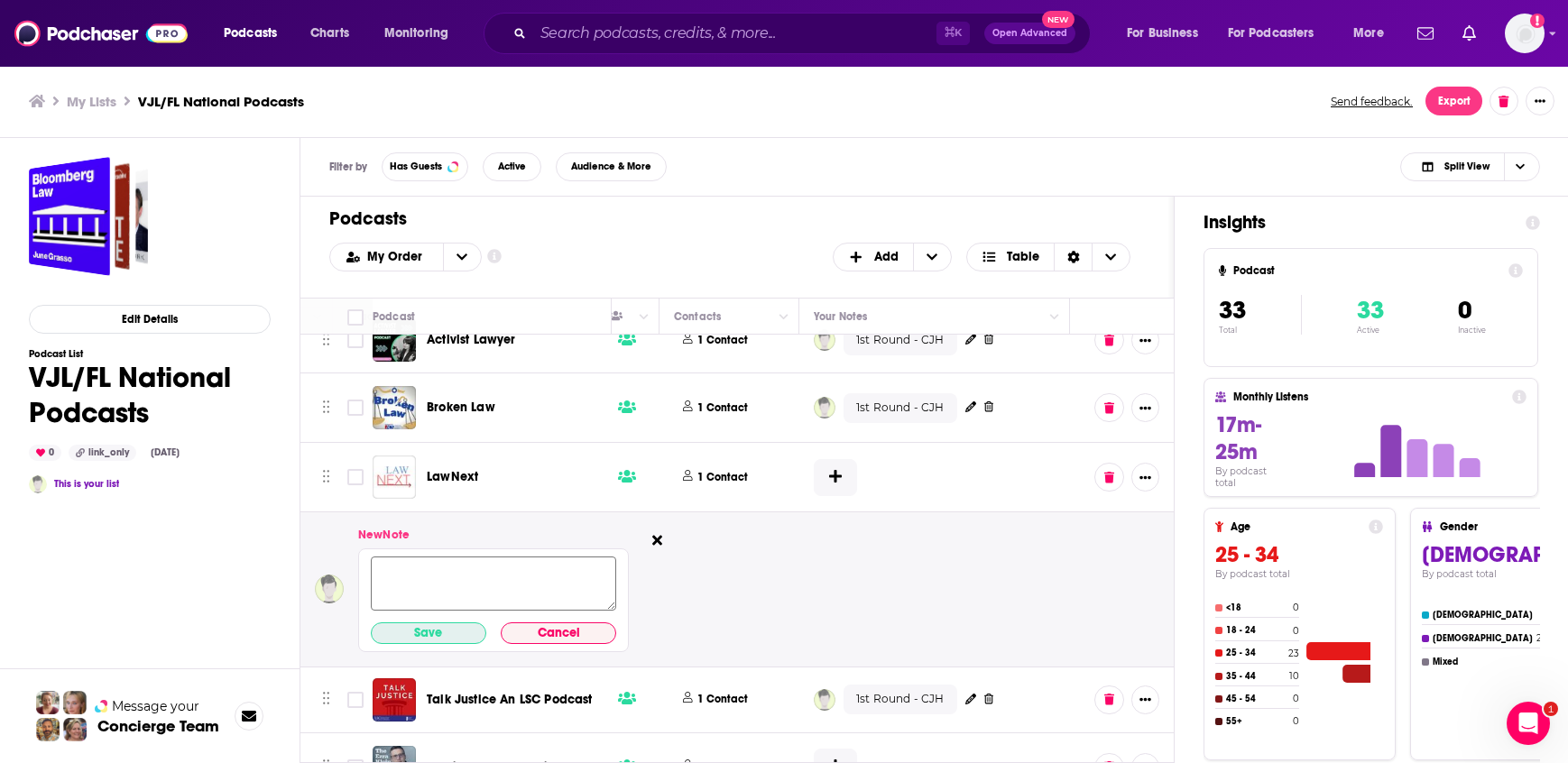 paste on "**2nd Round - CEH" 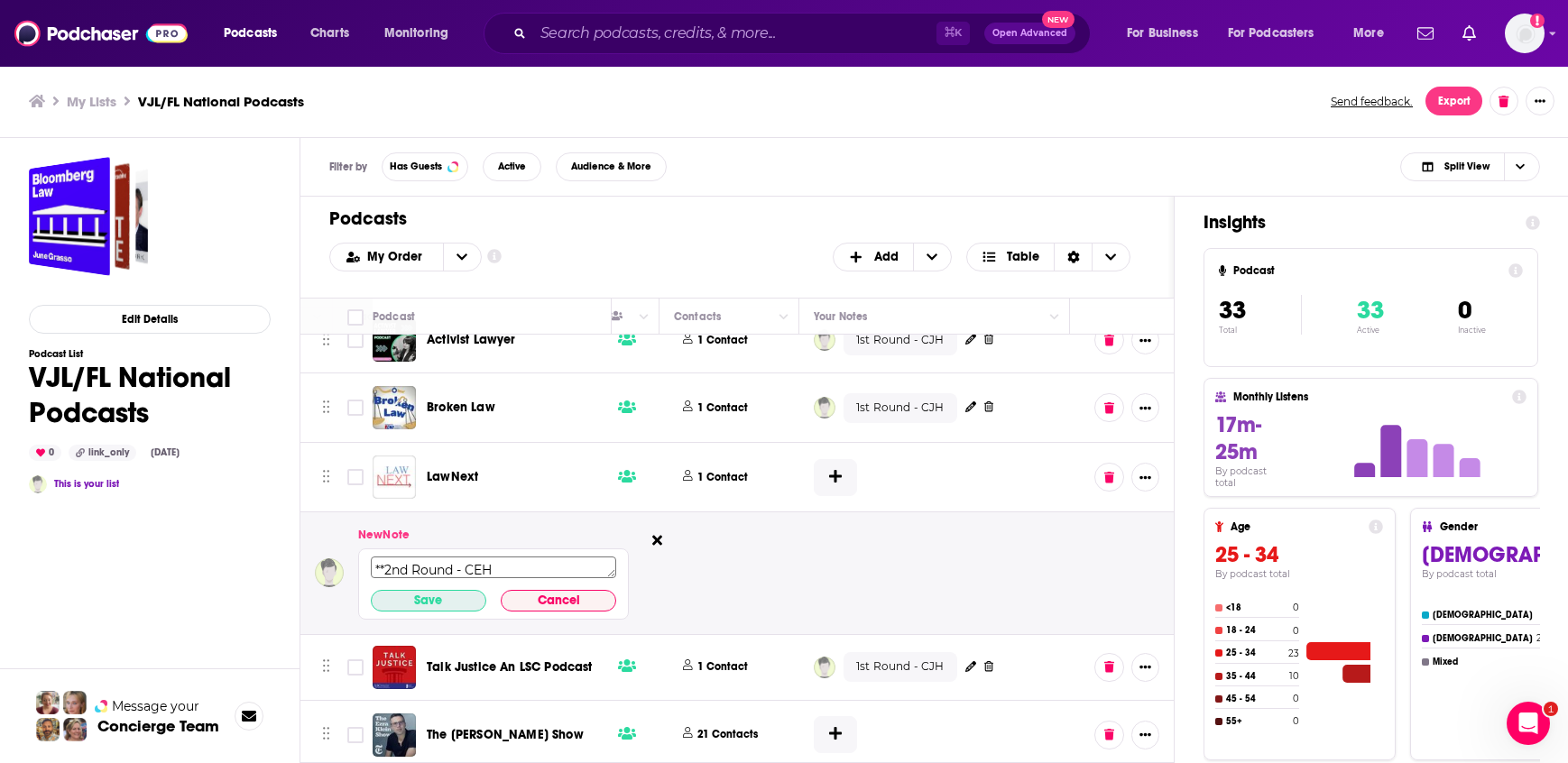 type on "**2nd Round - CEH" 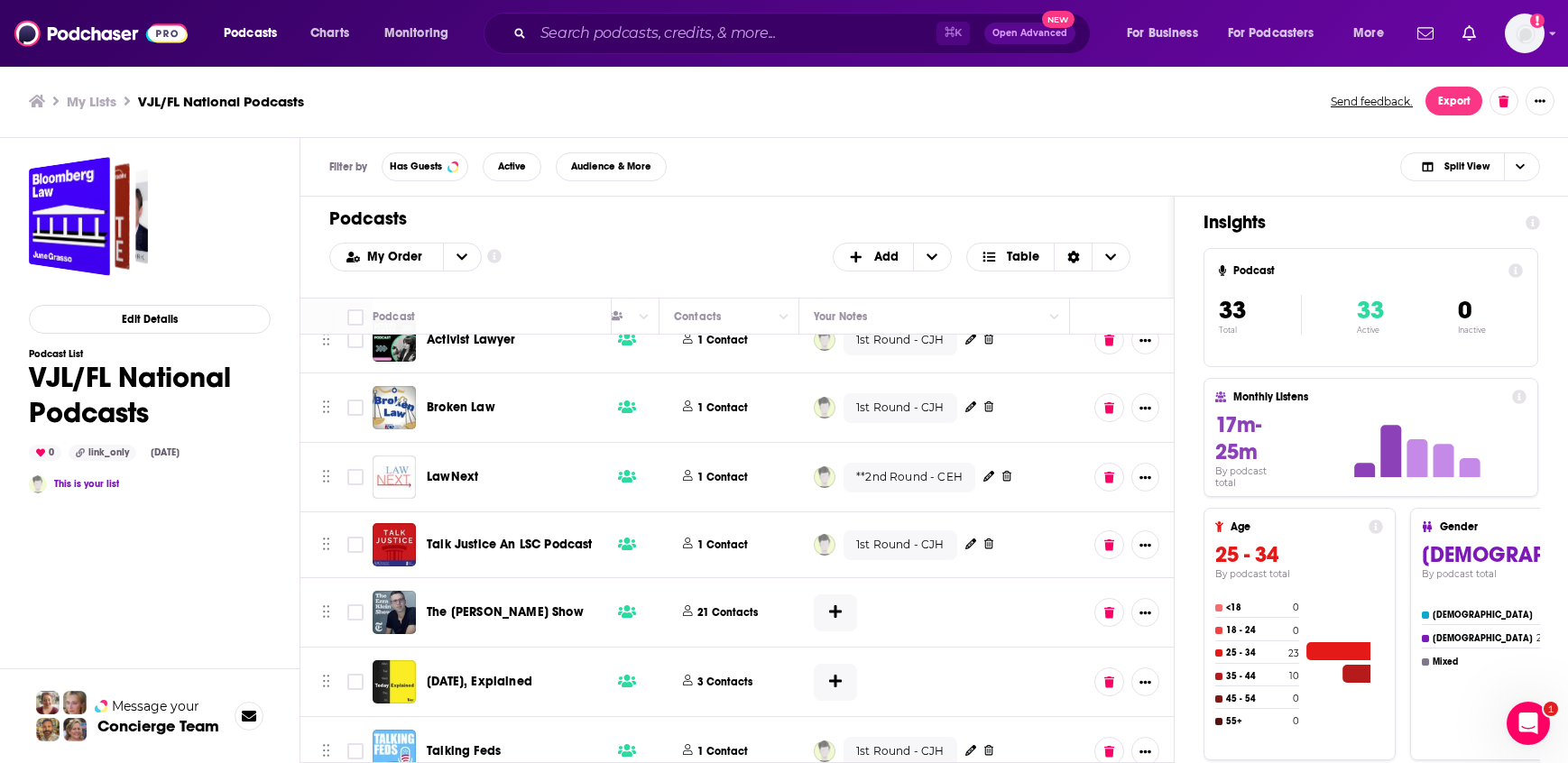 scroll, scrollTop: 1074, scrollLeft: 831, axis: both 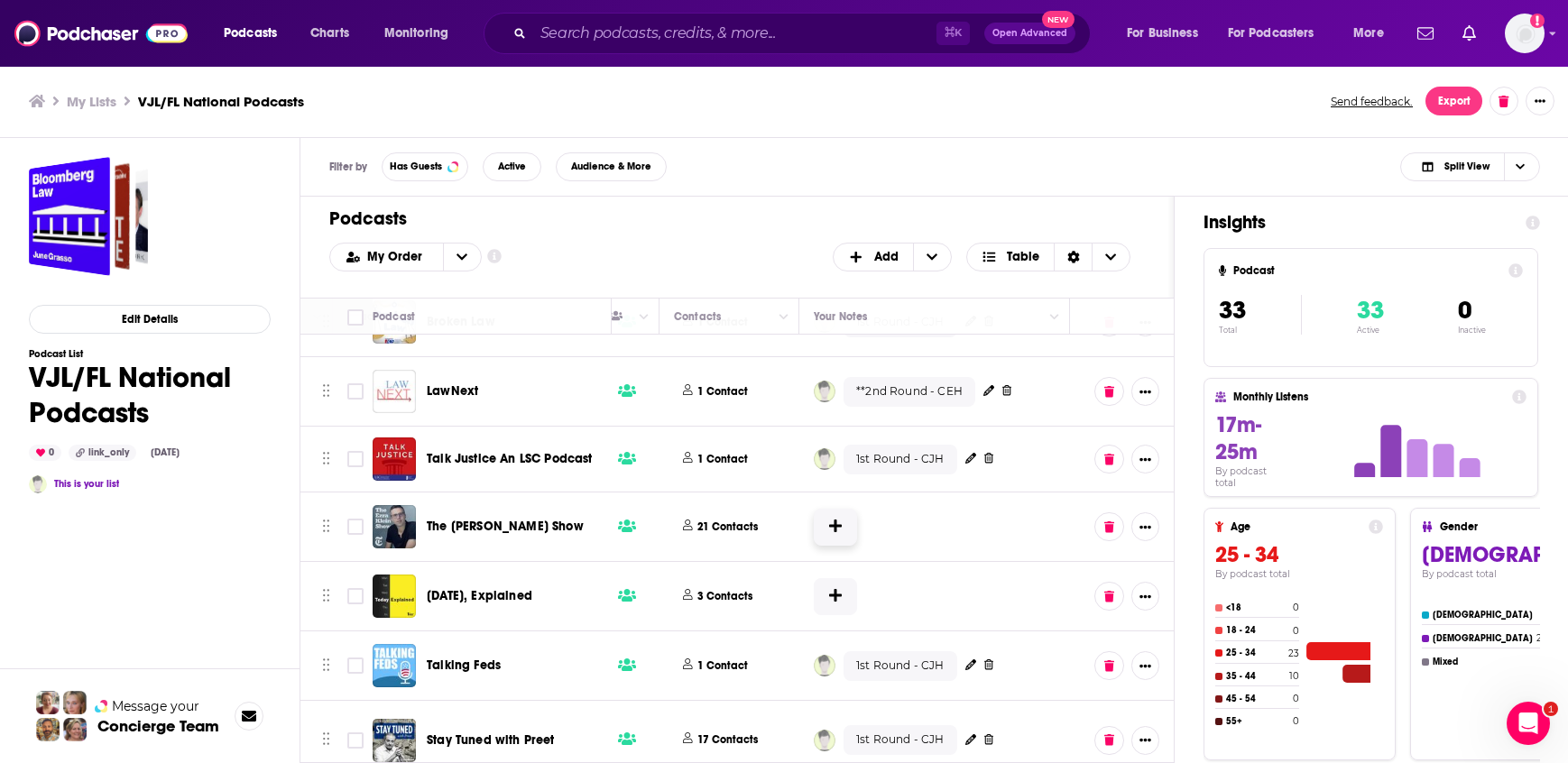 click at bounding box center (835, 527) 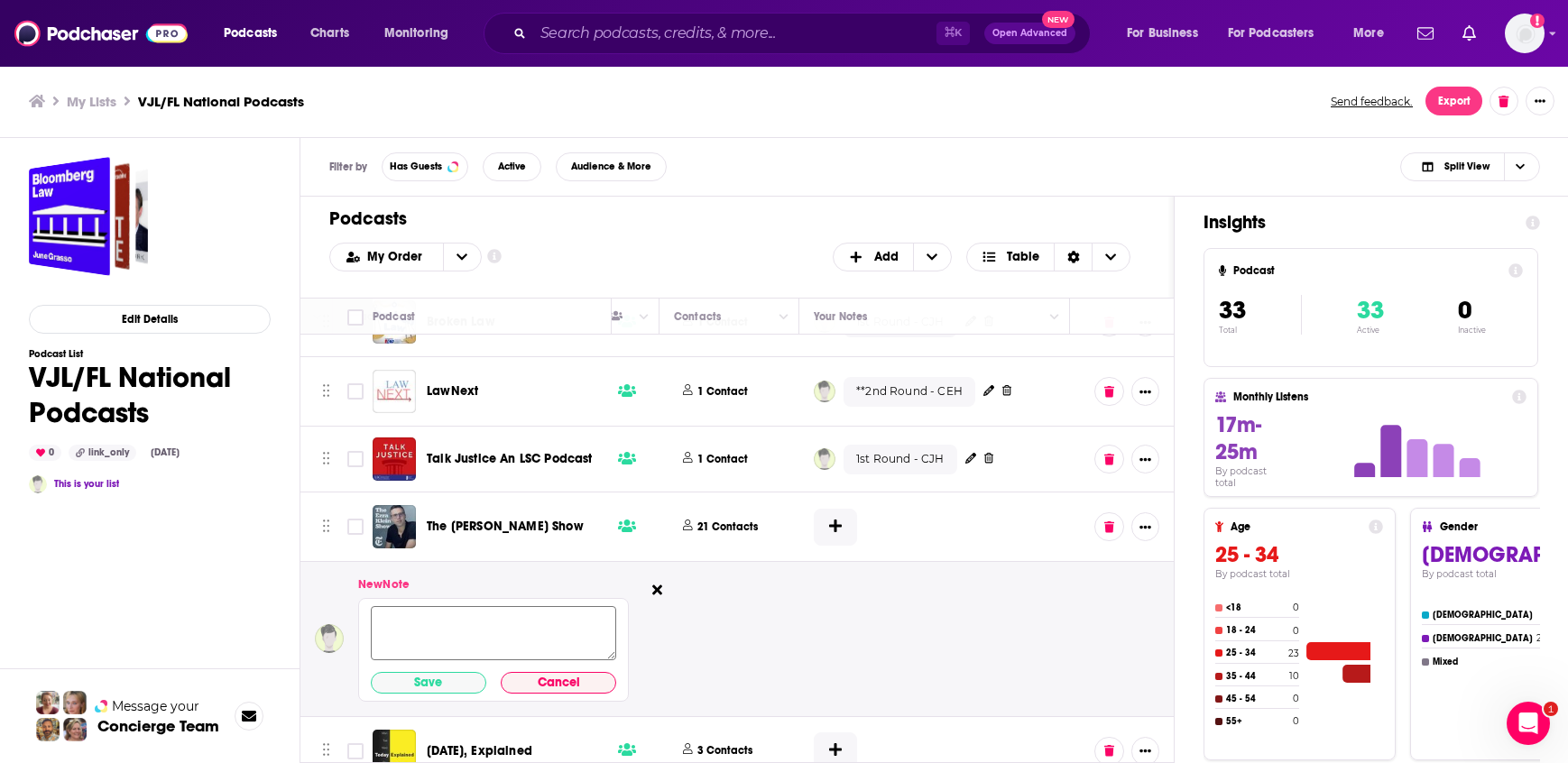 type 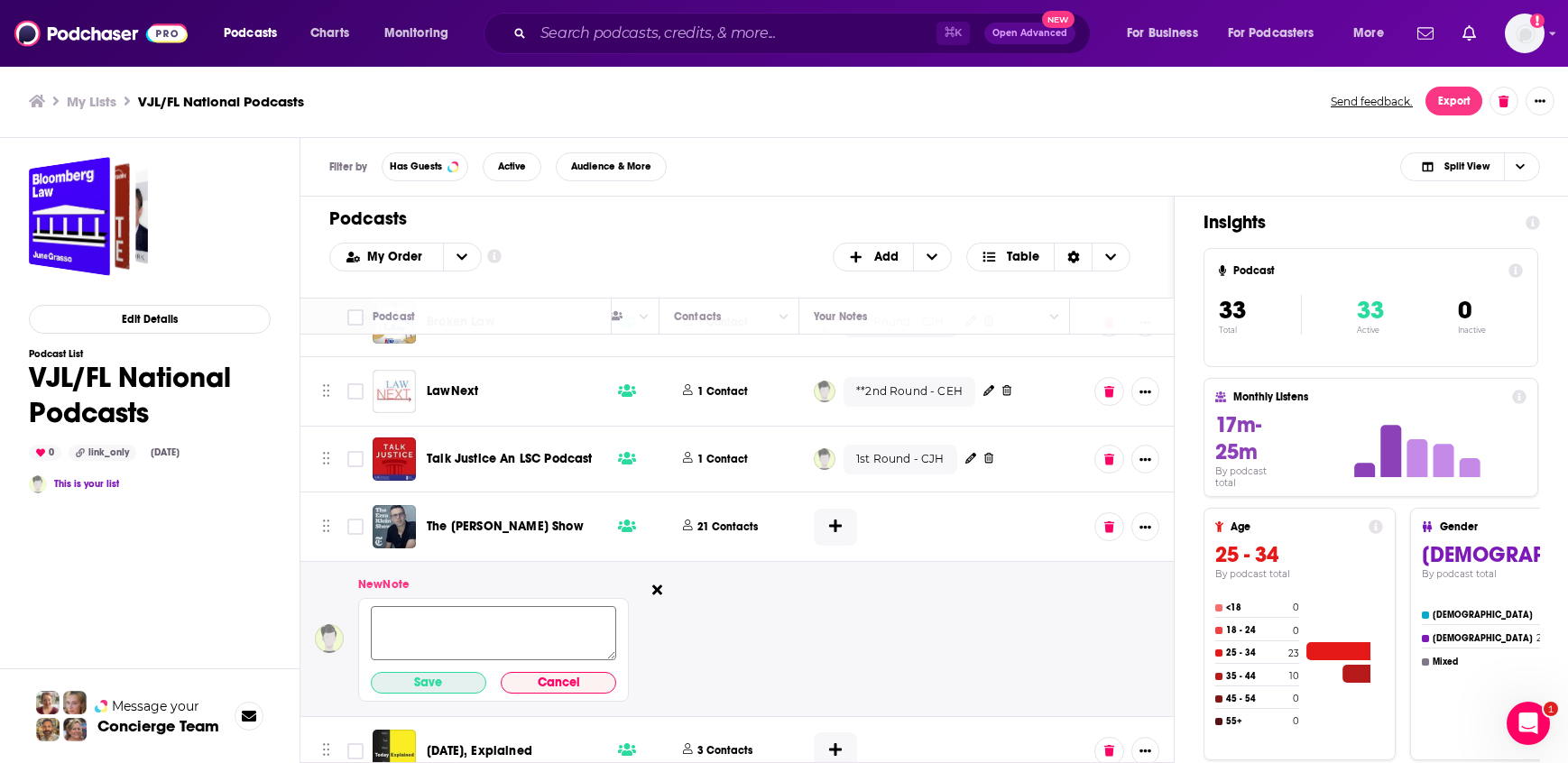 paste on "**2nd Round - CEH" 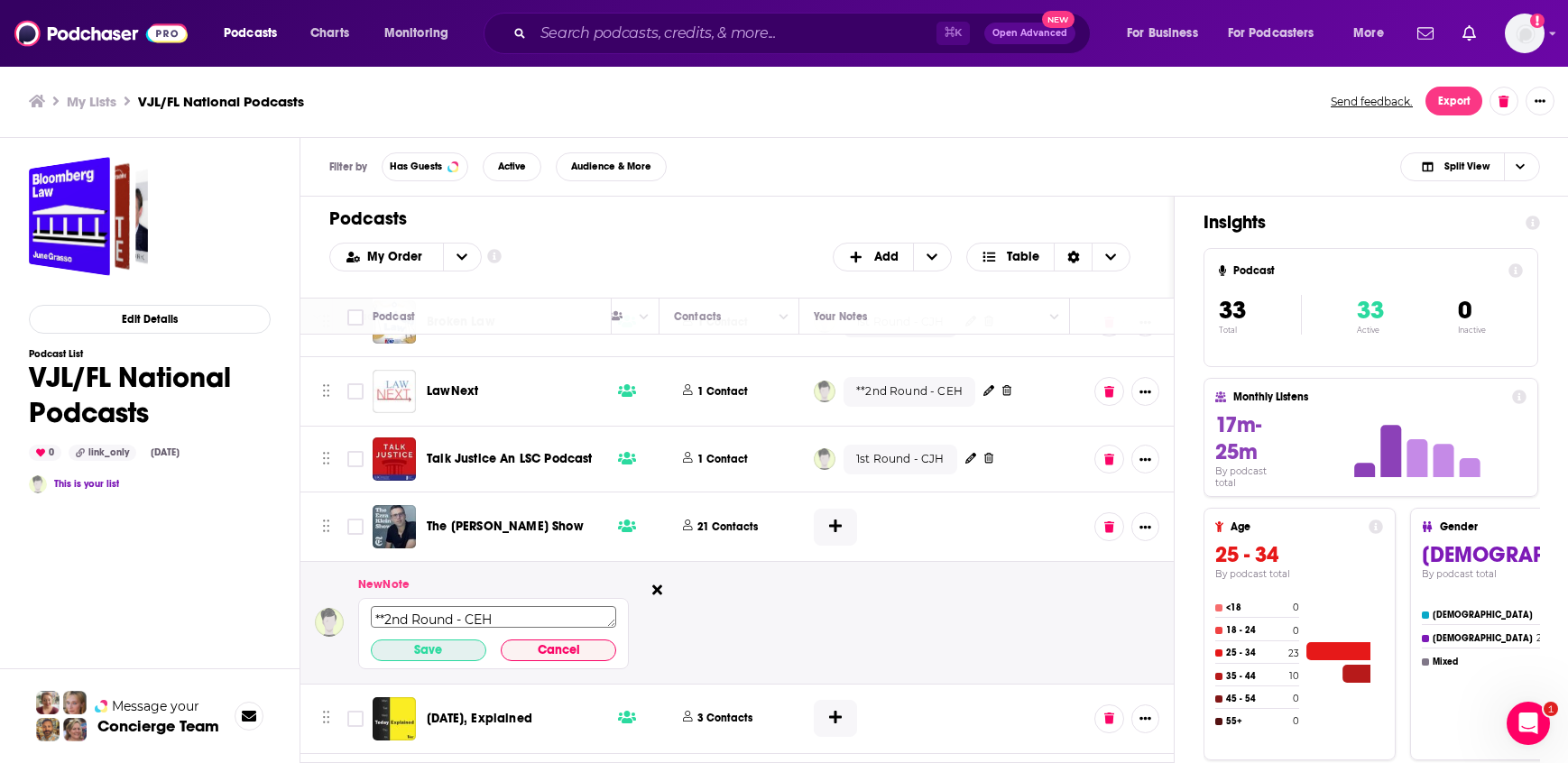 type on "**2nd Round - CEH" 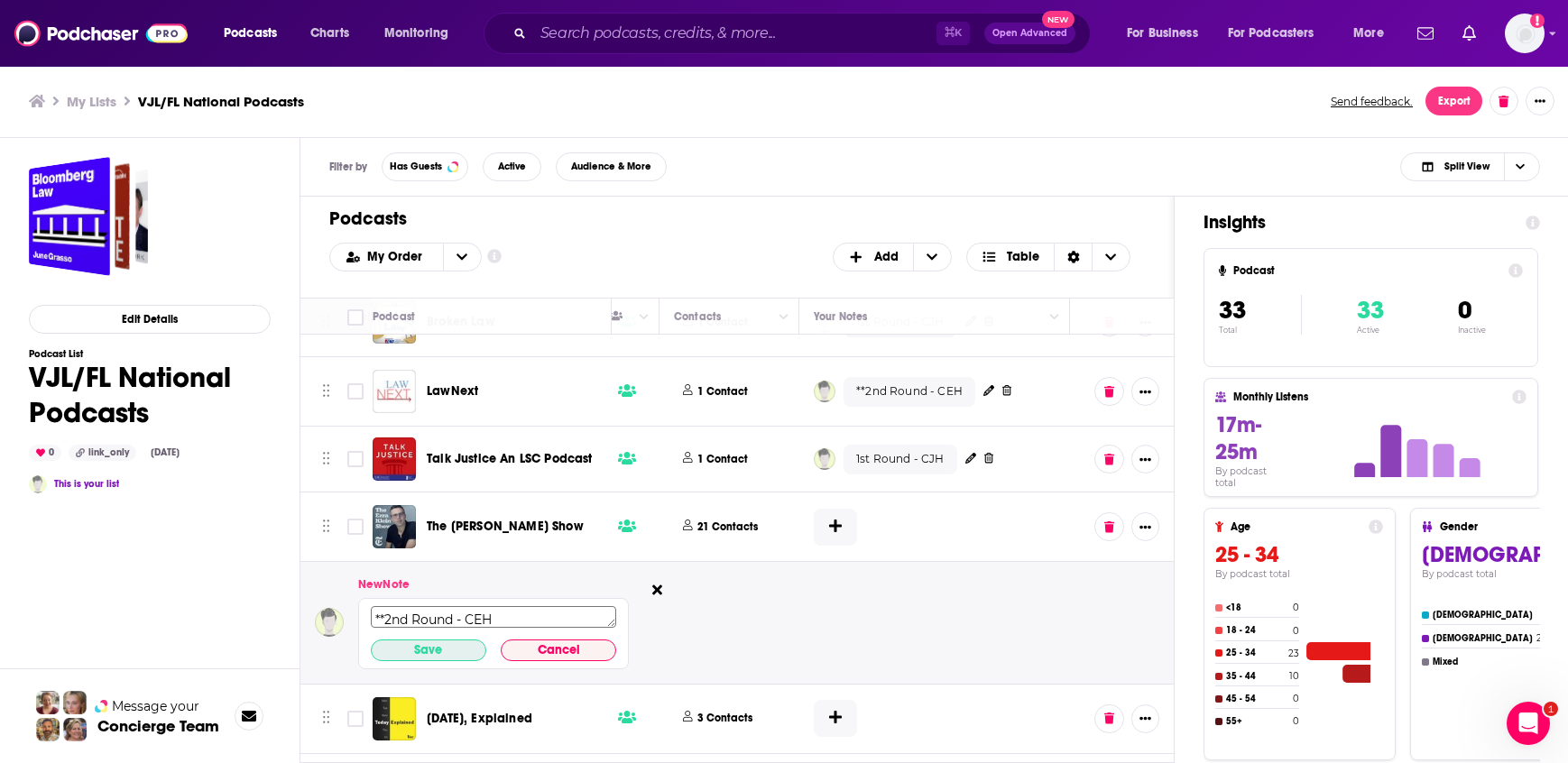 click on "Save" at bounding box center [429, 650] 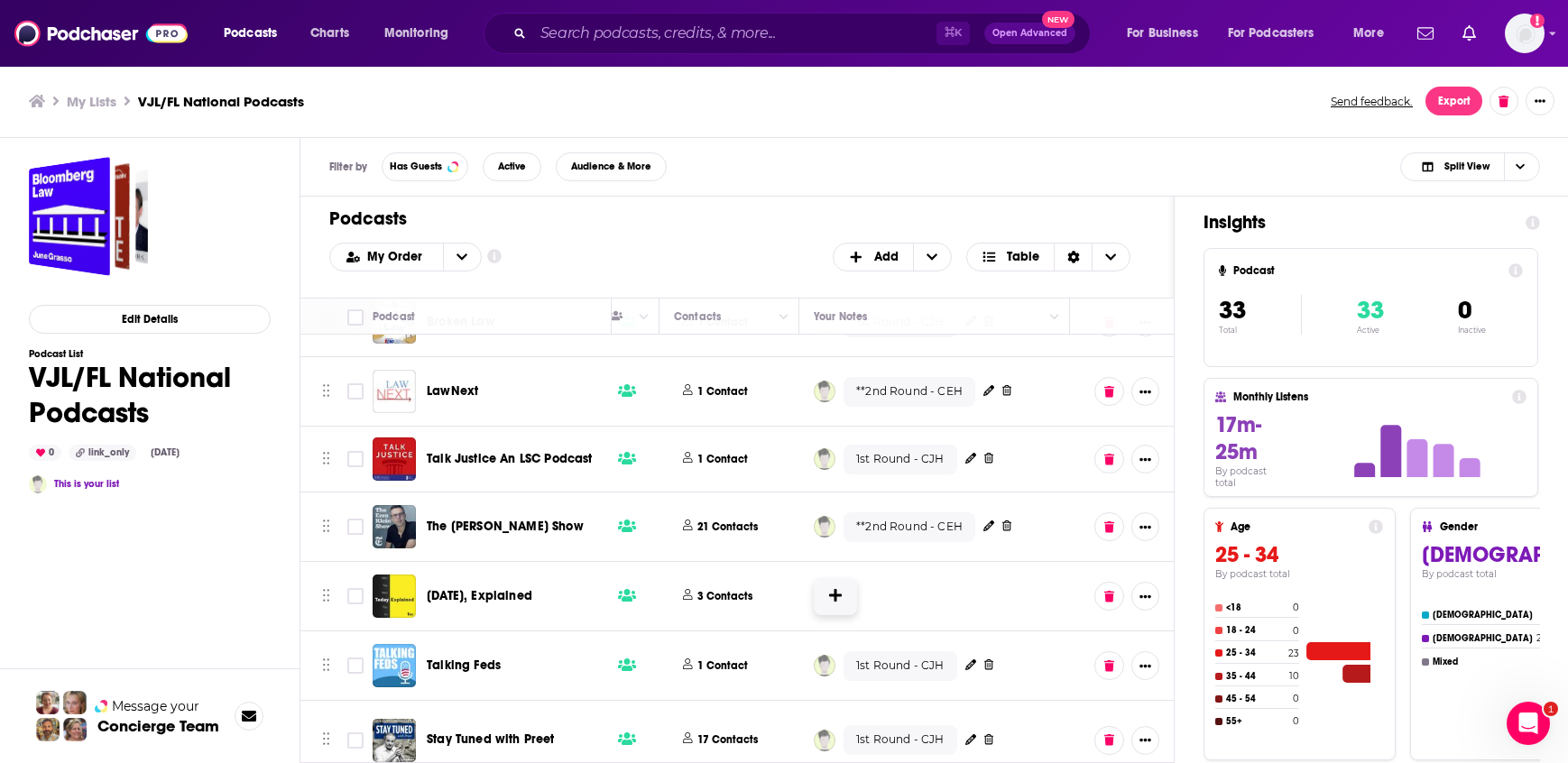 click at bounding box center (835, 596) 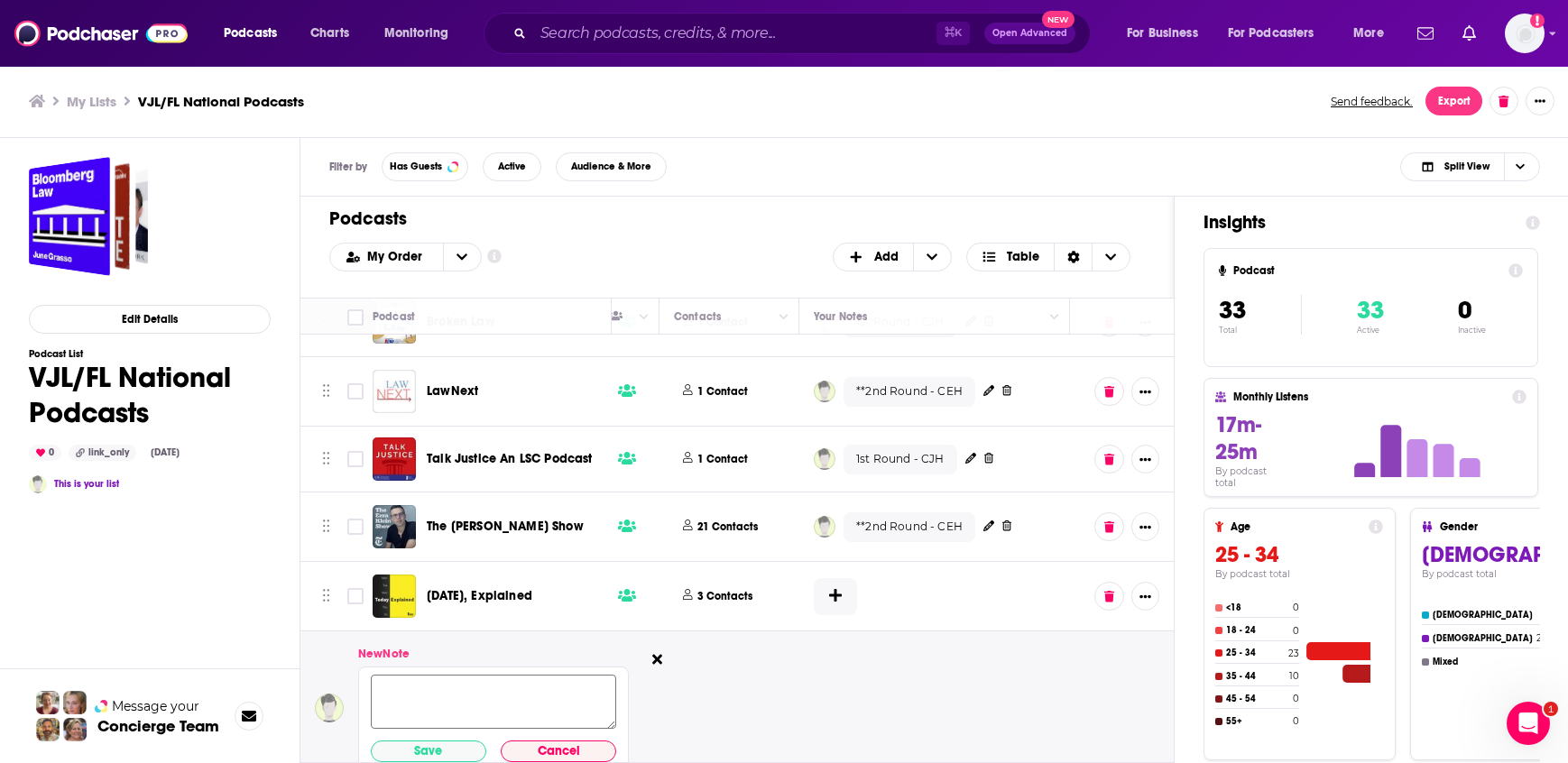 click at bounding box center [493, 703] 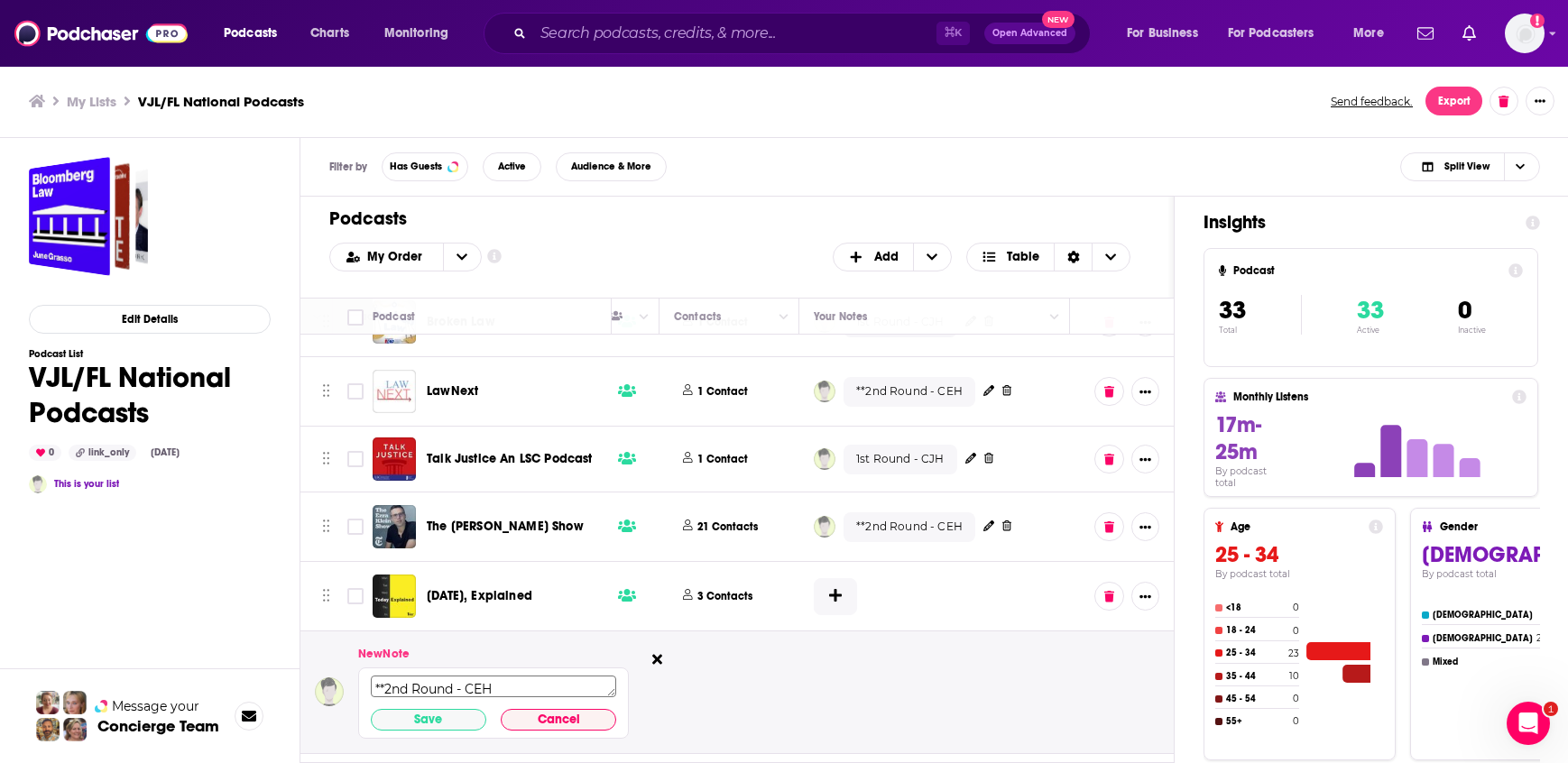 click on "**2nd Round - CEH" at bounding box center (493, 686) 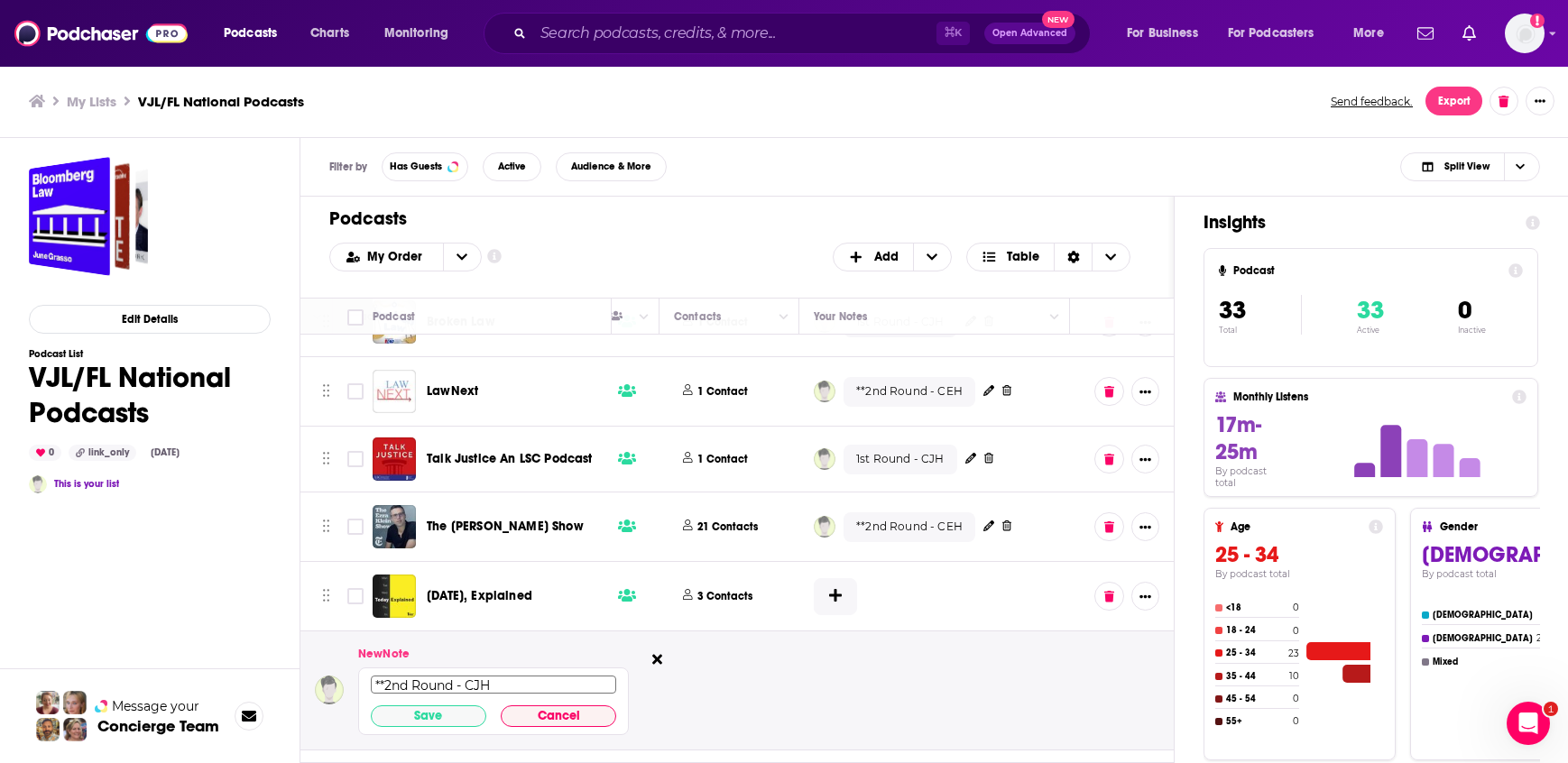 scroll, scrollTop: 0, scrollLeft: 0, axis: both 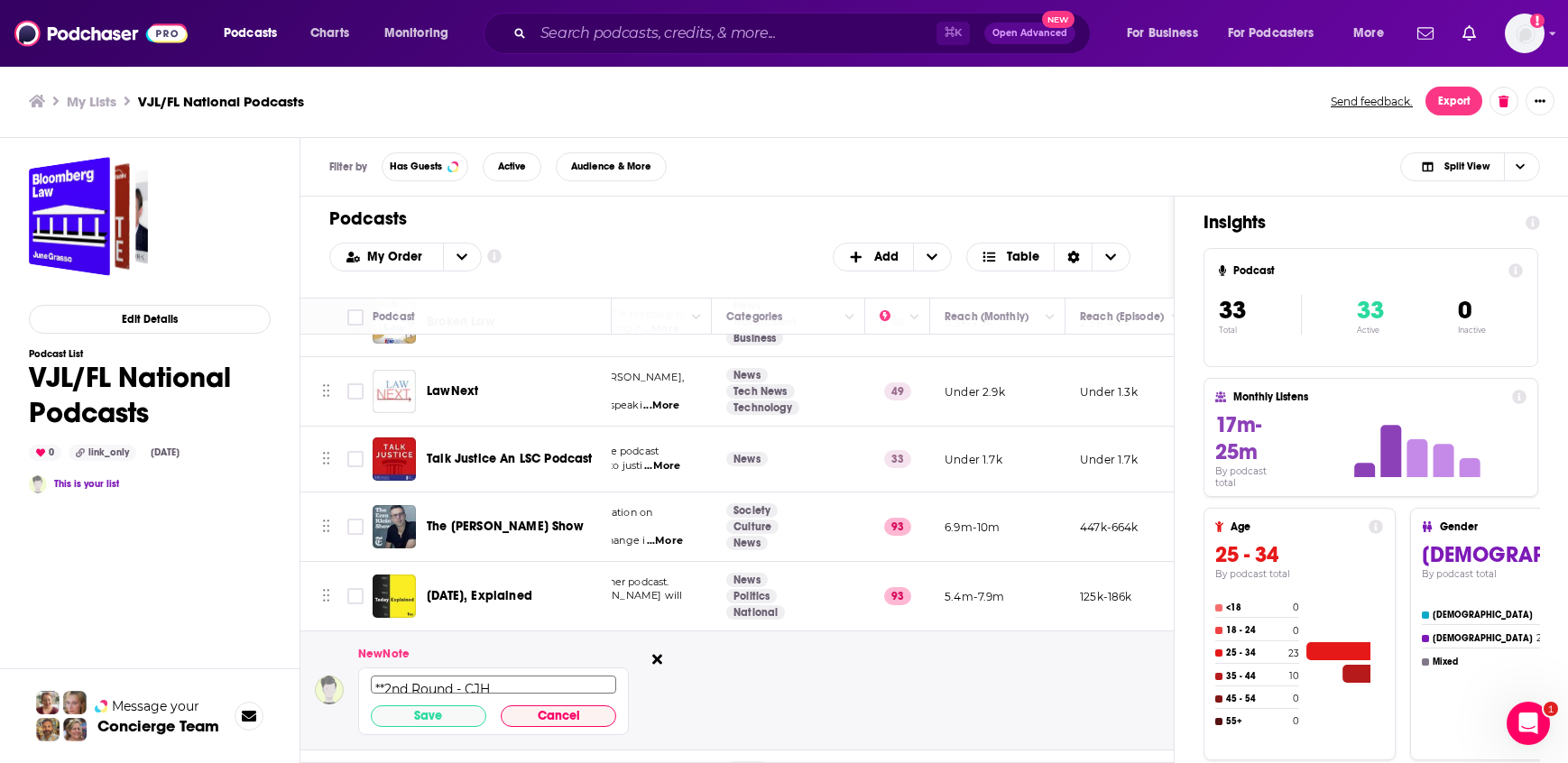 drag, startPoint x: 530, startPoint y: 690, endPoint x: 217, endPoint y: 690, distance: 313 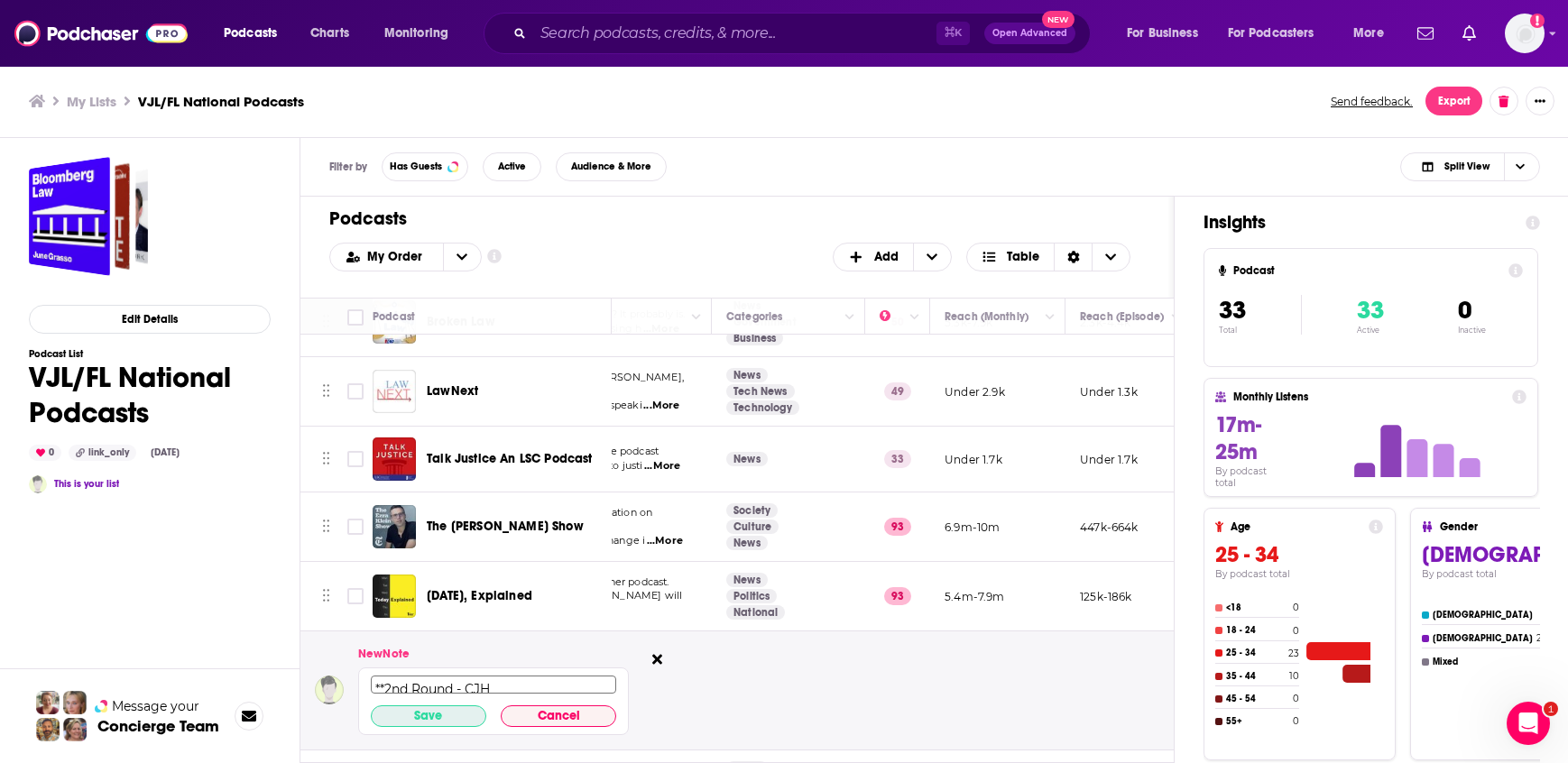 type on "**2nd Round - CJH" 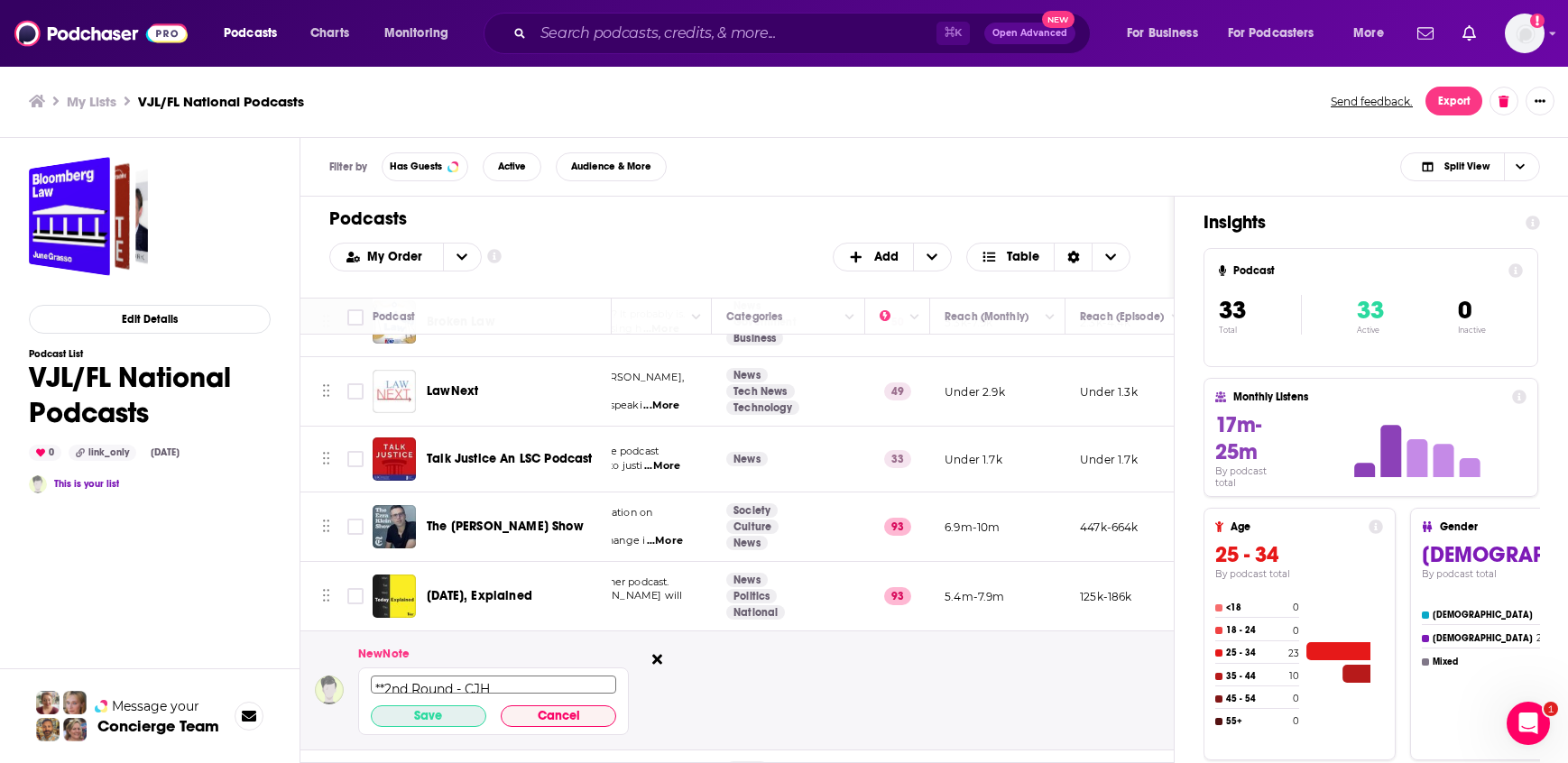 click on "Save" at bounding box center (429, 716) 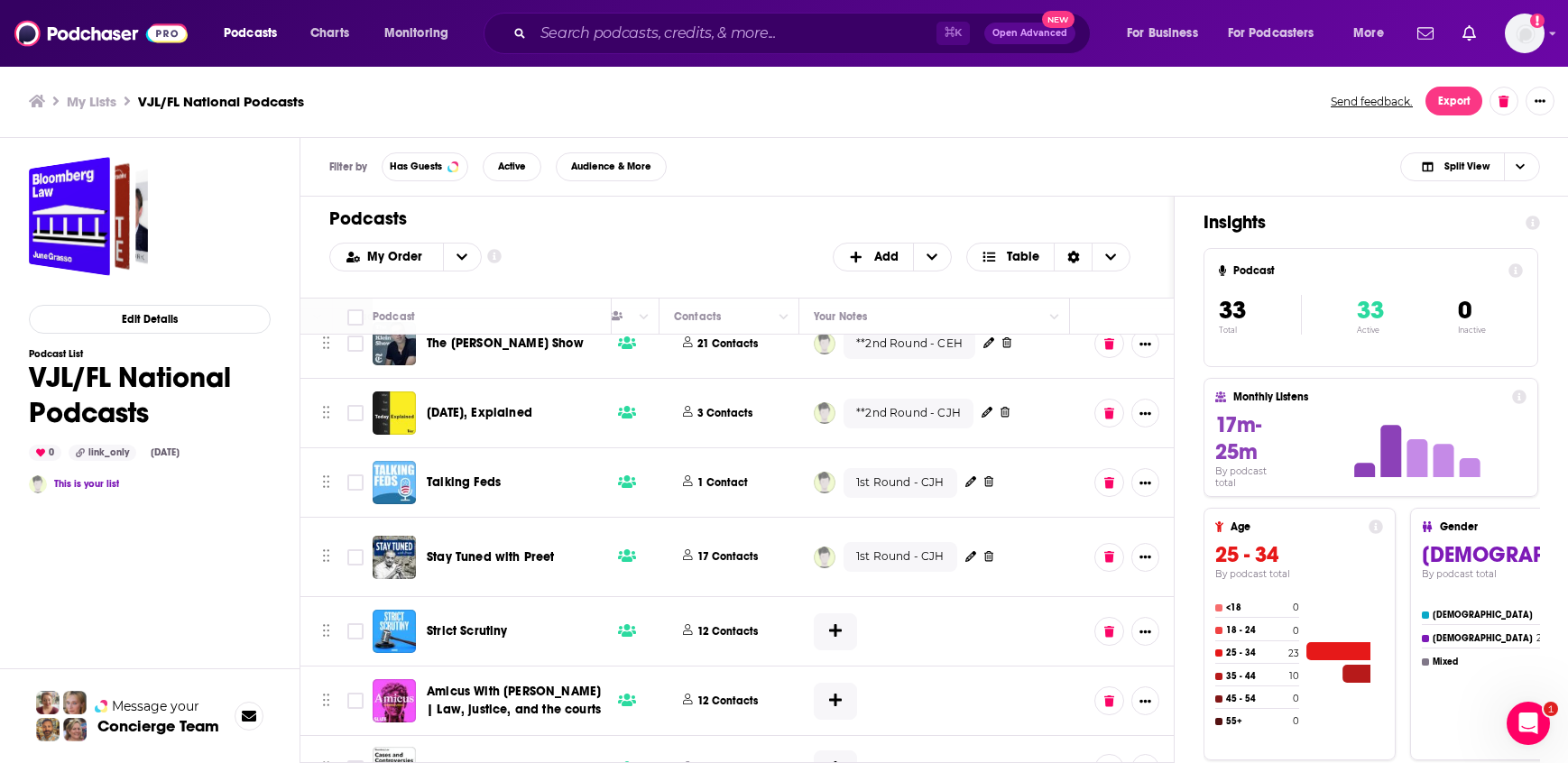 scroll, scrollTop: 1263, scrollLeft: 831, axis: both 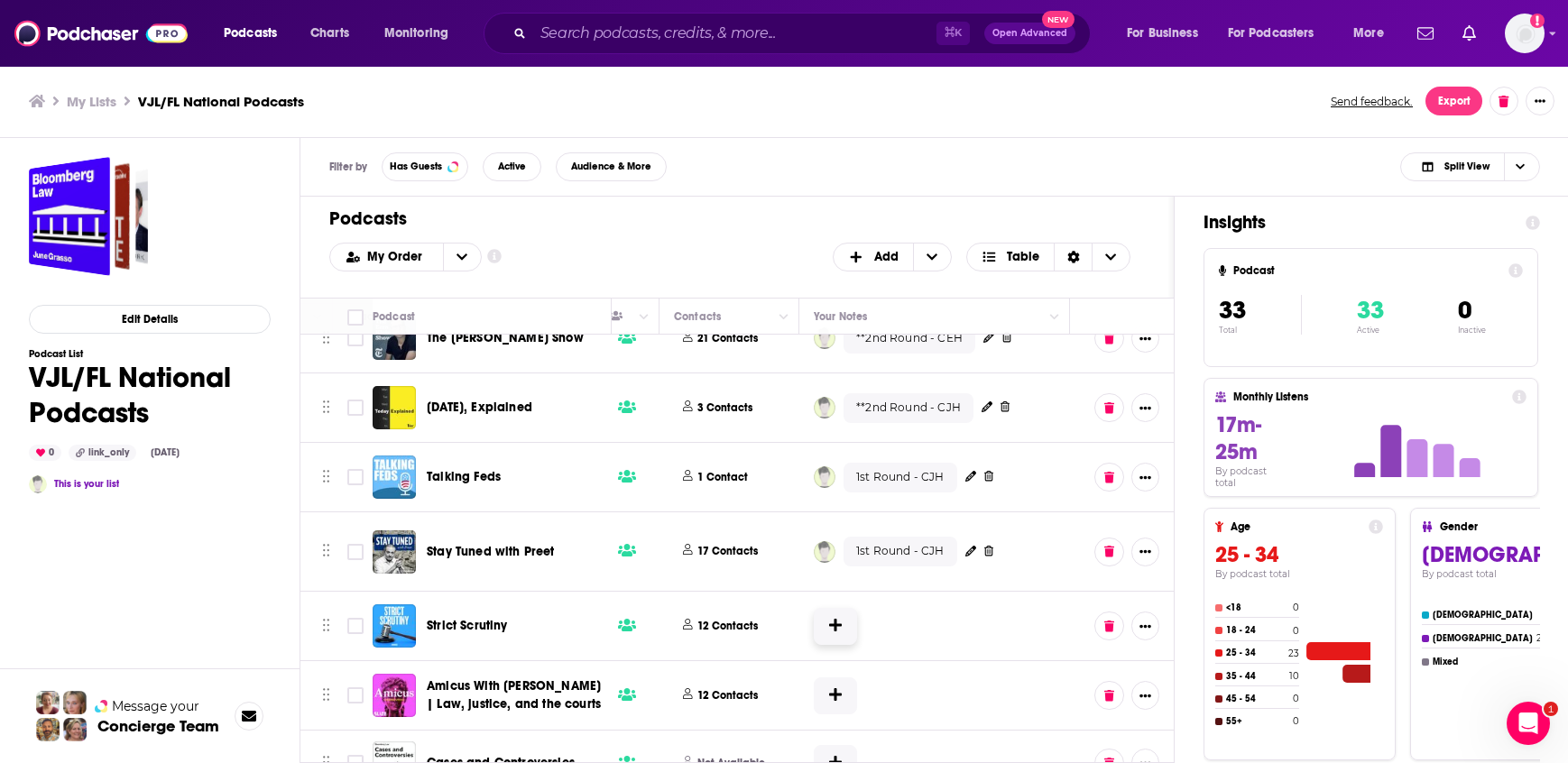 click 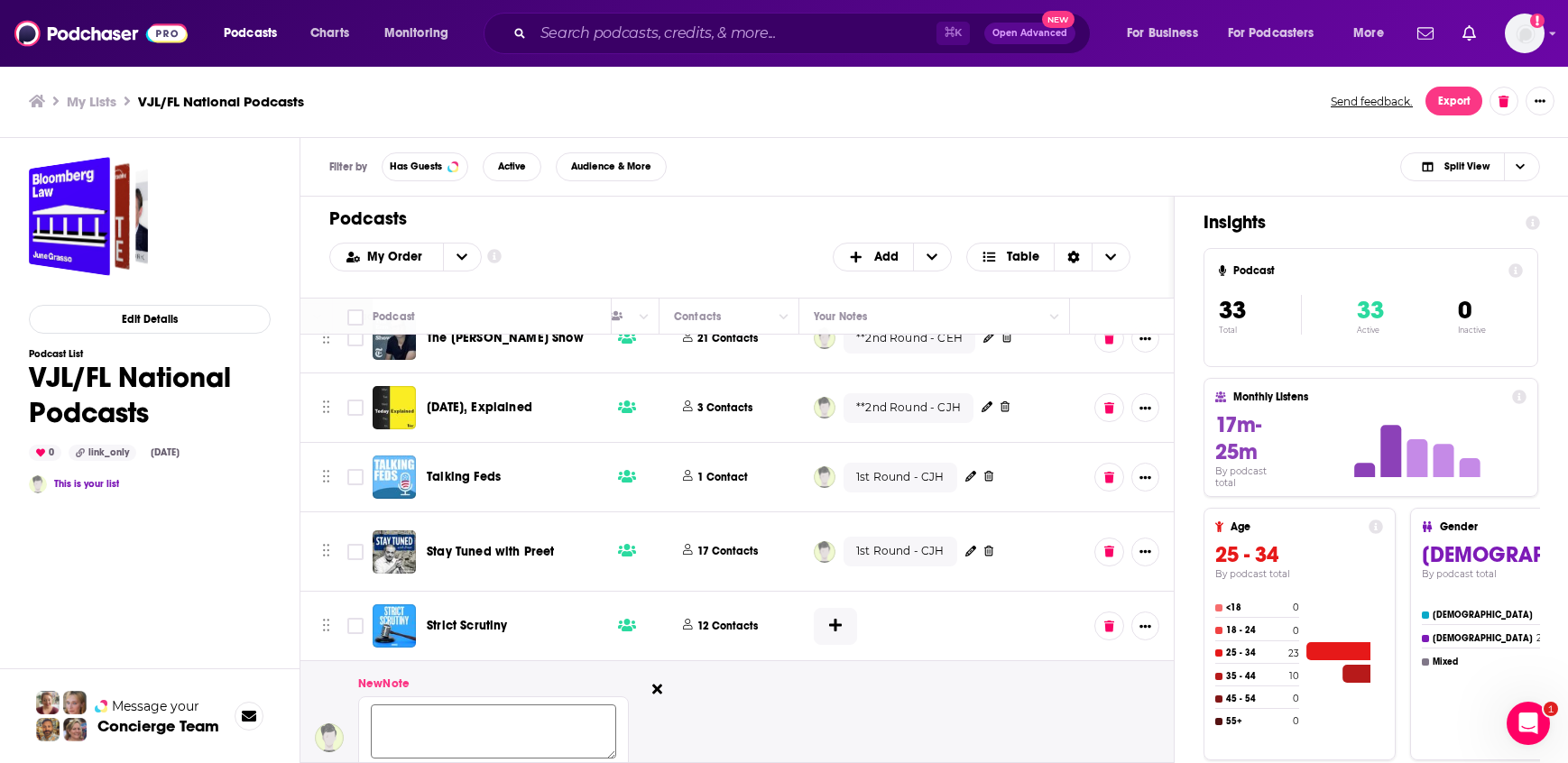 click at bounding box center (493, 732) 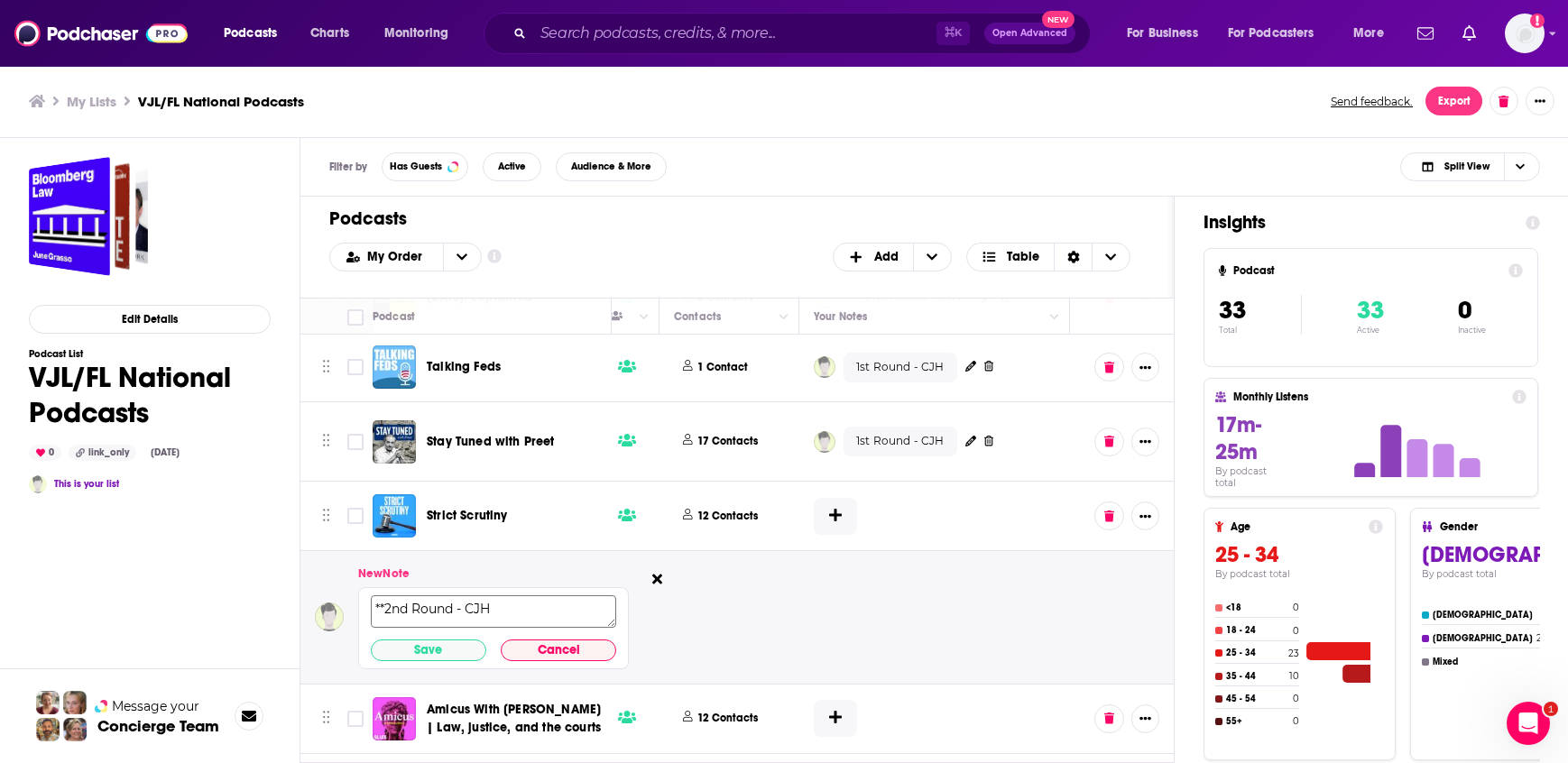 scroll, scrollTop: 1421, scrollLeft: 831, axis: both 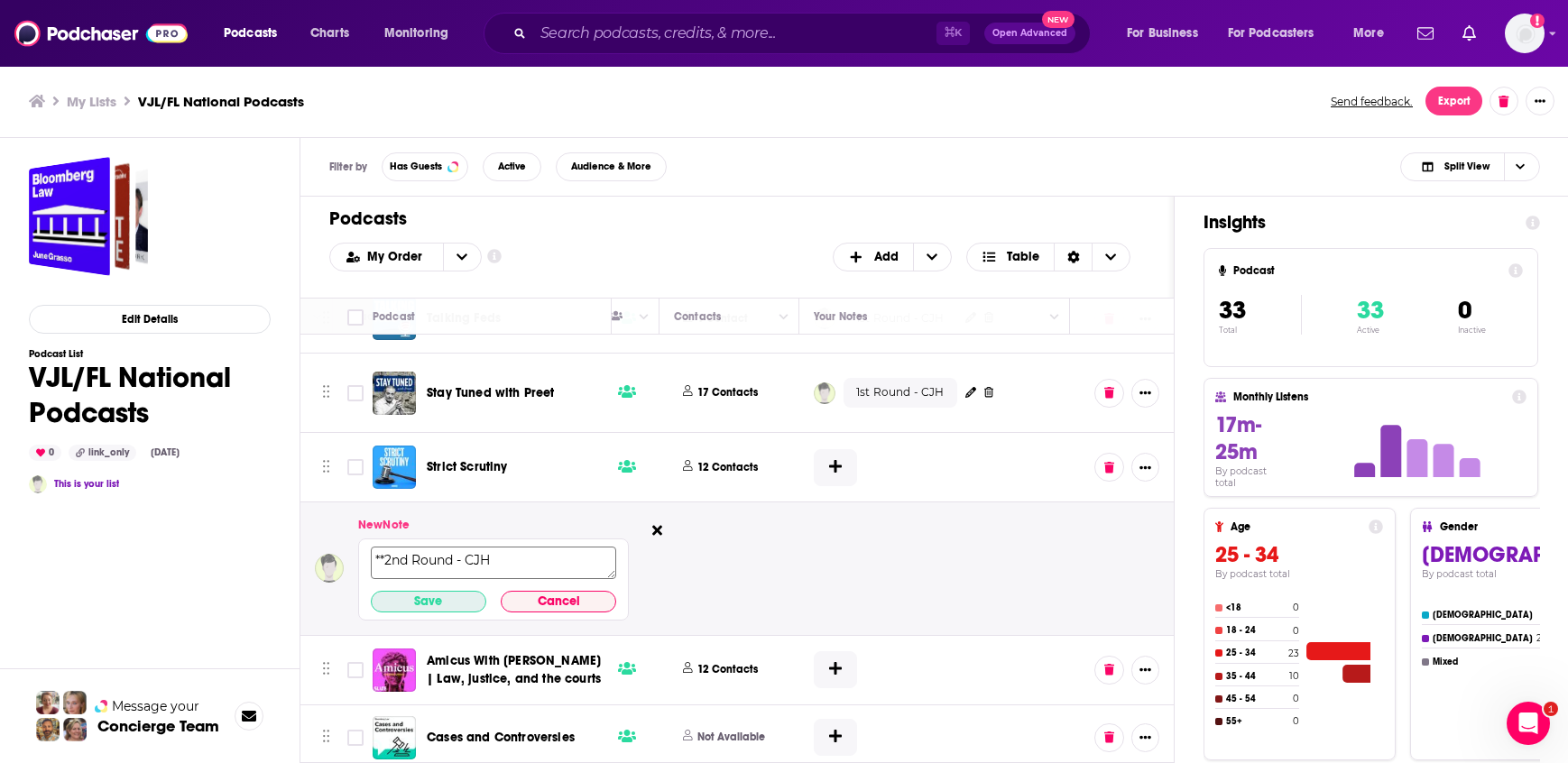 type on "**2nd Round - CJH" 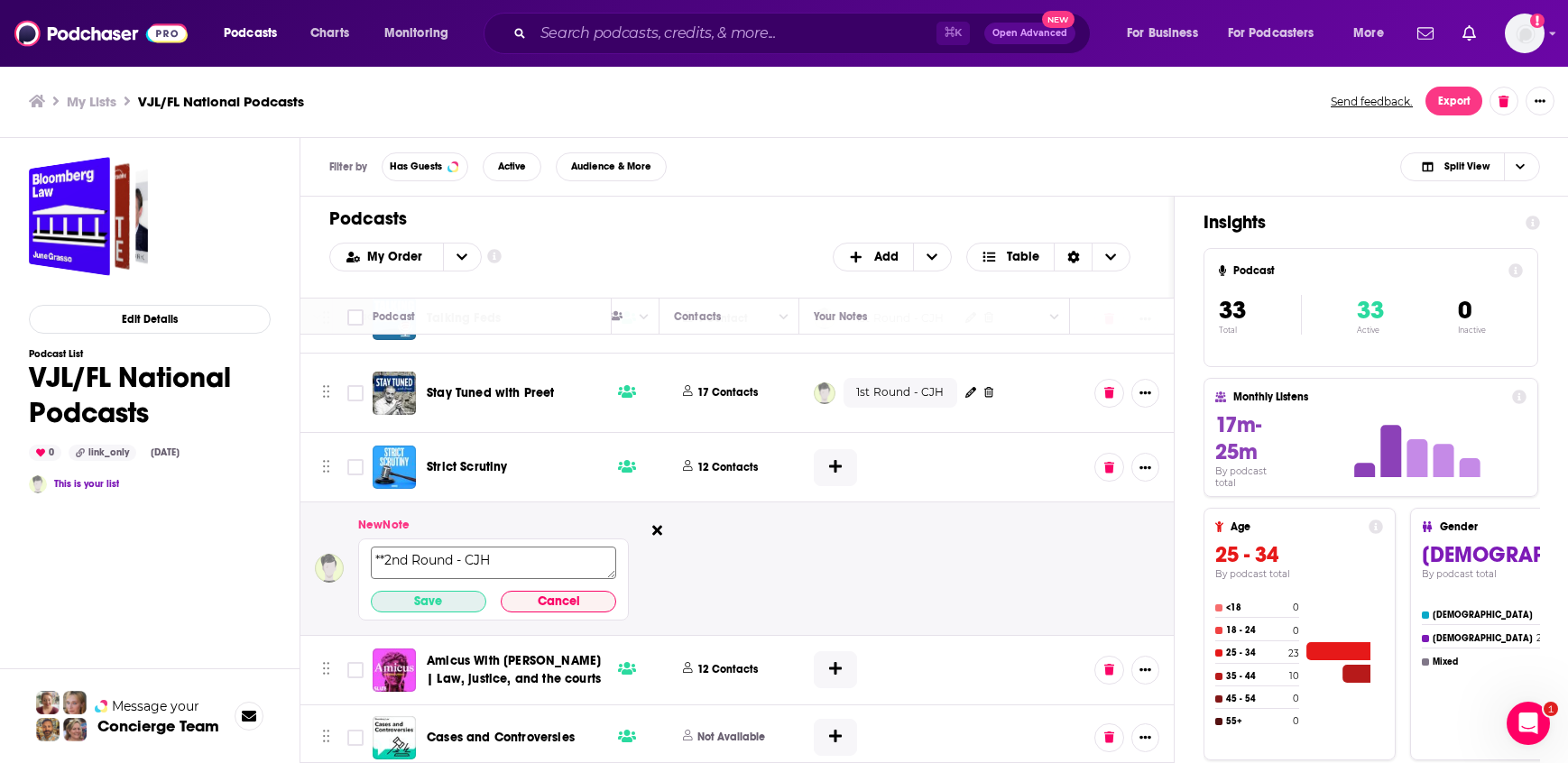 click on "Save" at bounding box center (429, 602) 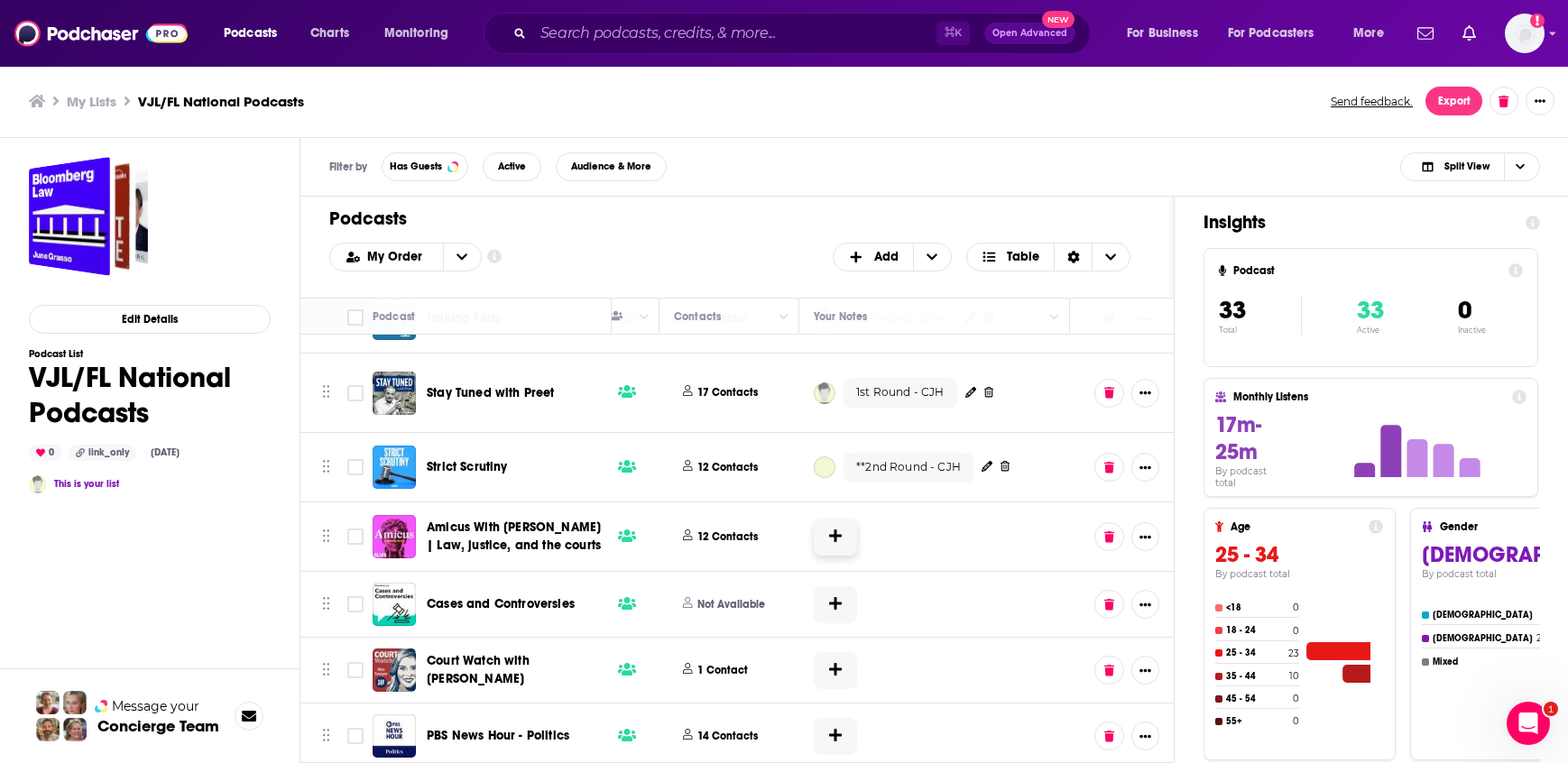 click 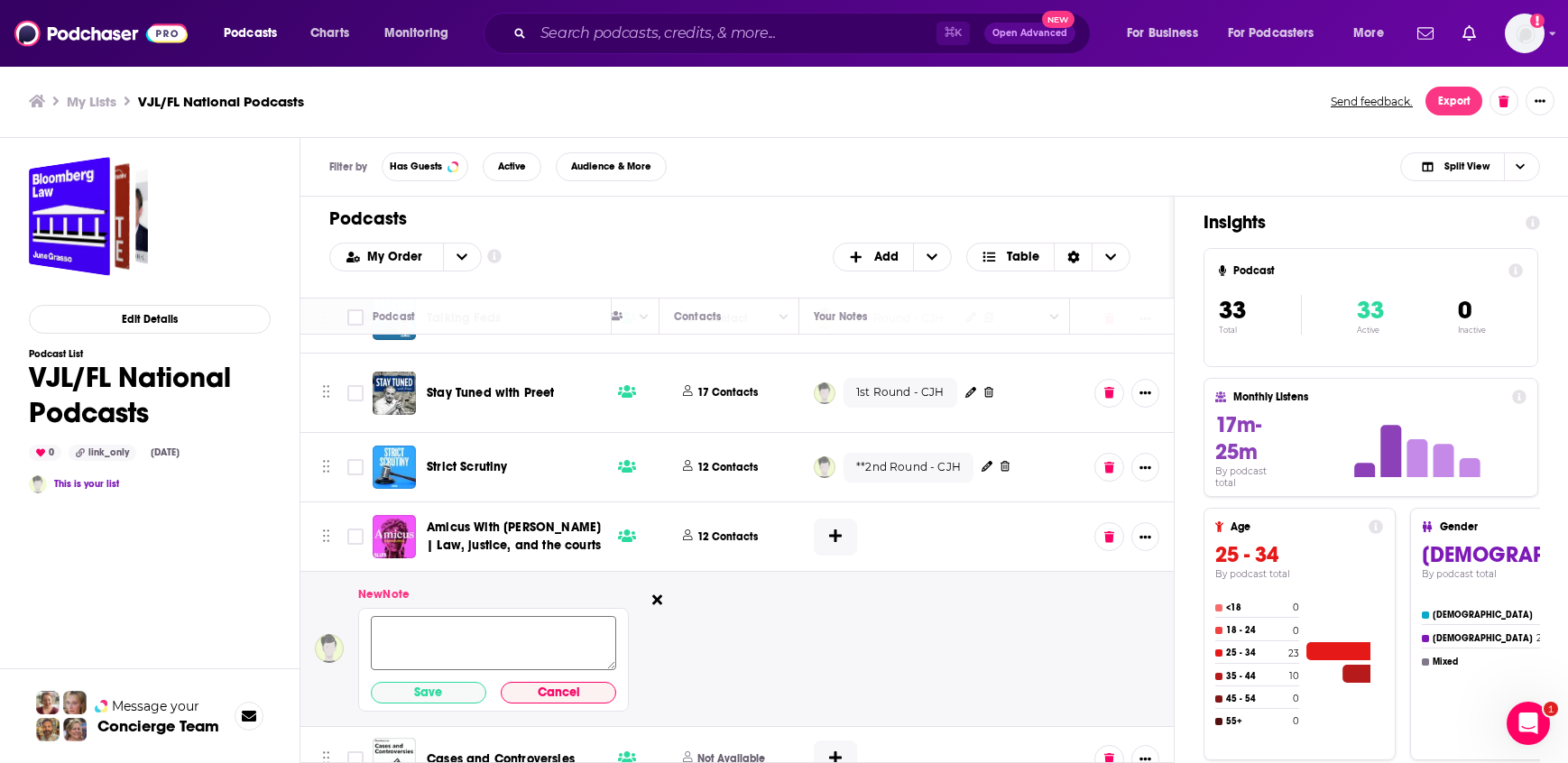 click at bounding box center [493, 643] 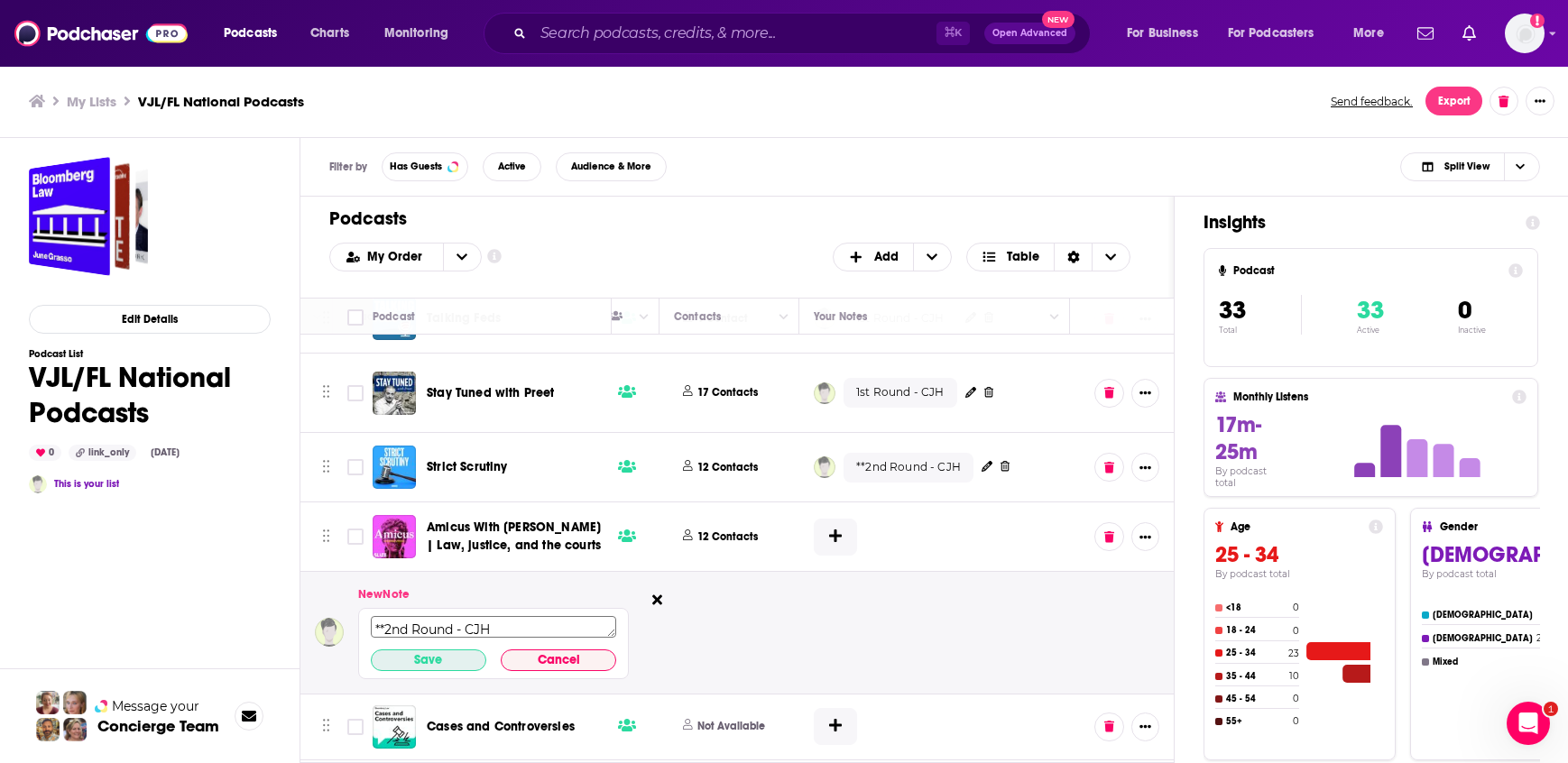 type on "**2nd Round - CJH" 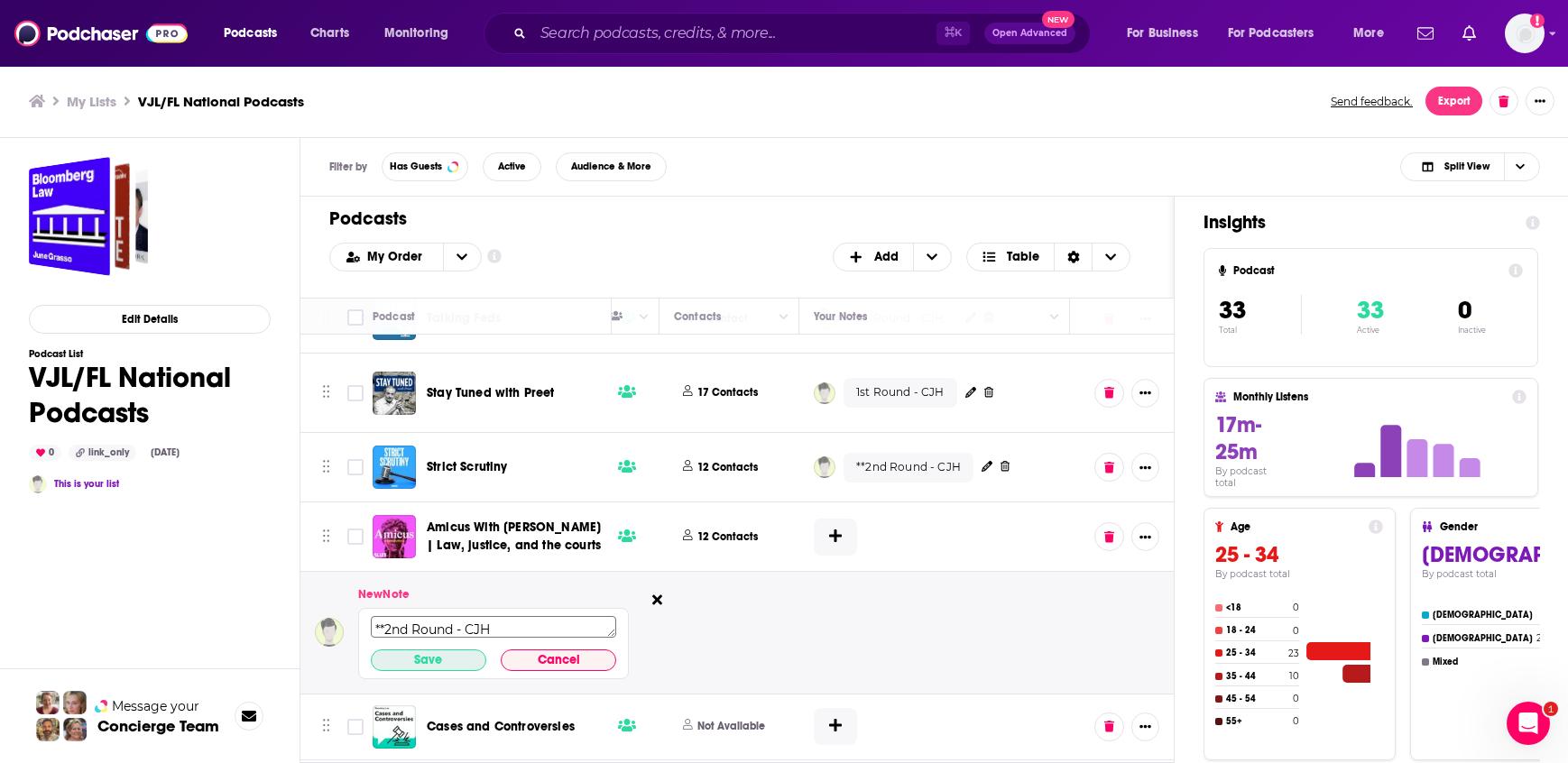 click on "Save" at bounding box center (429, 660) 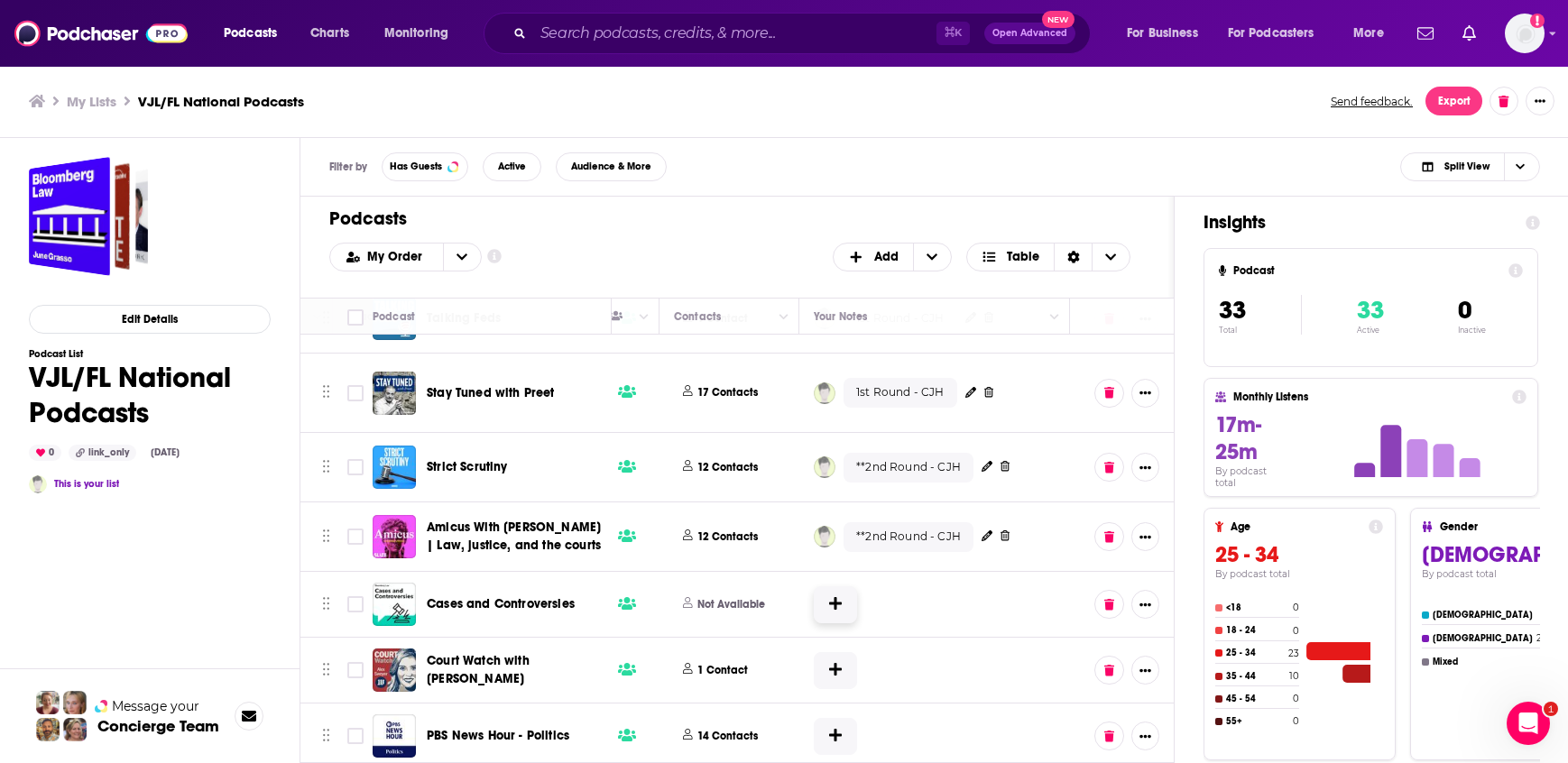 click 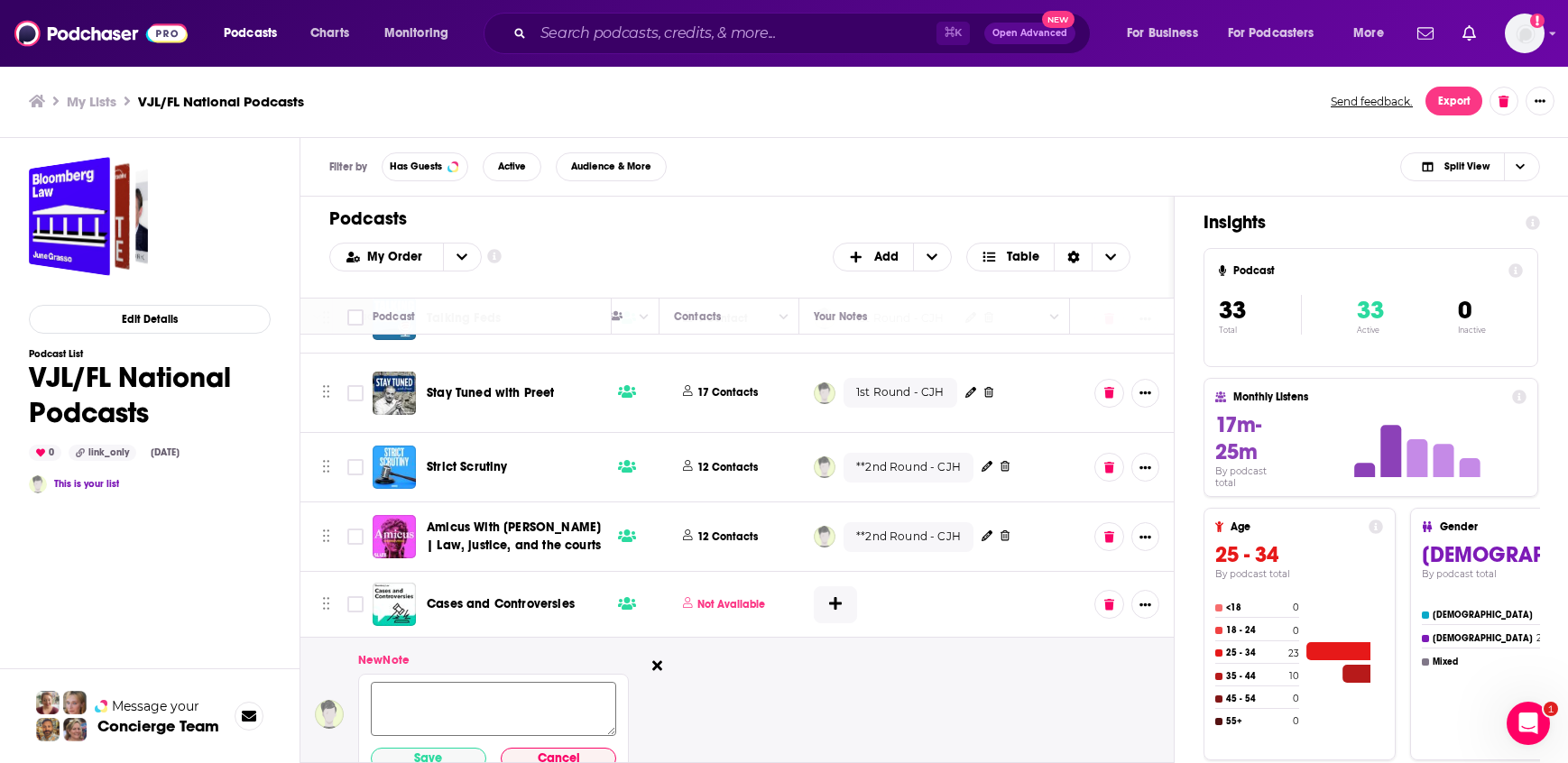 click at bounding box center (493, 709) 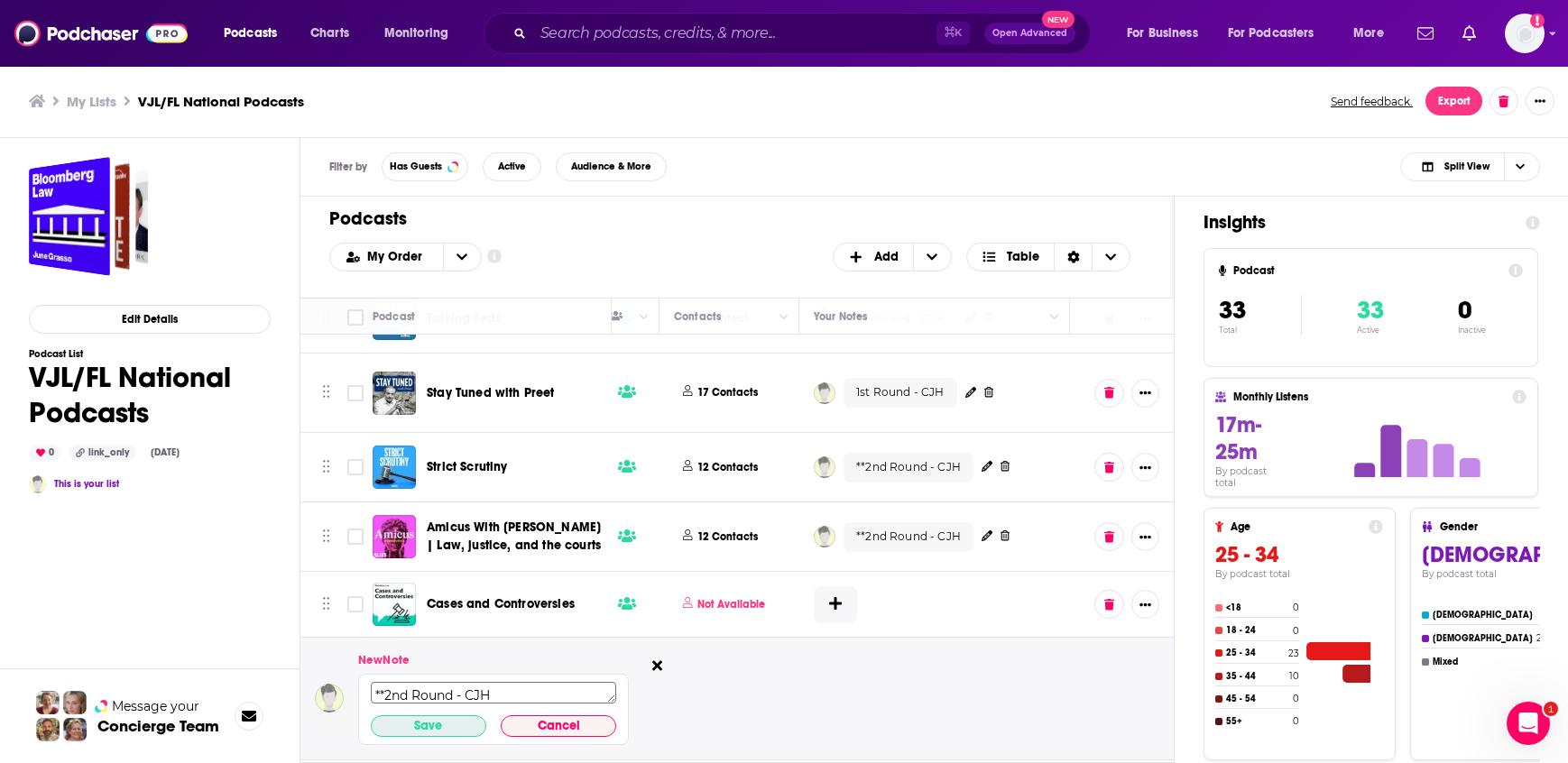 type on "**2nd Round - CJH" 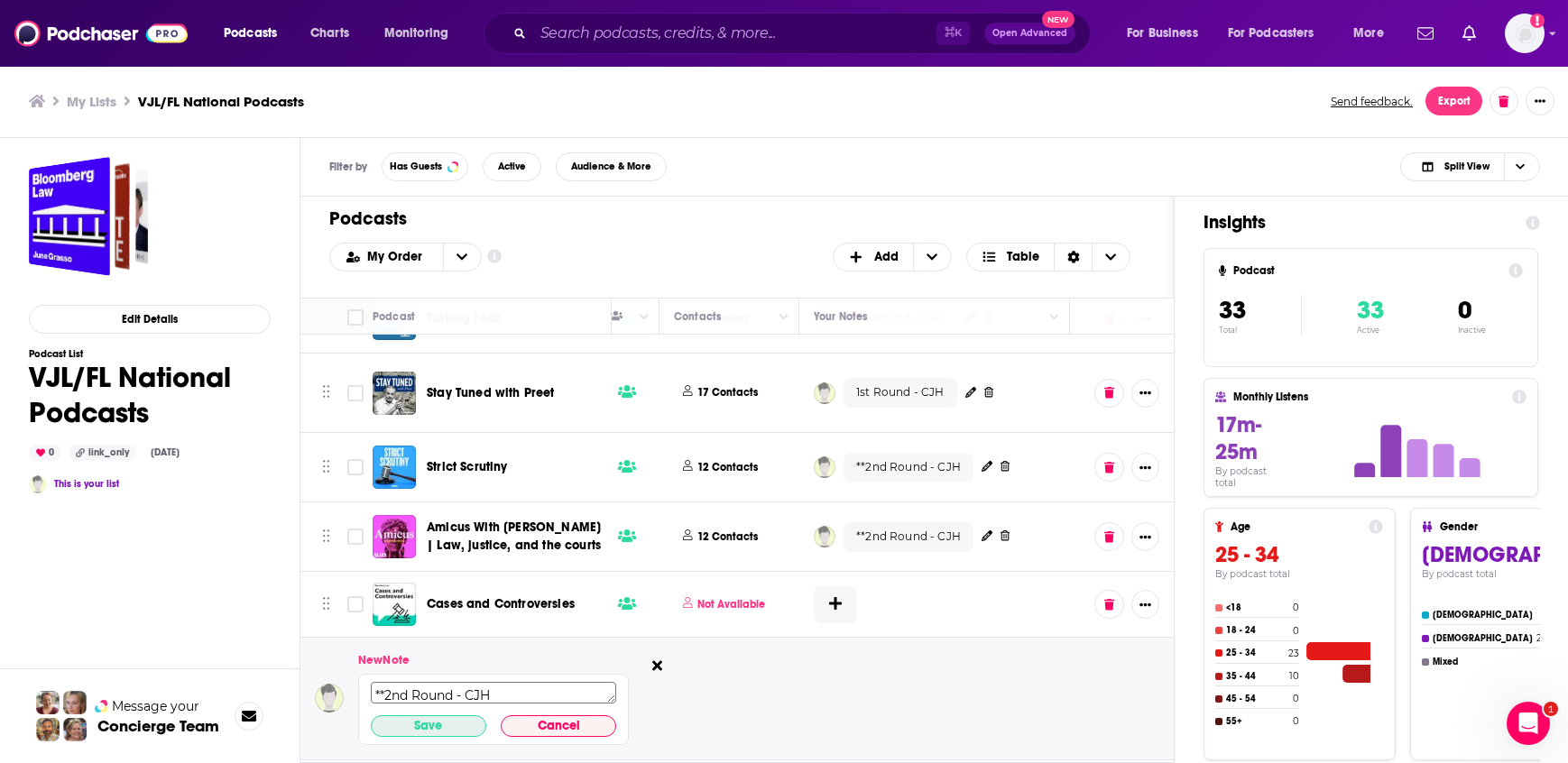 click on "Save" at bounding box center (429, 726) 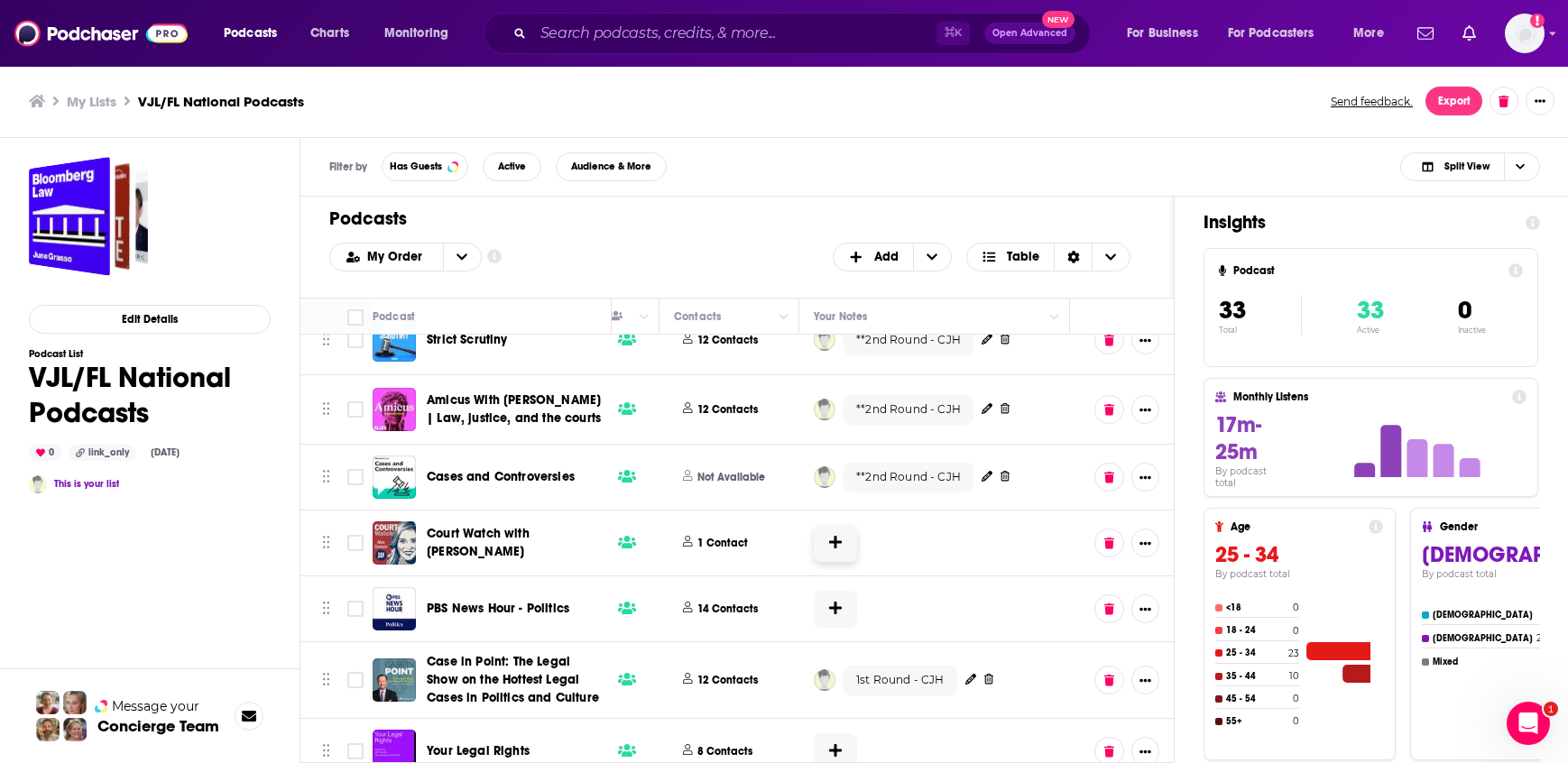 scroll, scrollTop: 1566, scrollLeft: 831, axis: both 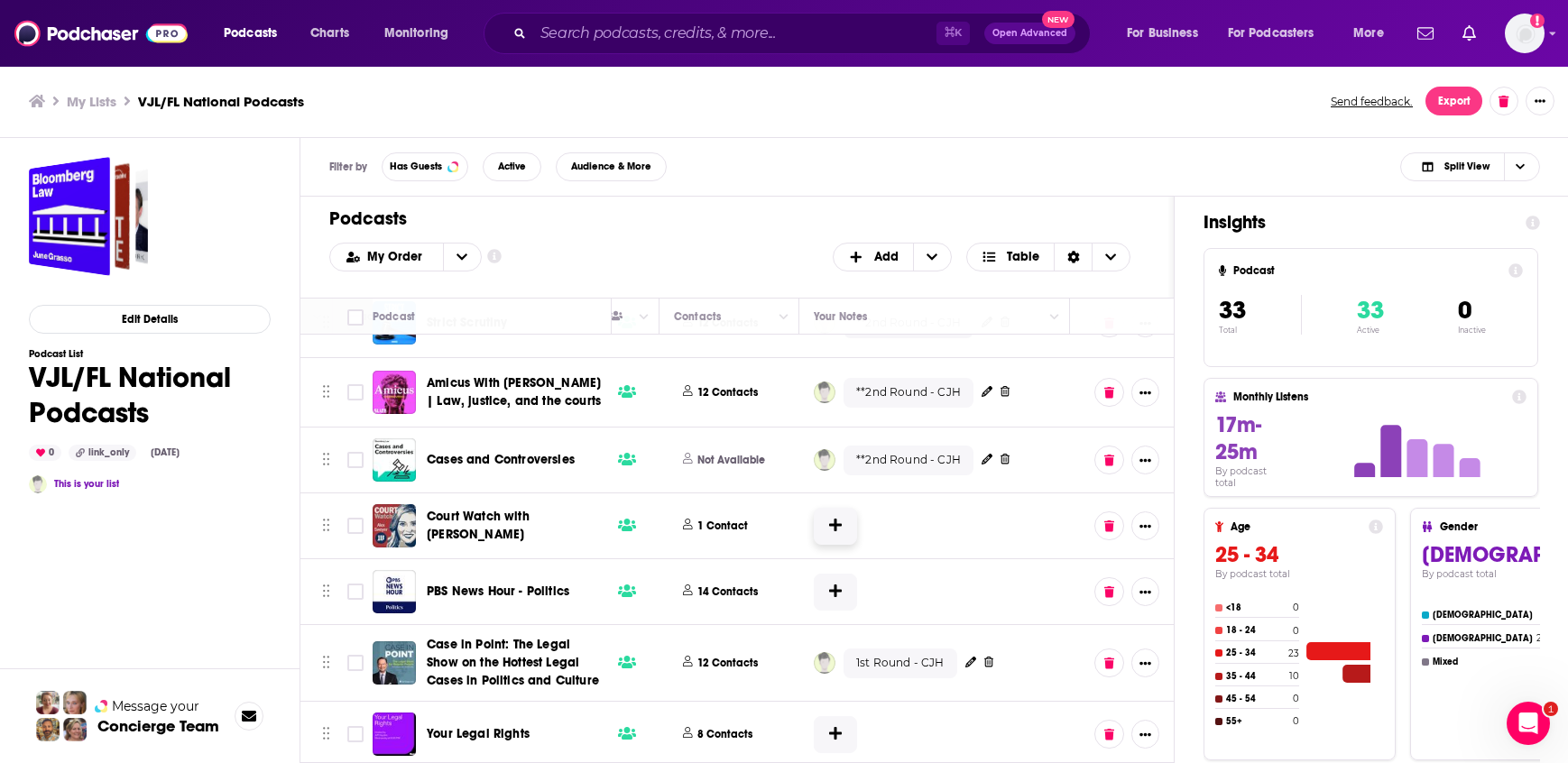 click at bounding box center [835, 526] 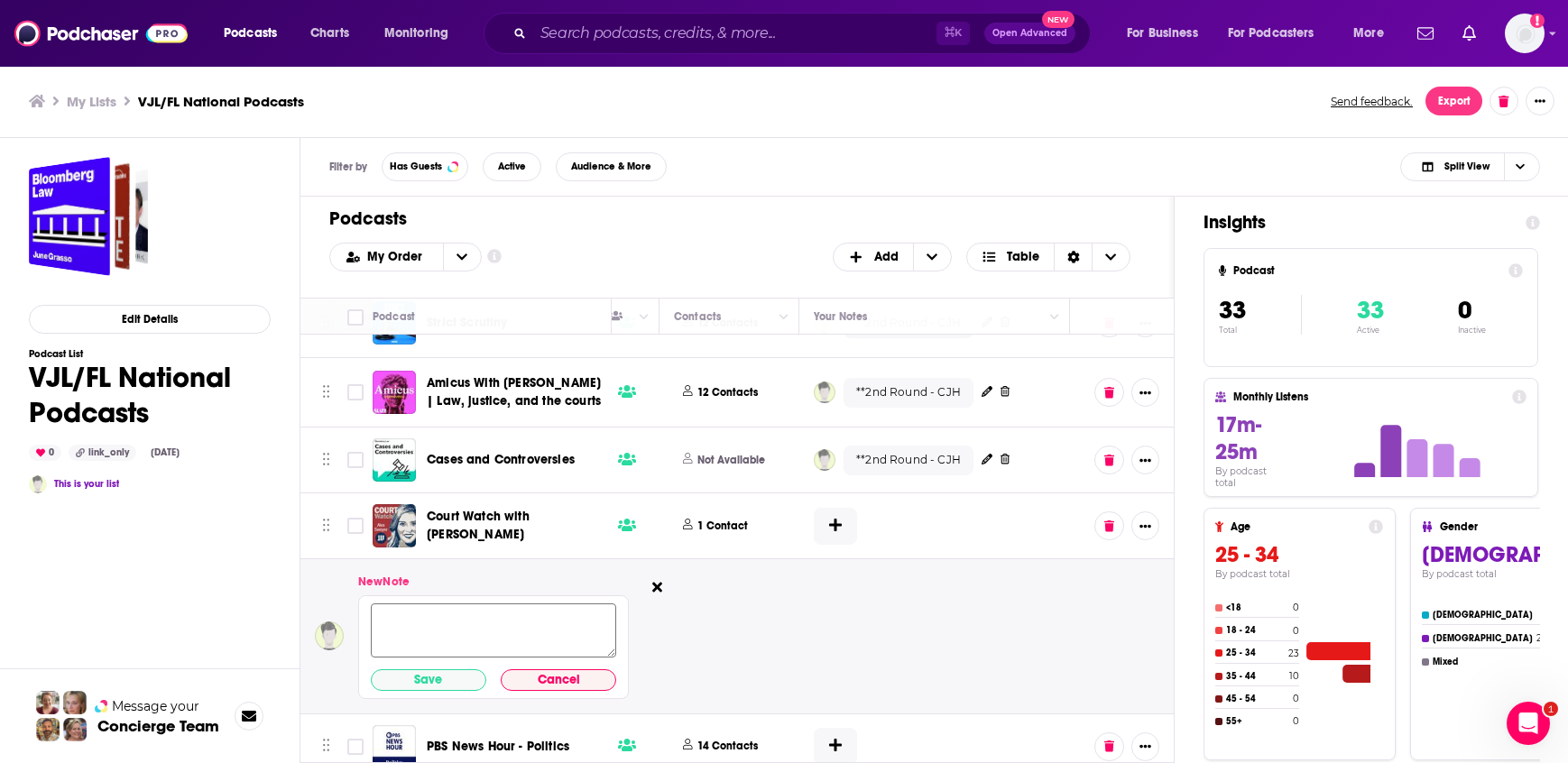 click at bounding box center [493, 630] 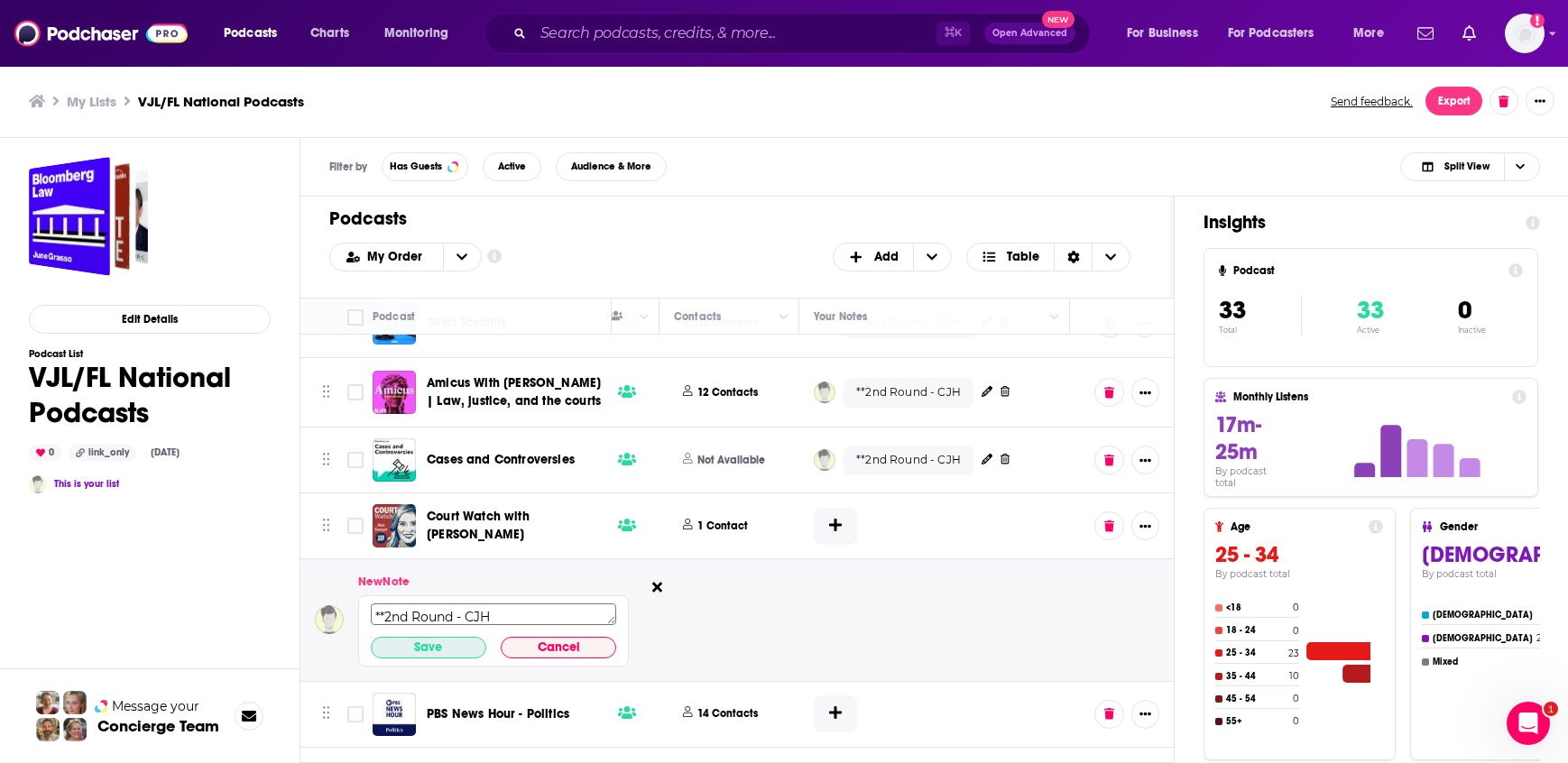 type on "**2nd Round - CJH" 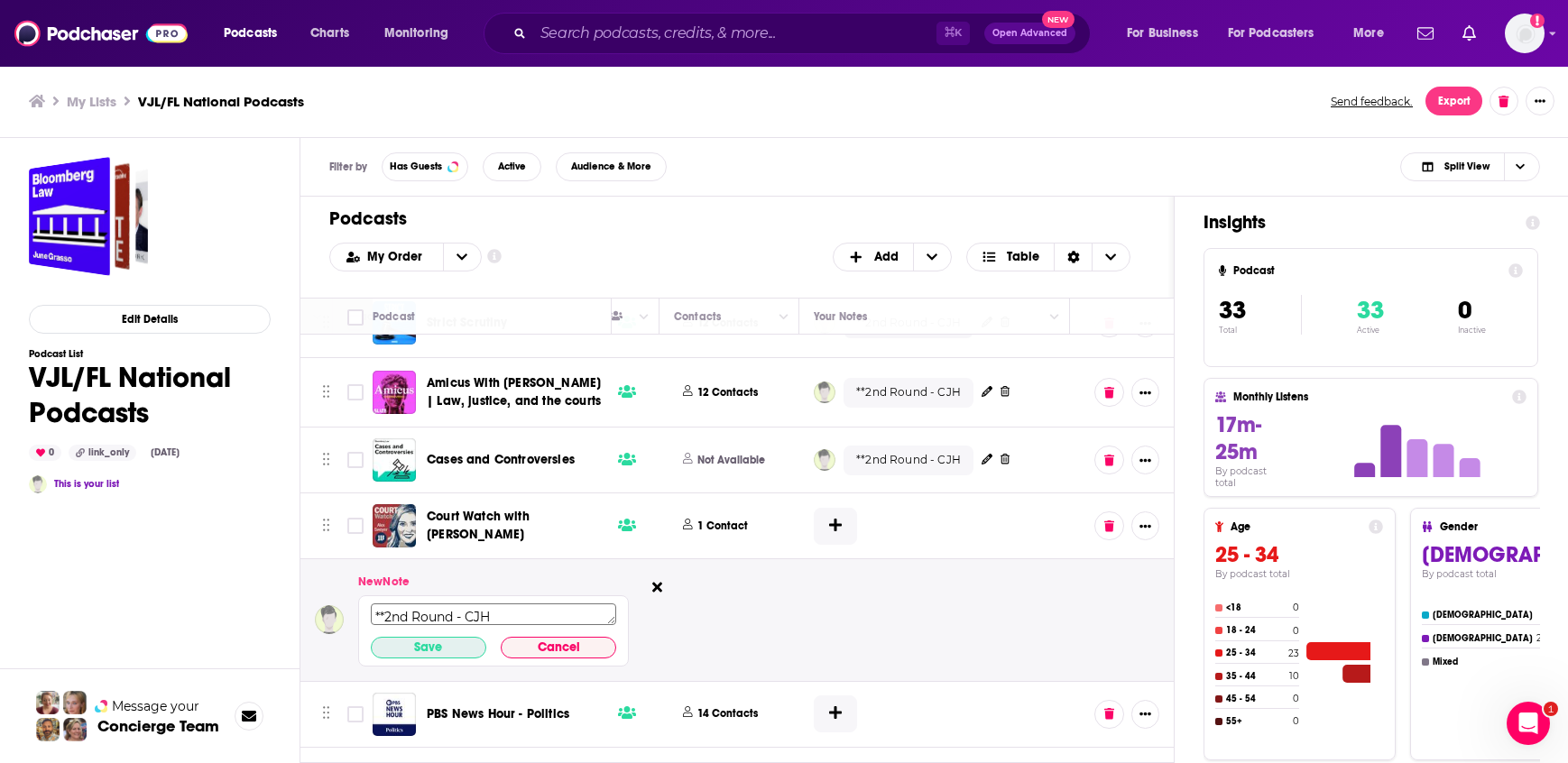 click on "Save" at bounding box center (429, 648) 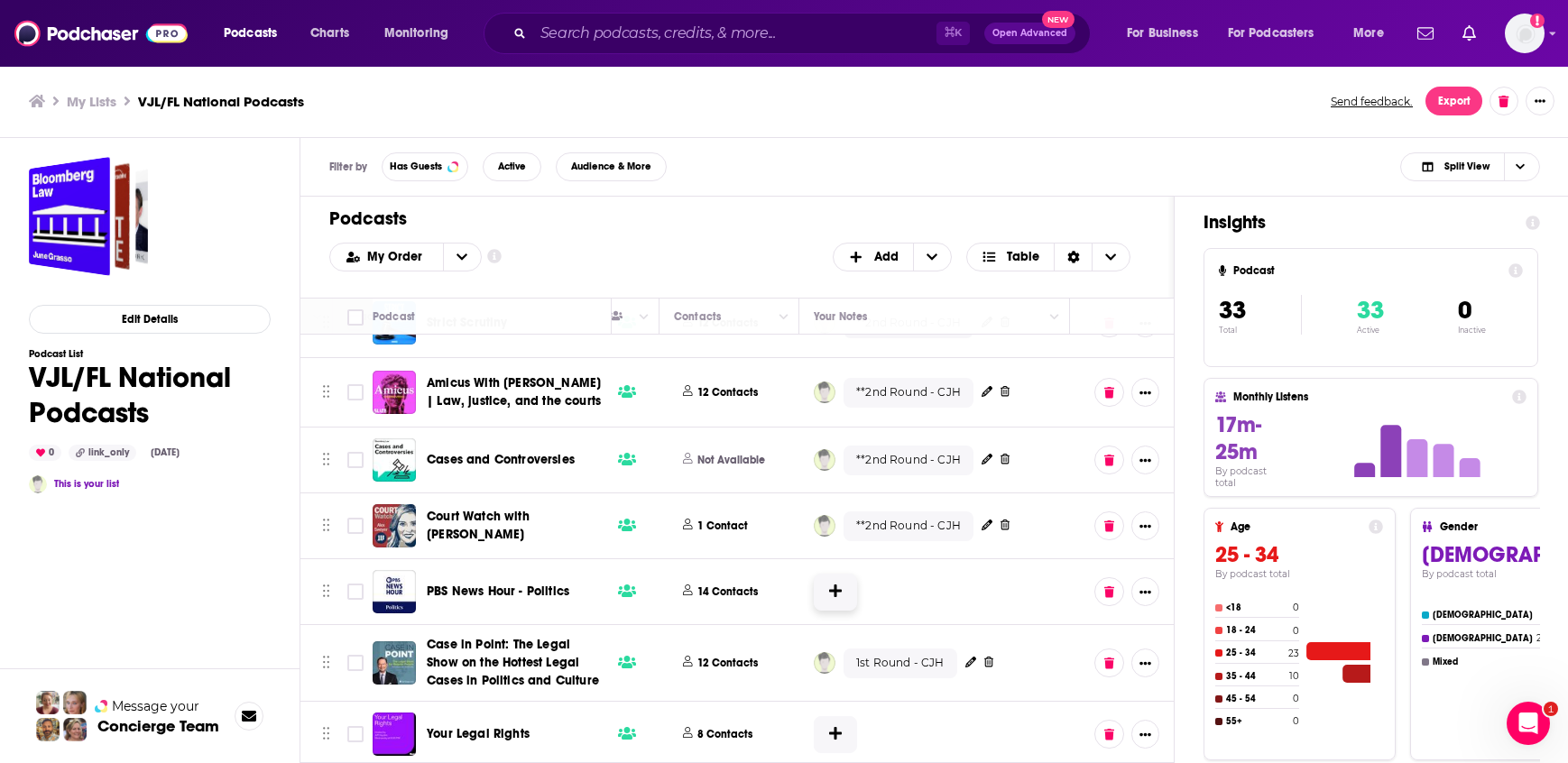 click at bounding box center (835, 592) 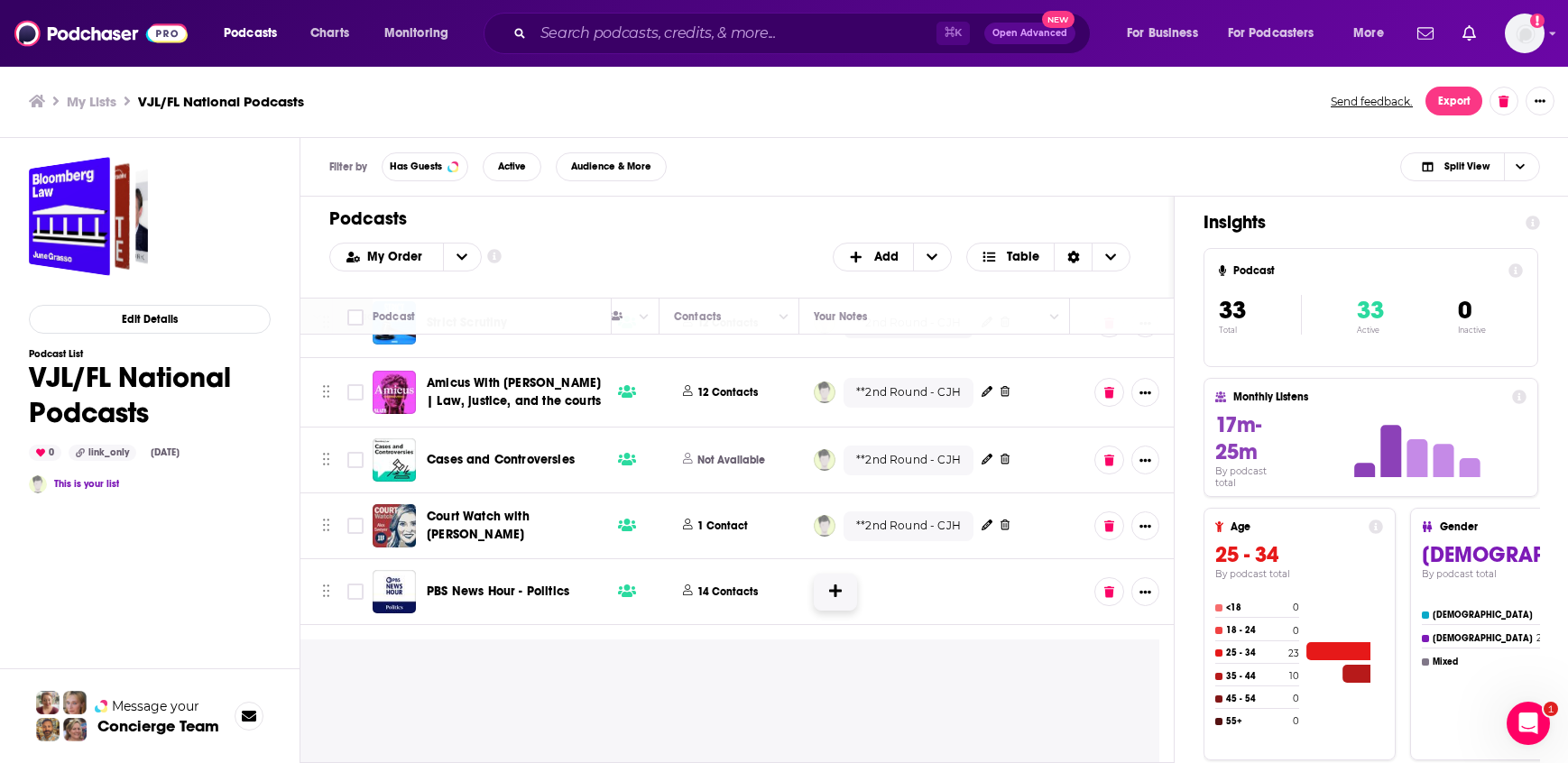 click at bounding box center (835, 592) 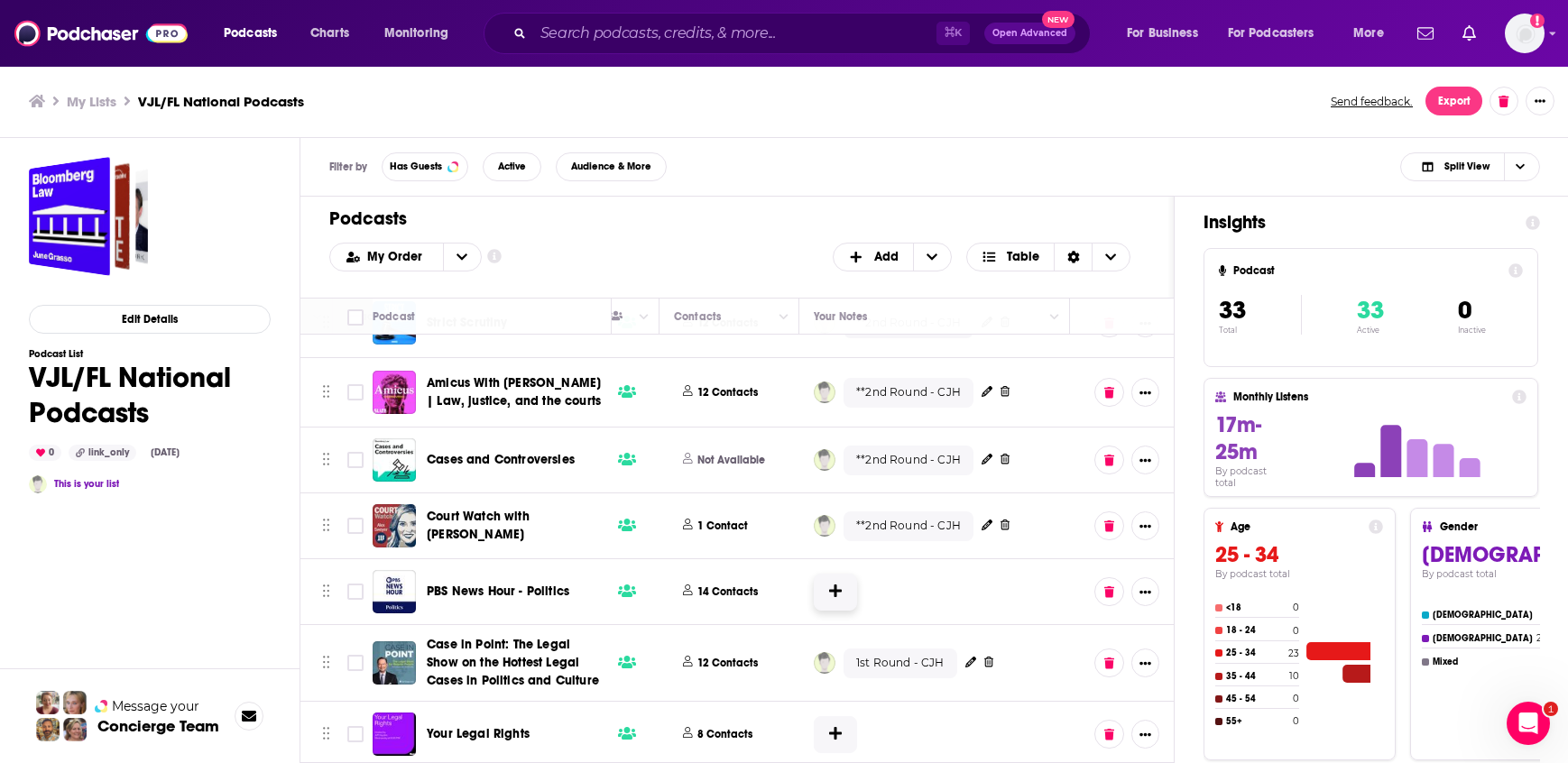 click at bounding box center (835, 592) 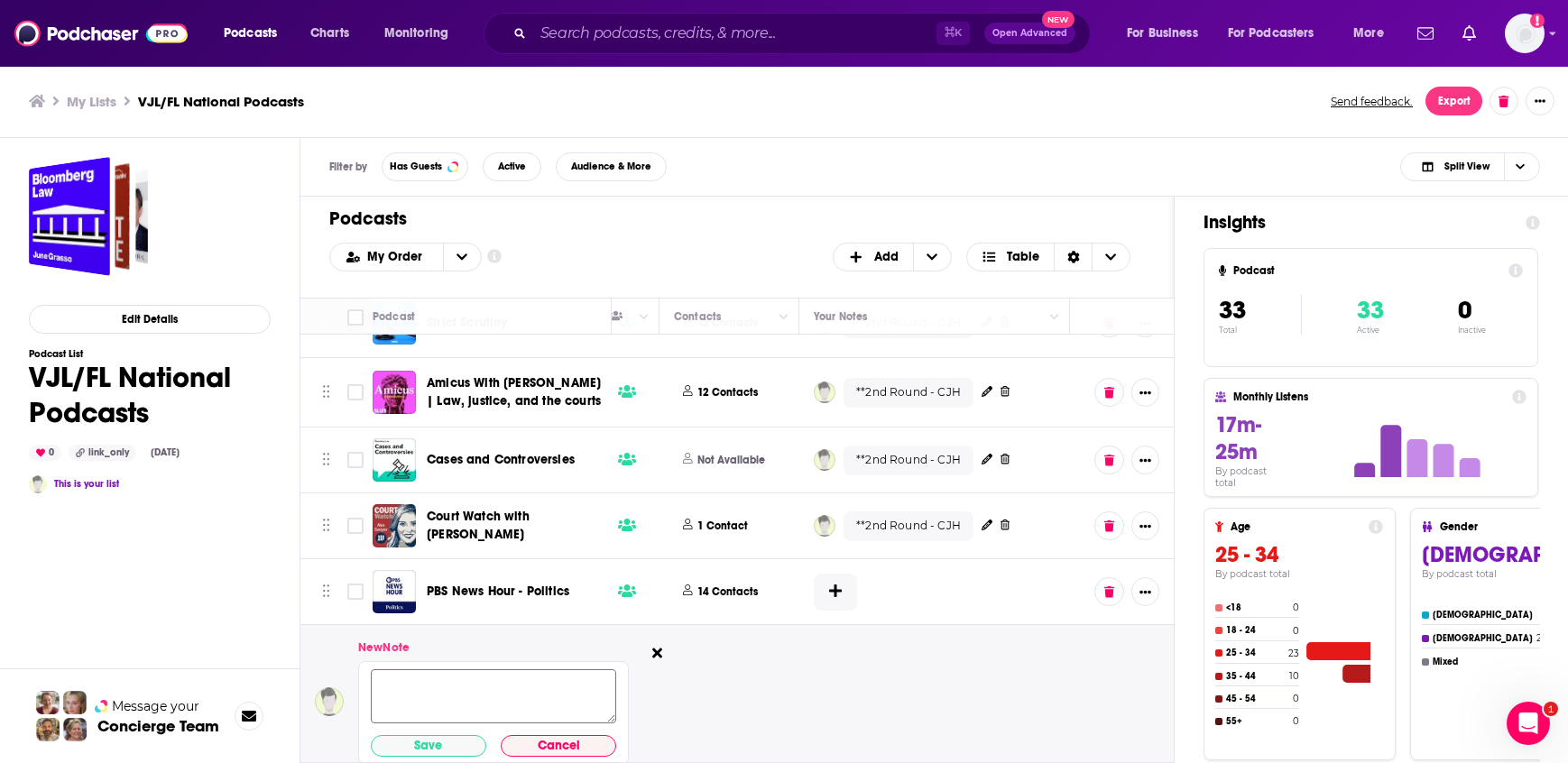 click at bounding box center [493, 696] 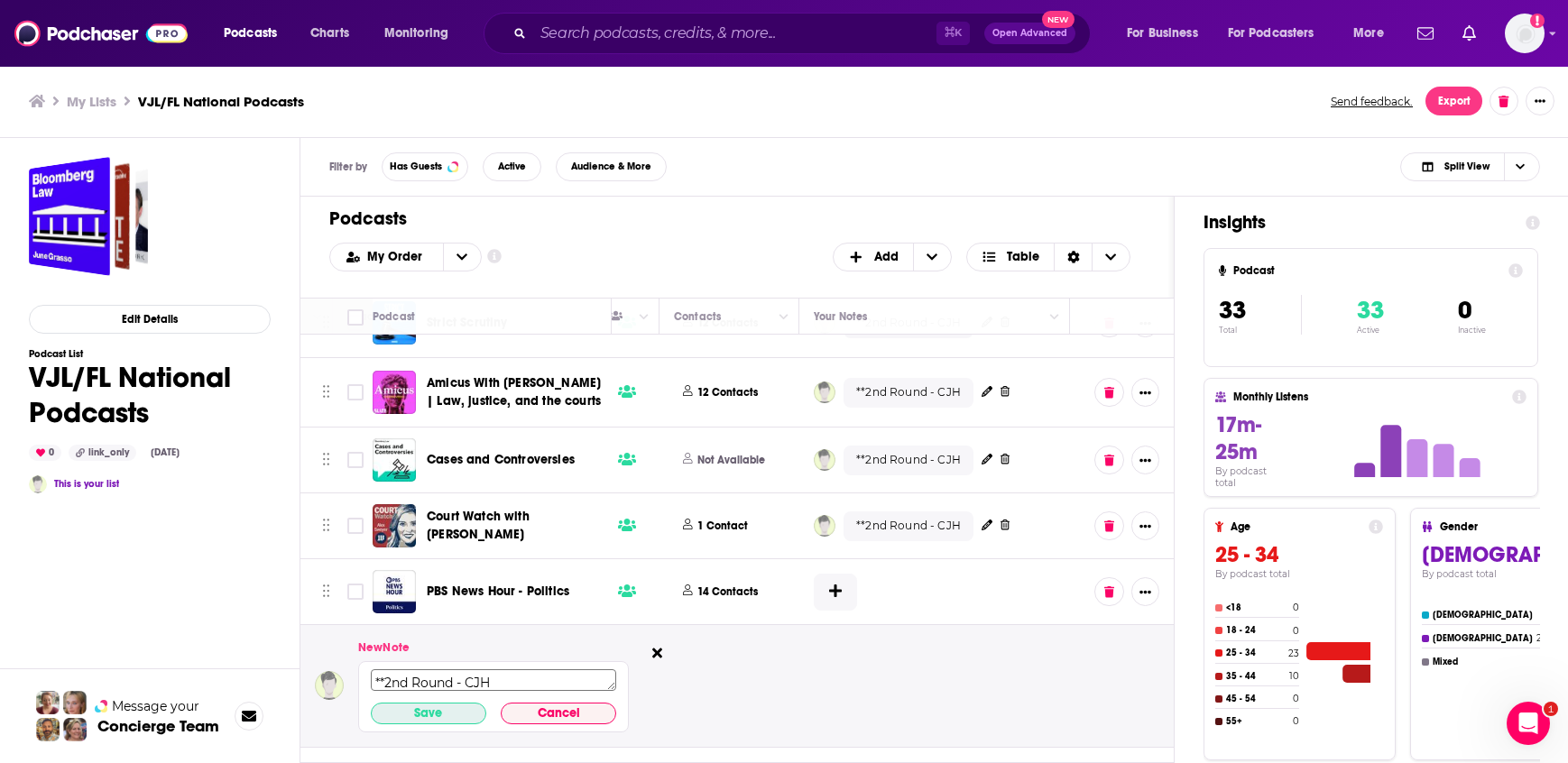 type on "**2nd Round - CJH" 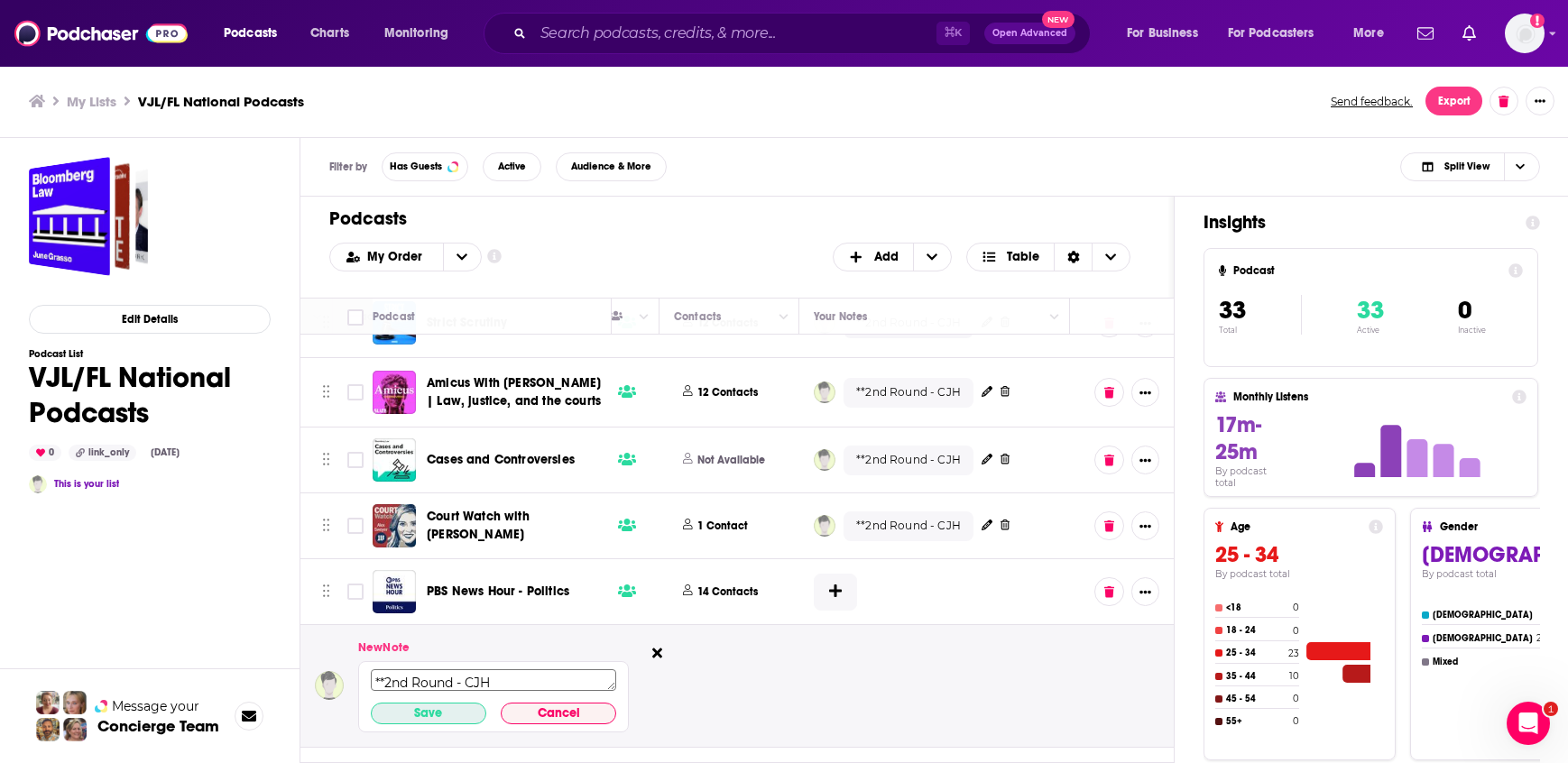 click on "Save" at bounding box center [429, 713] 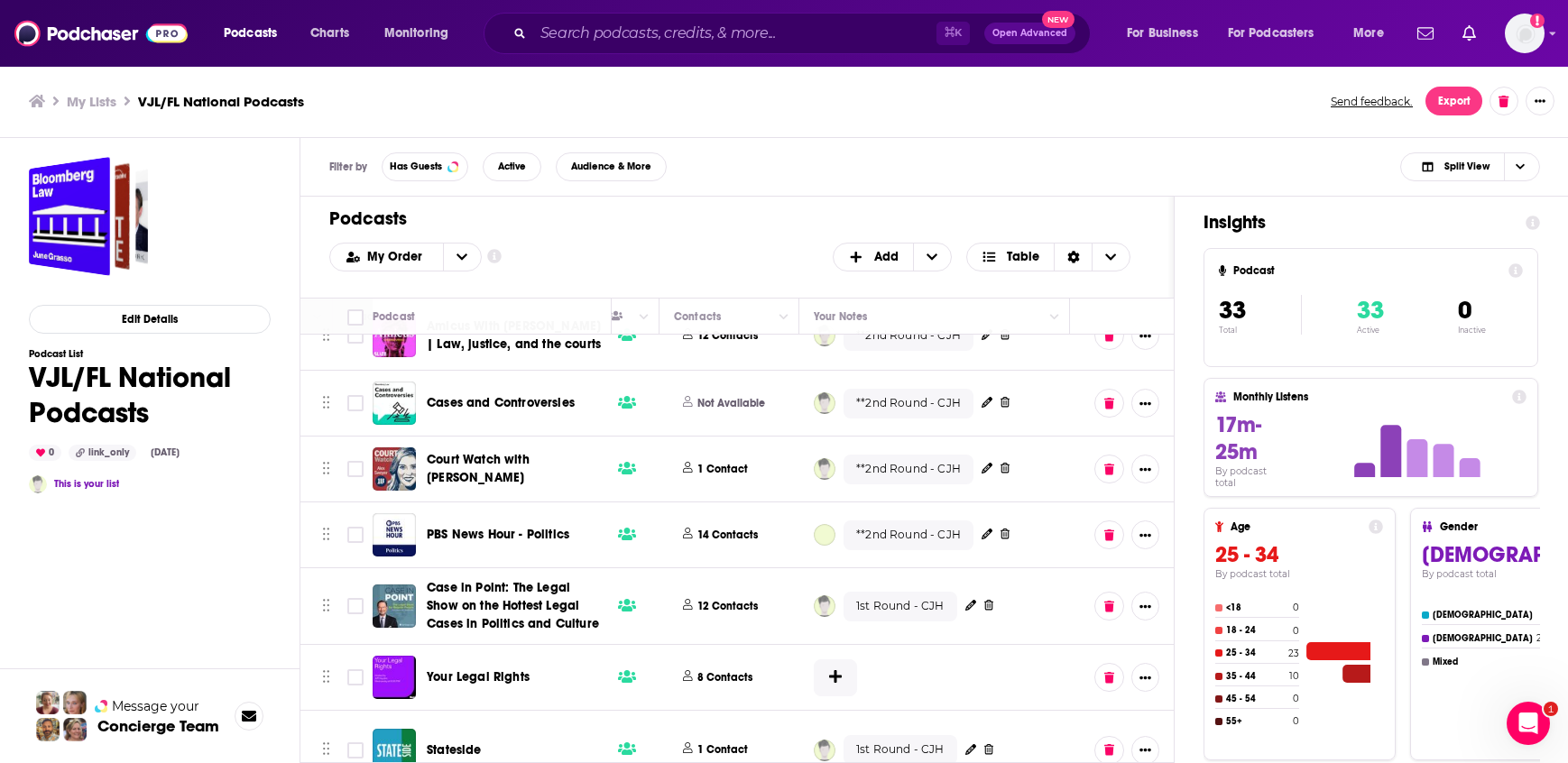 scroll, scrollTop: 1796, scrollLeft: 831, axis: both 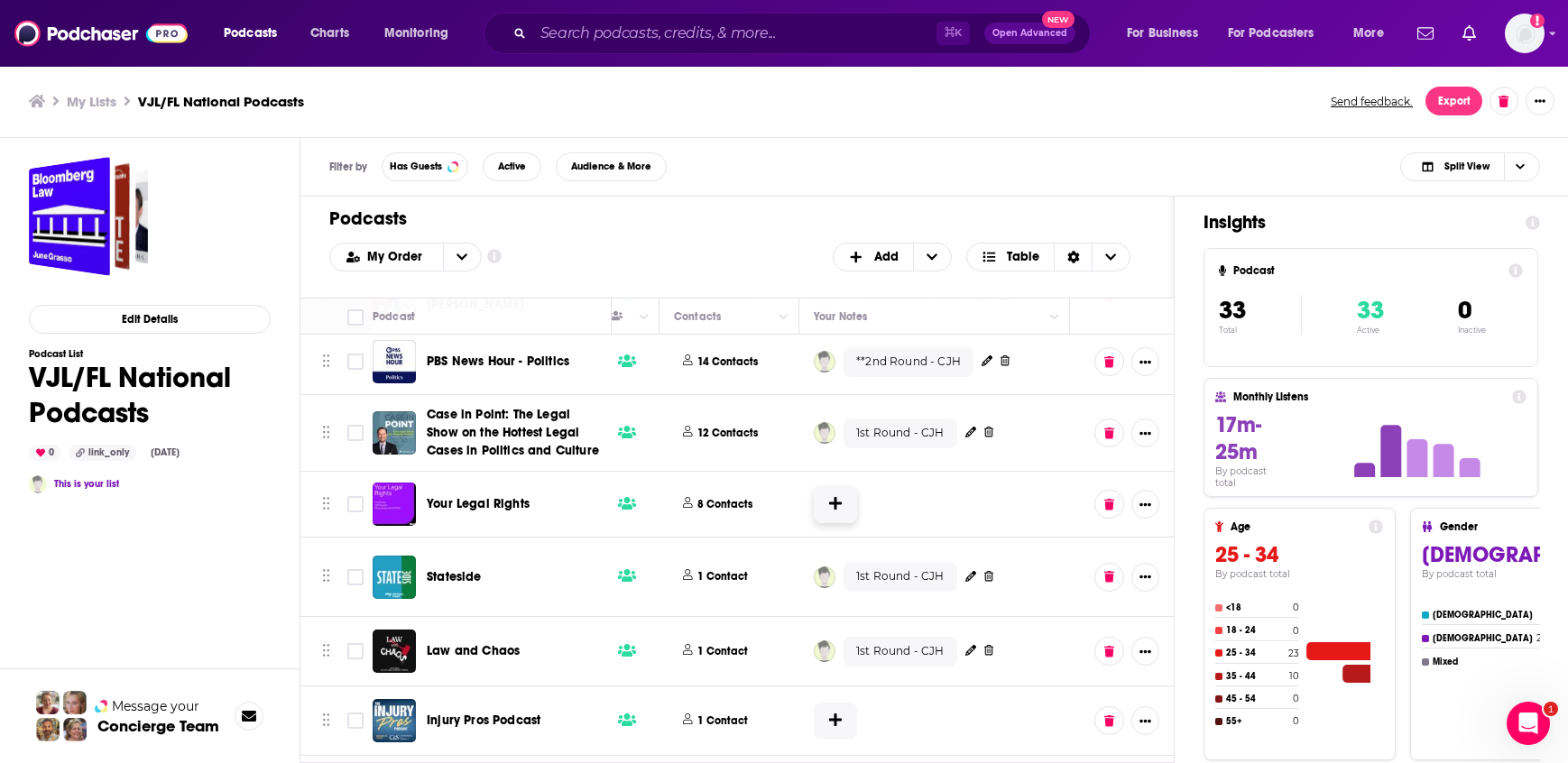click 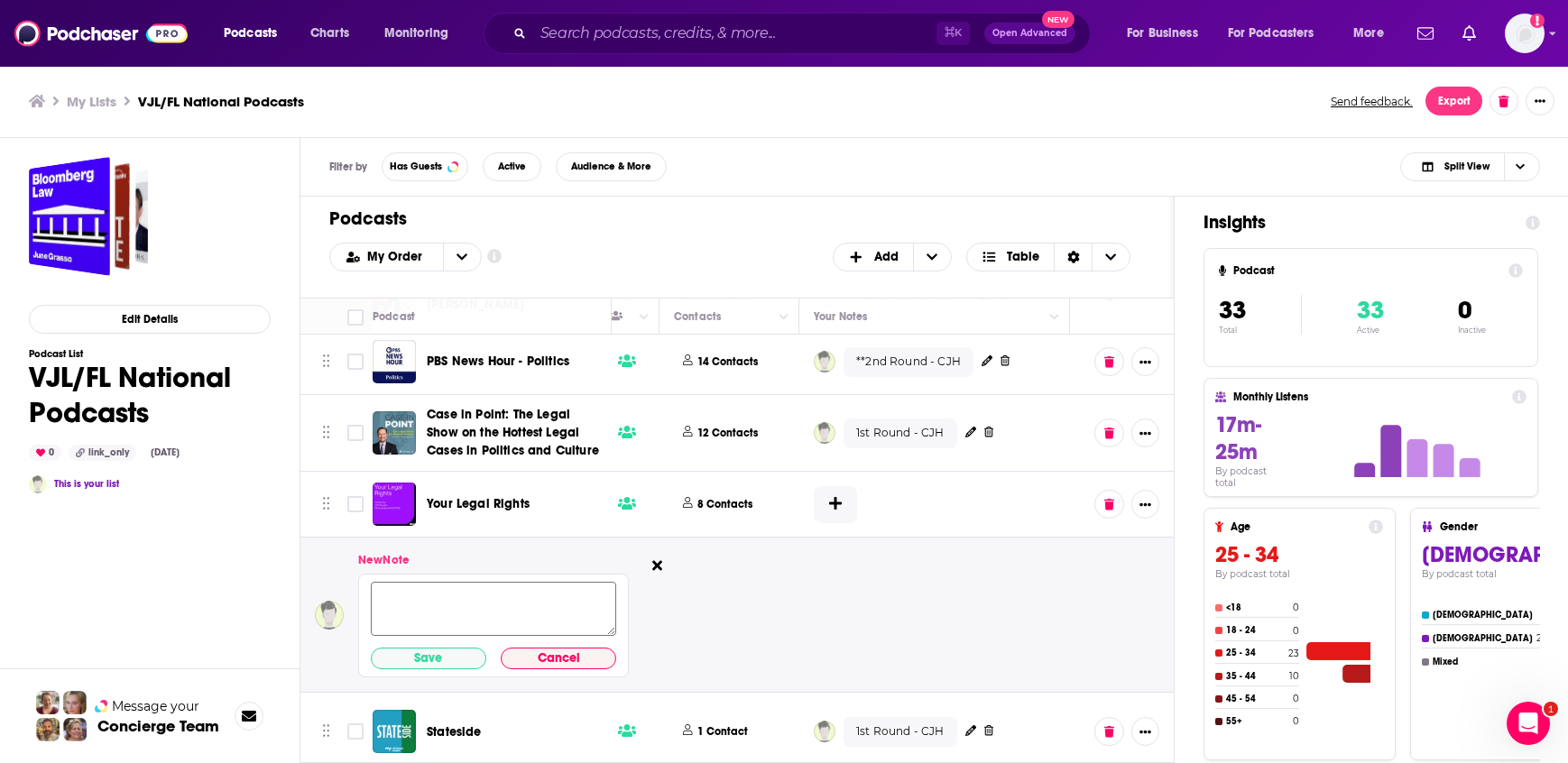 click at bounding box center [493, 609] 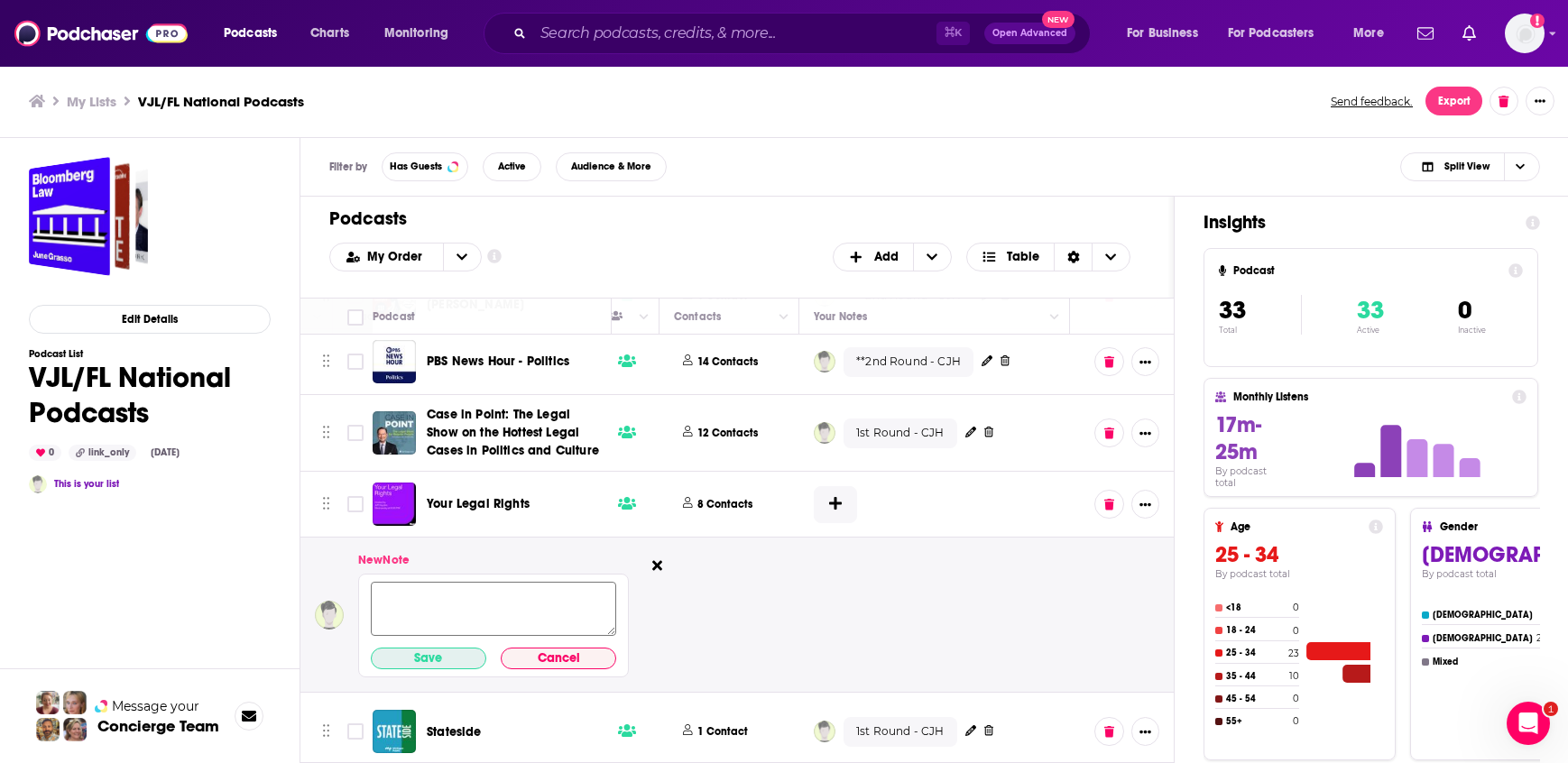 paste on "**2nd Round - CJH" 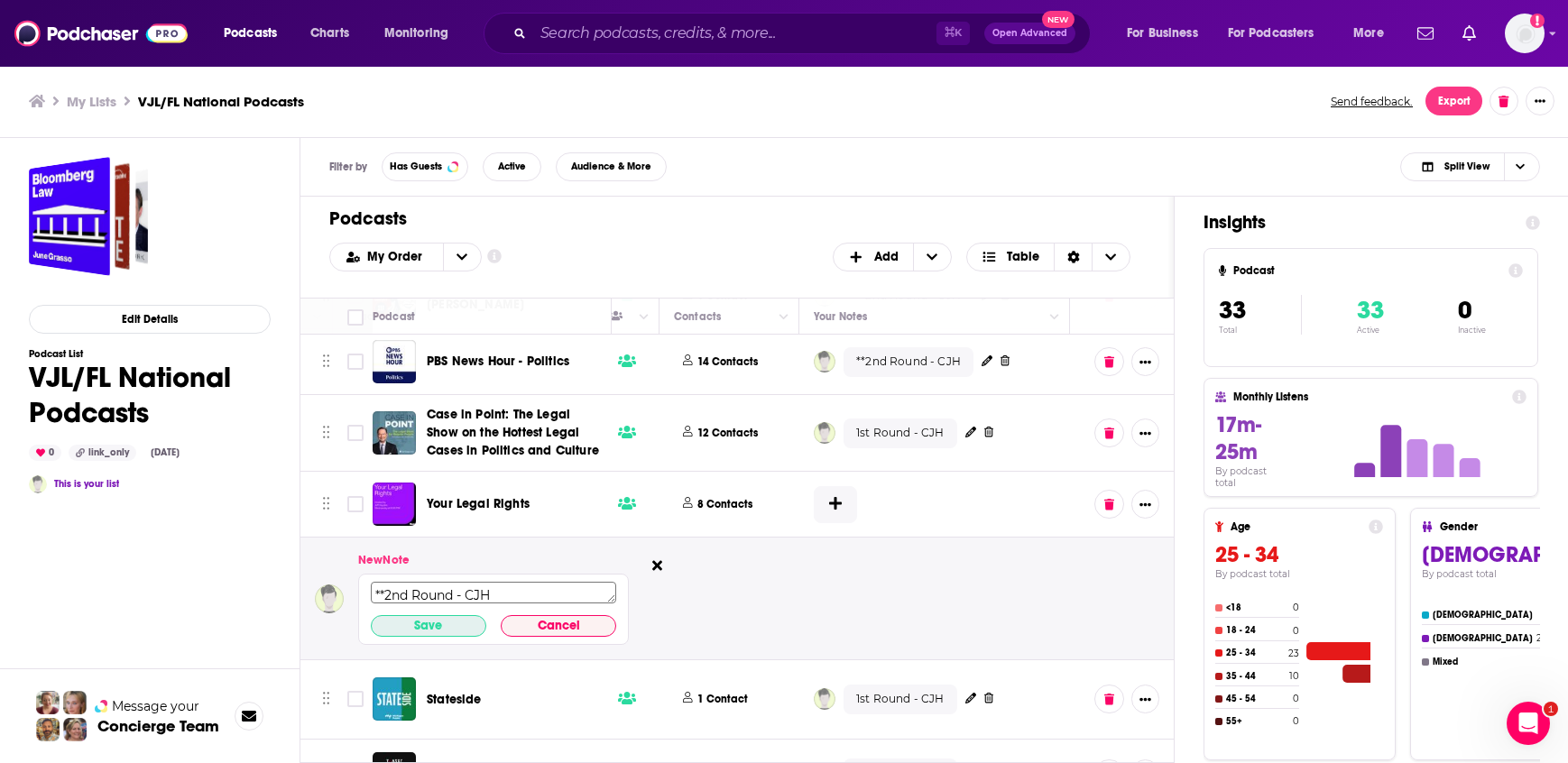 type on "**2nd Round - CJH" 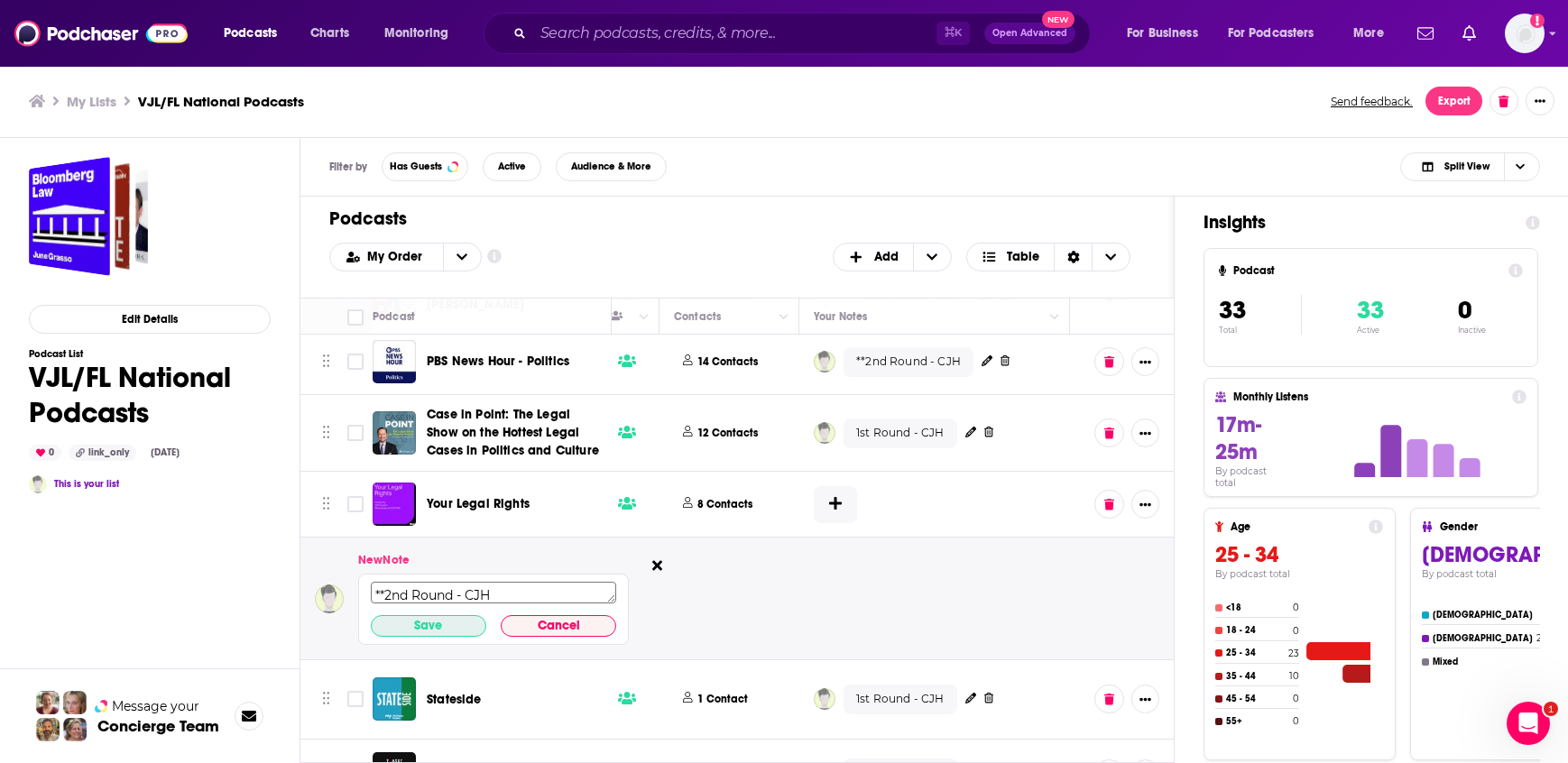 click on "Save" at bounding box center (429, 626) 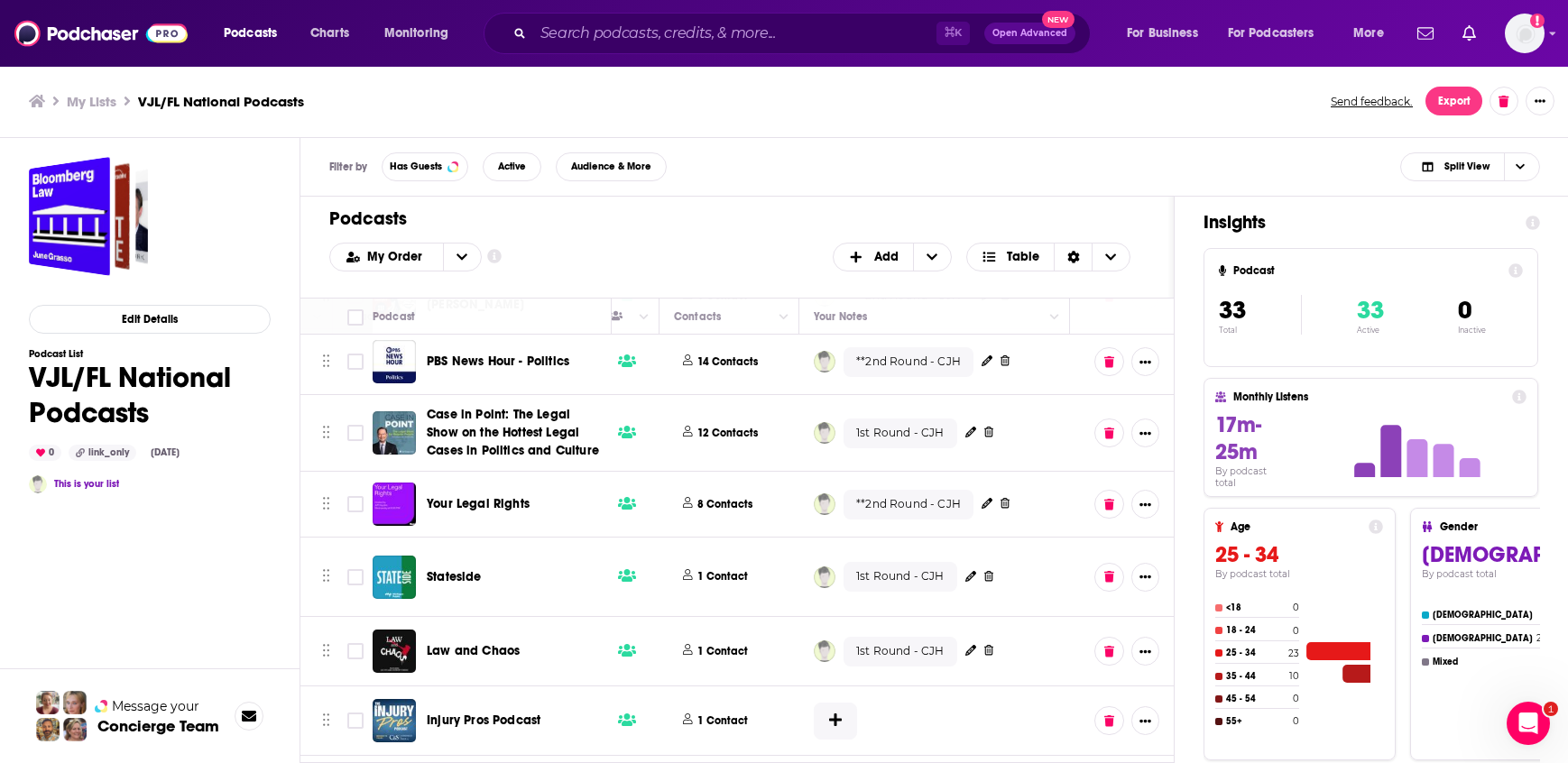 scroll, scrollTop: 1834, scrollLeft: 831, axis: both 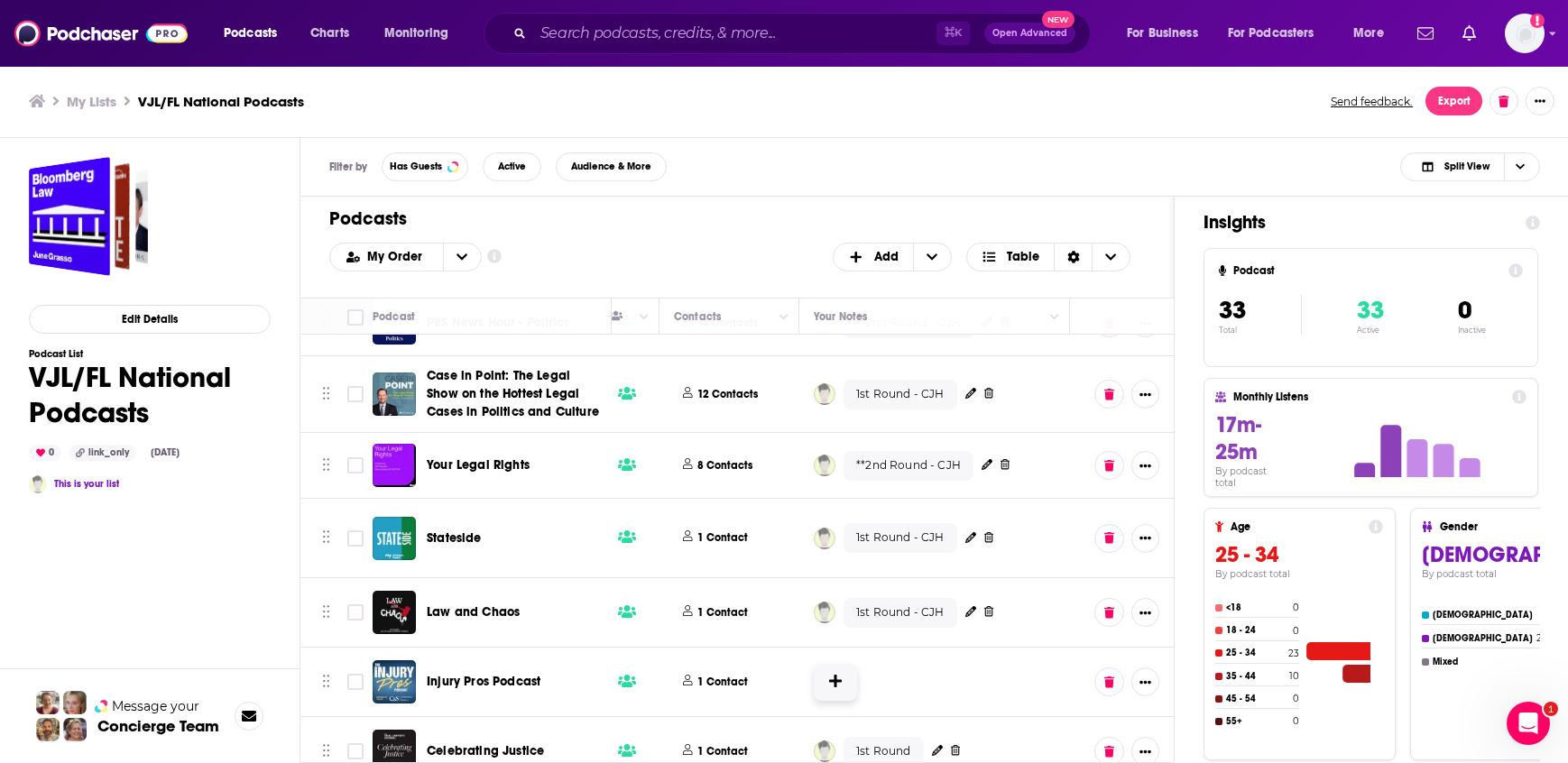click 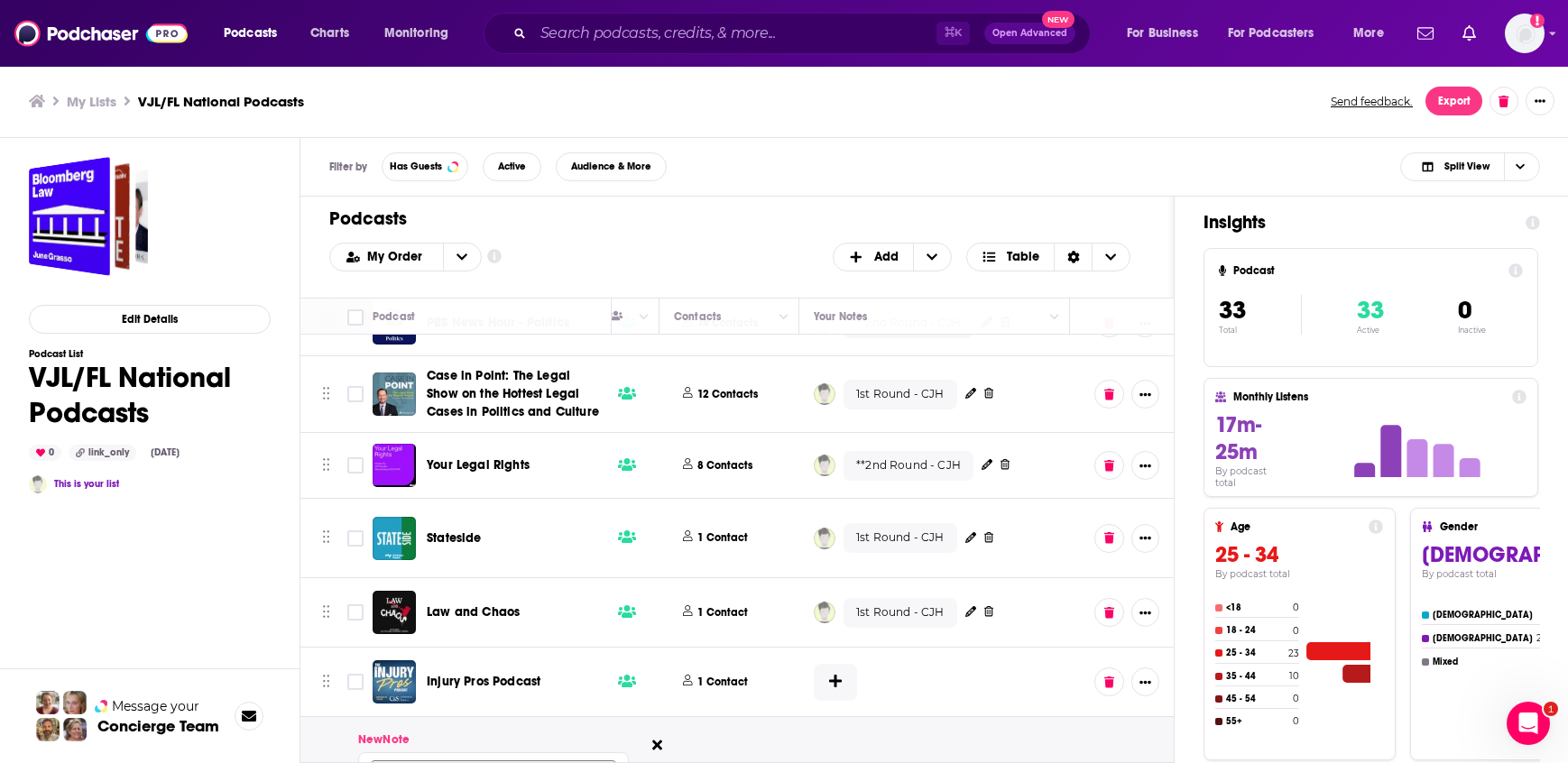 click at bounding box center (493, 788) 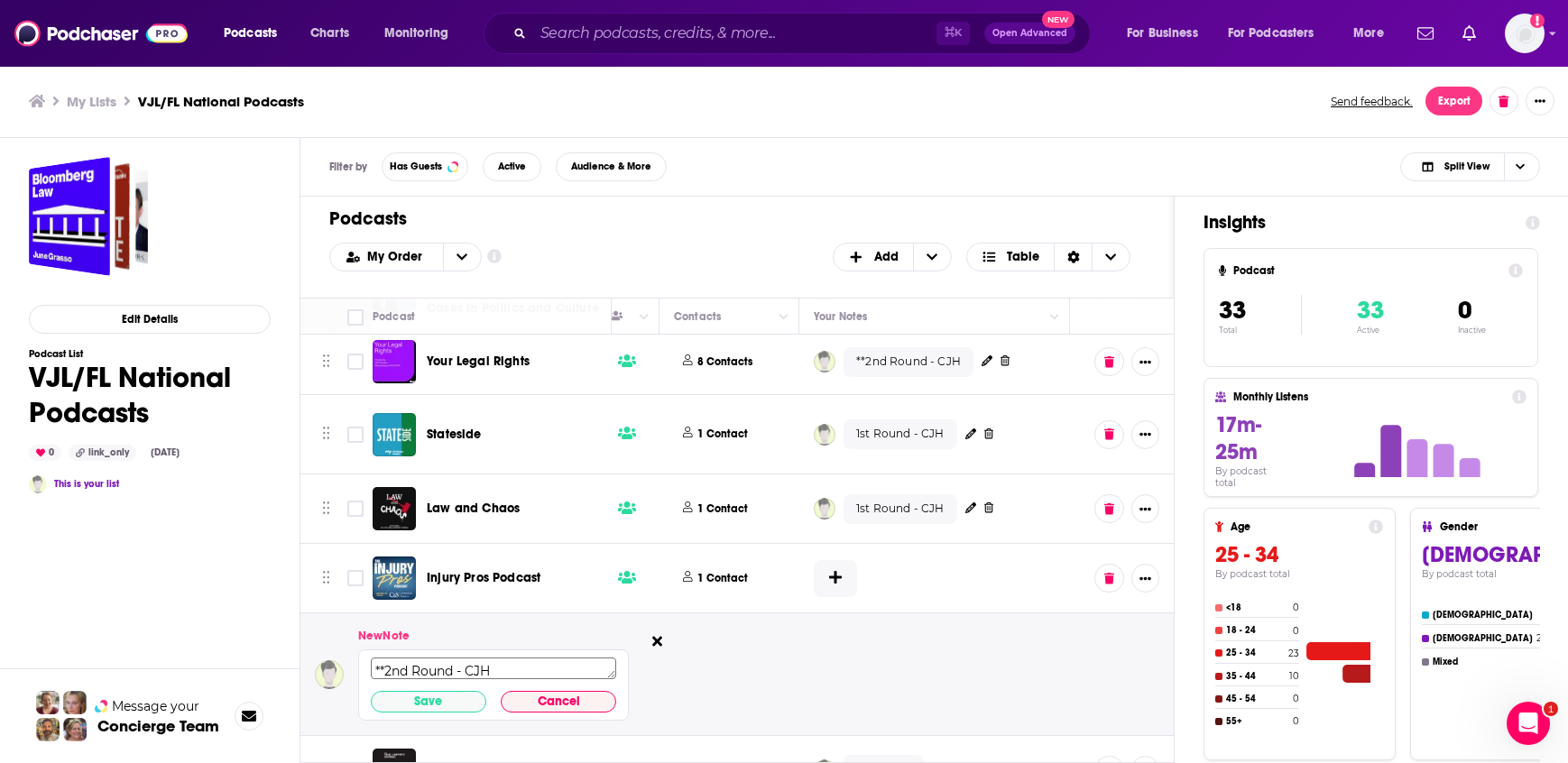 scroll, scrollTop: 1957, scrollLeft: 831, axis: both 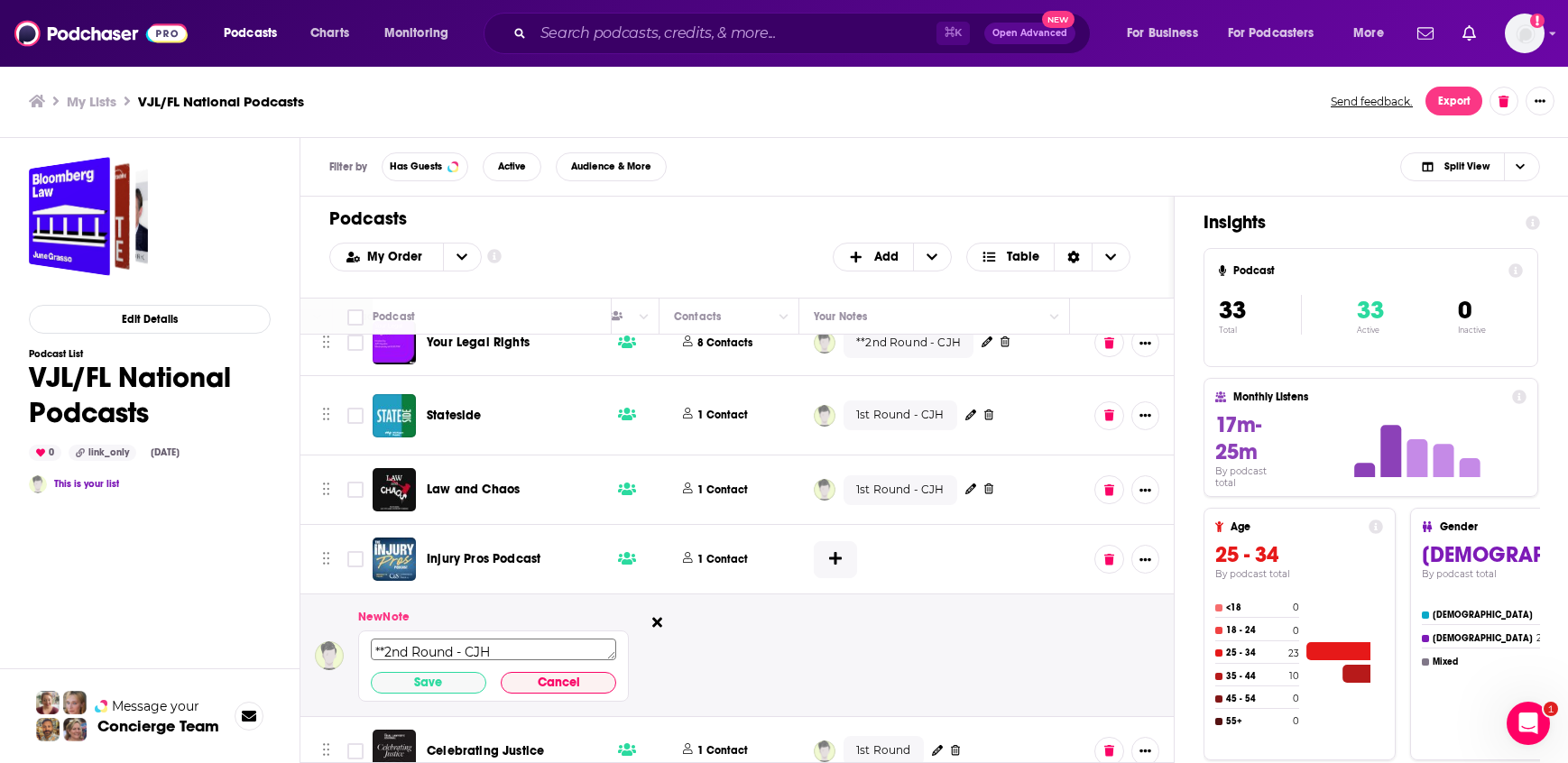type on "**2nd Round - CJH" 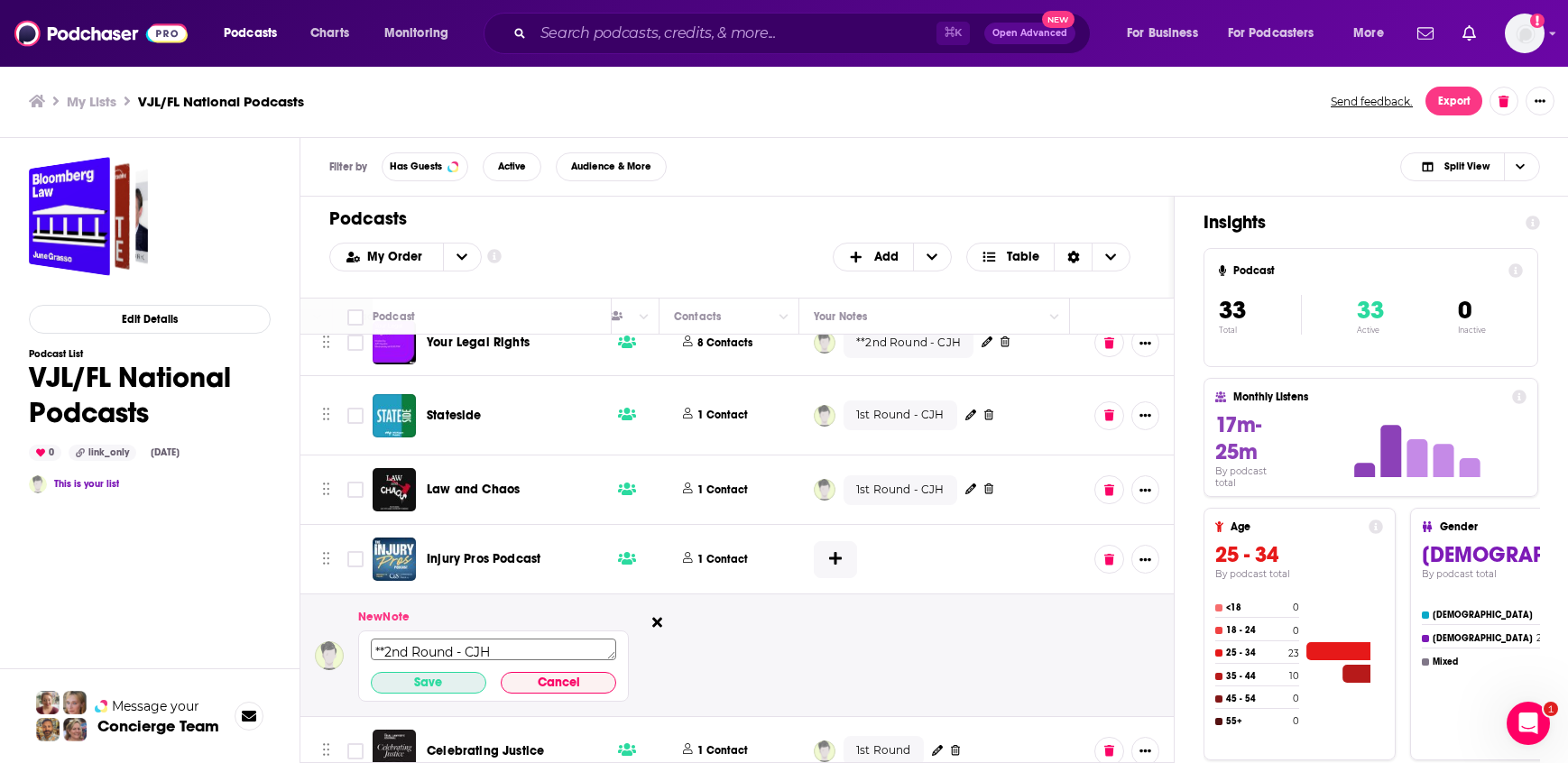 click on "Save" at bounding box center (429, 683) 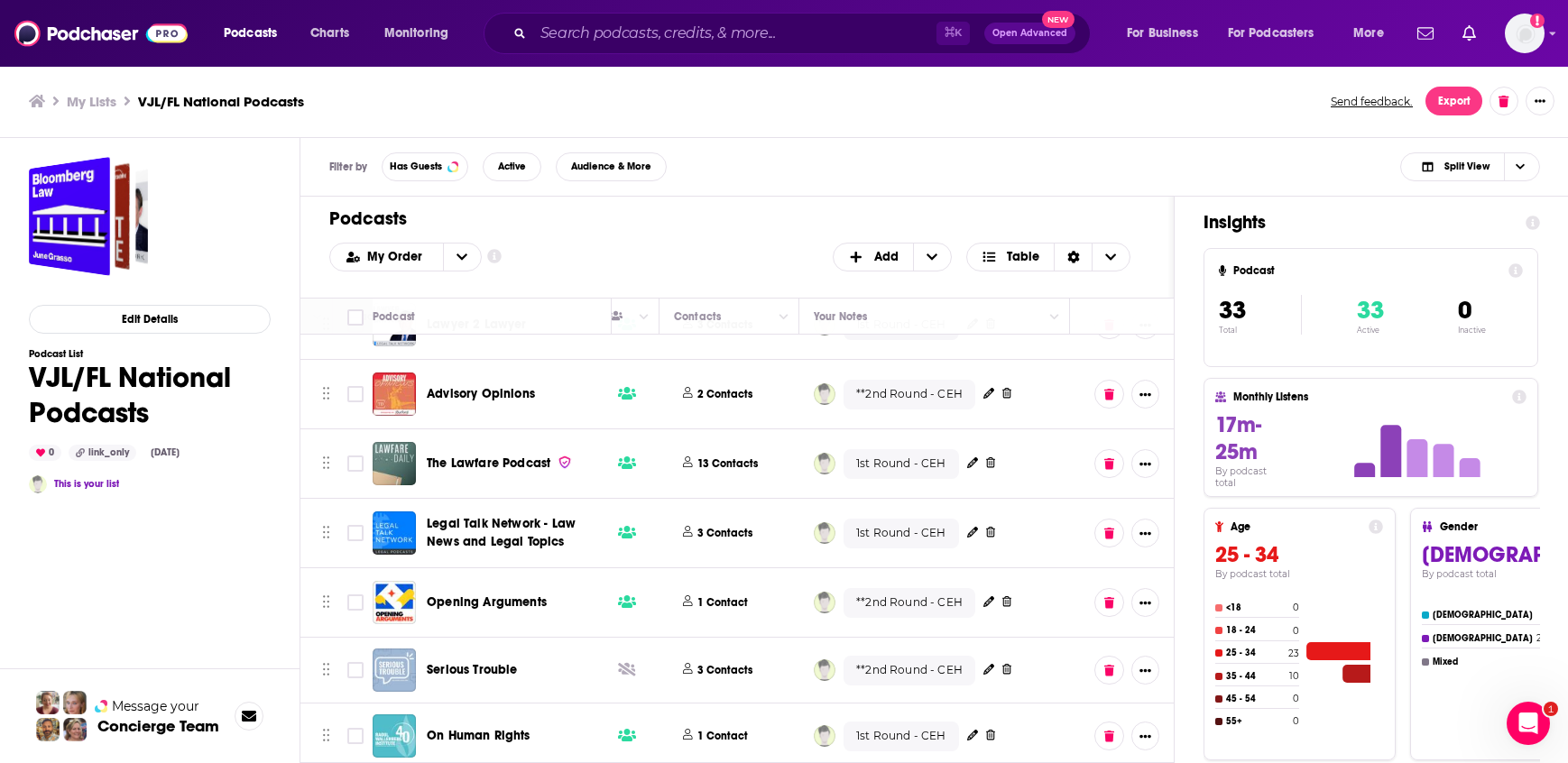 scroll, scrollTop: 183, scrollLeft: 831, axis: both 